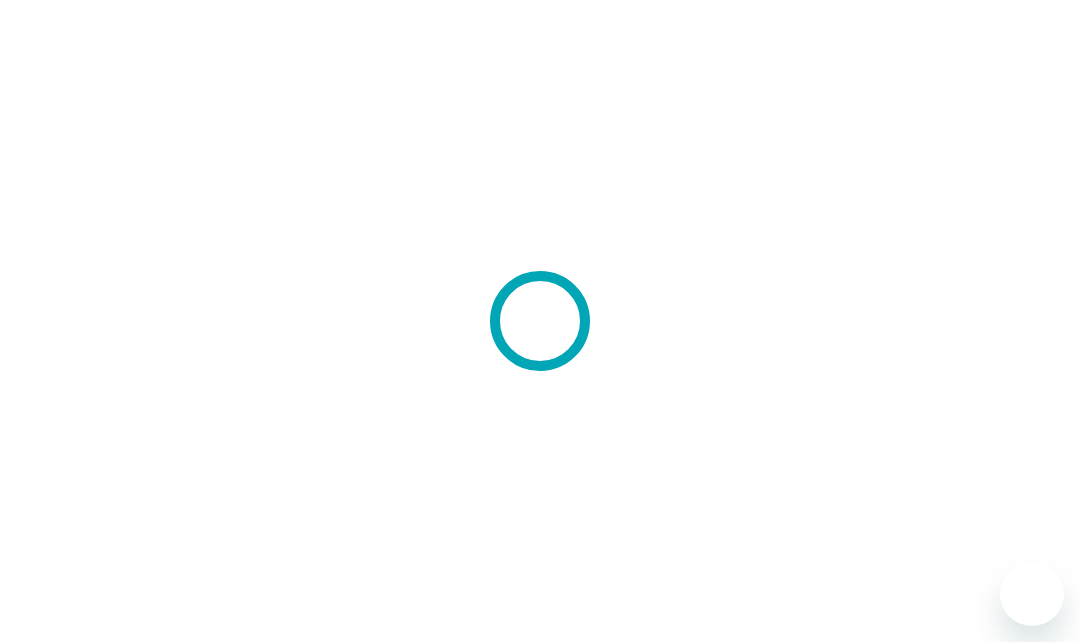 scroll, scrollTop: 0, scrollLeft: 0, axis: both 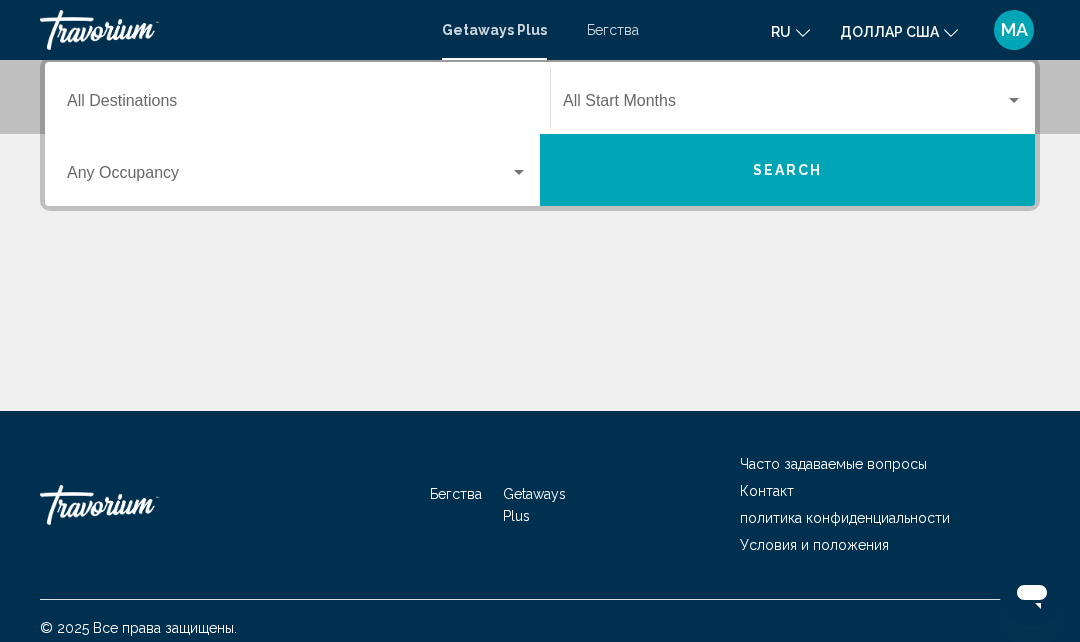 click on "Occupancy Any Occupancy" at bounding box center [297, 170] 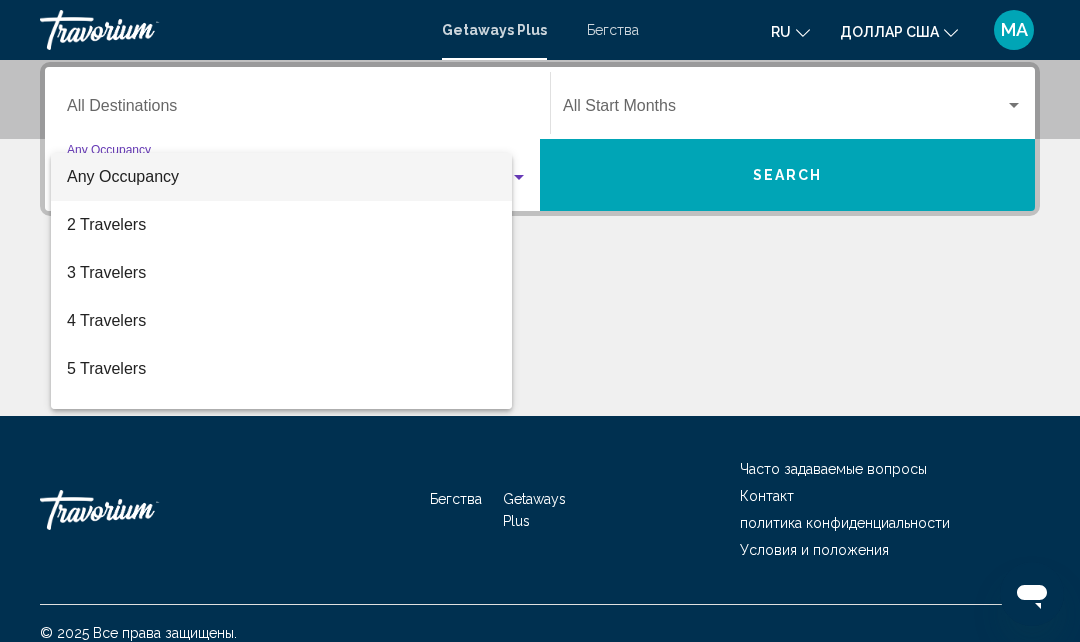 scroll, scrollTop: 458, scrollLeft: 0, axis: vertical 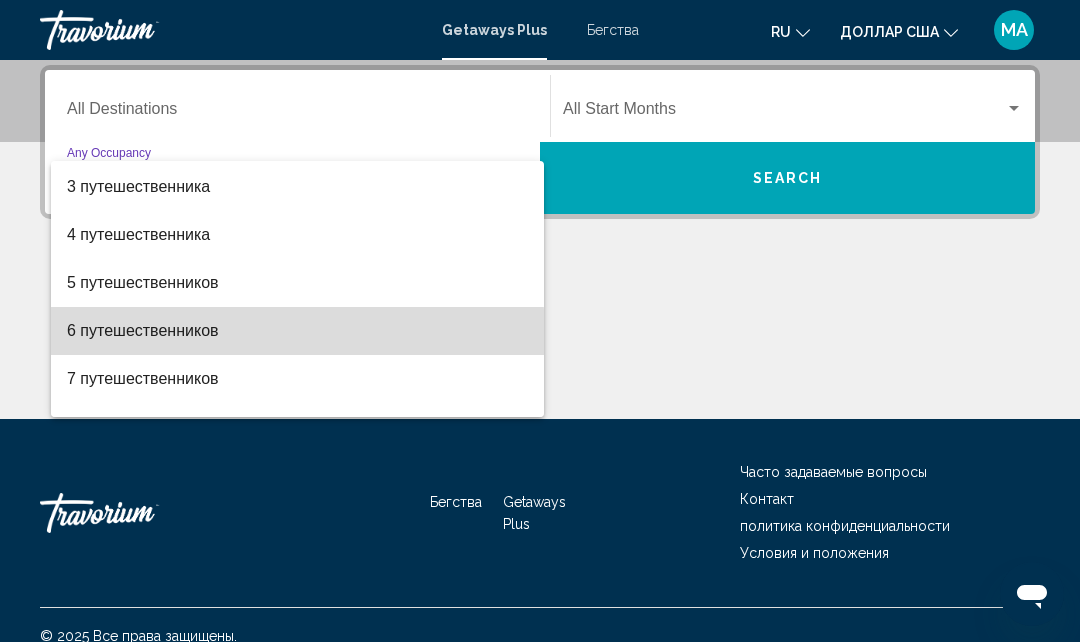 click on "6 путешественников" at bounding box center (143, 330) 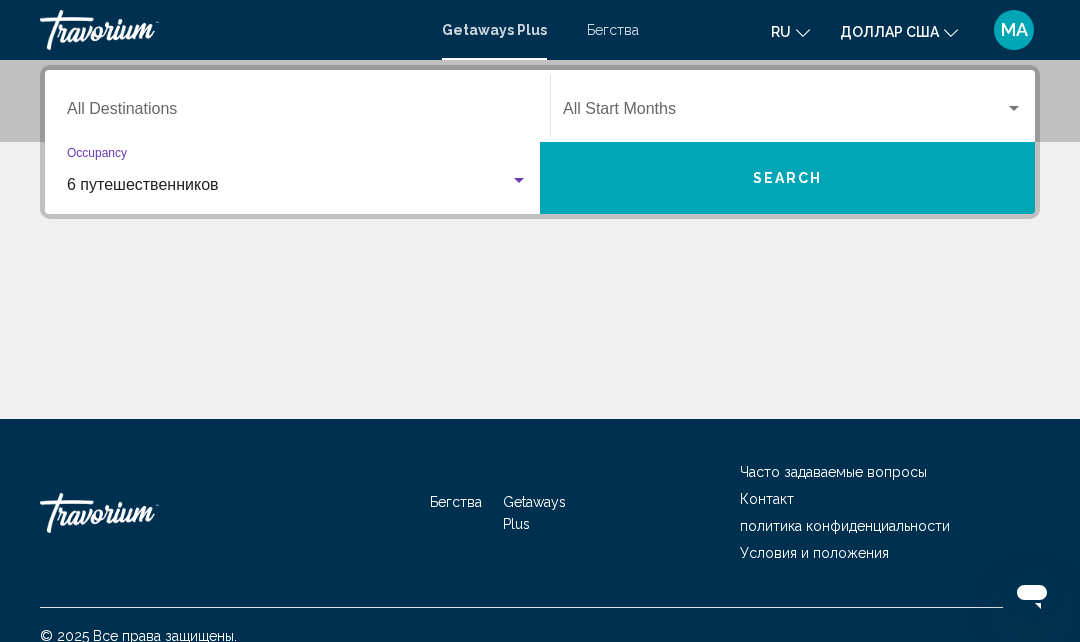 click on "Destination All Destinations" at bounding box center [297, 106] 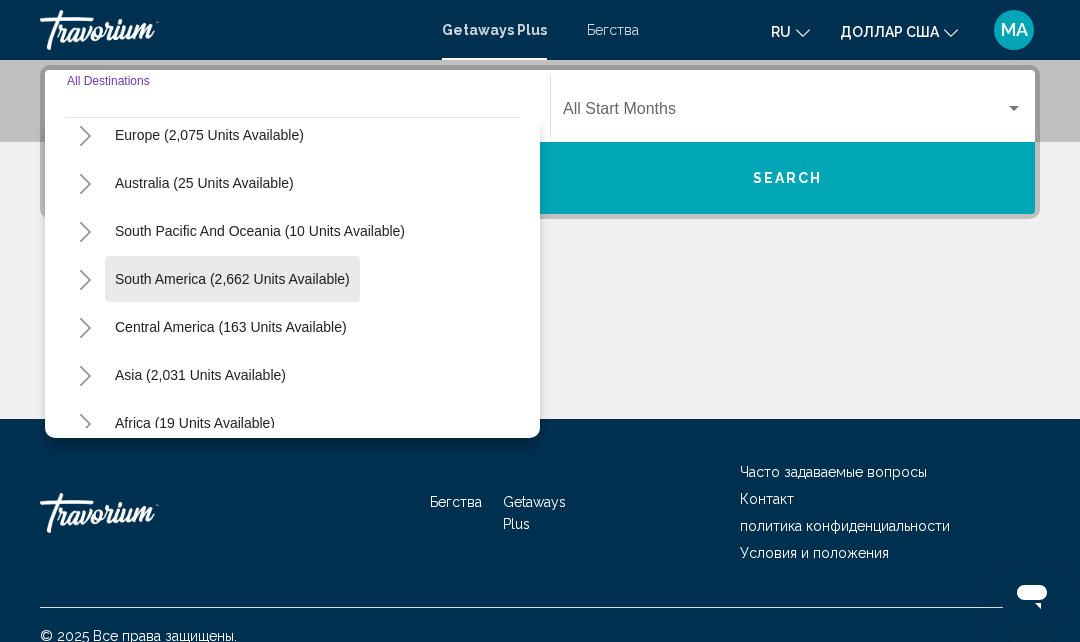 scroll, scrollTop: 261, scrollLeft: 0, axis: vertical 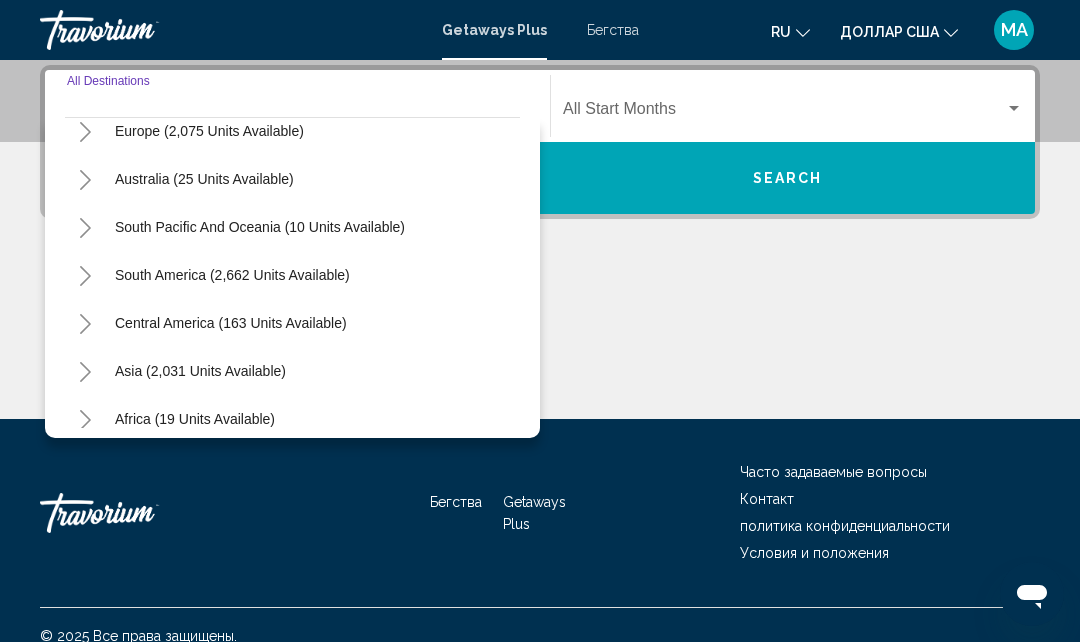 click 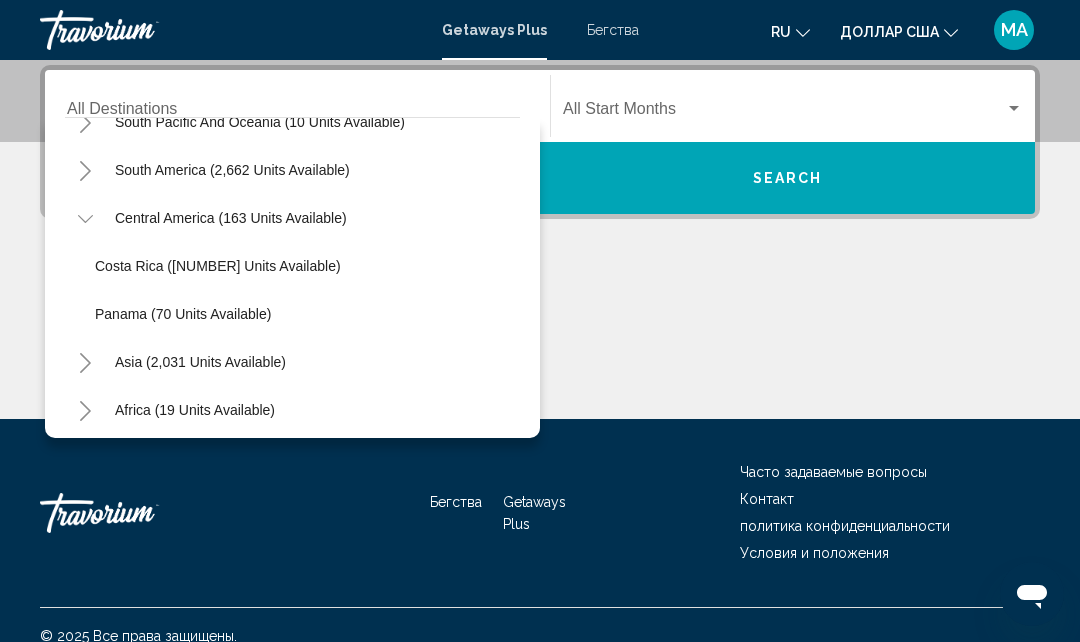 scroll, scrollTop: 384, scrollLeft: 0, axis: vertical 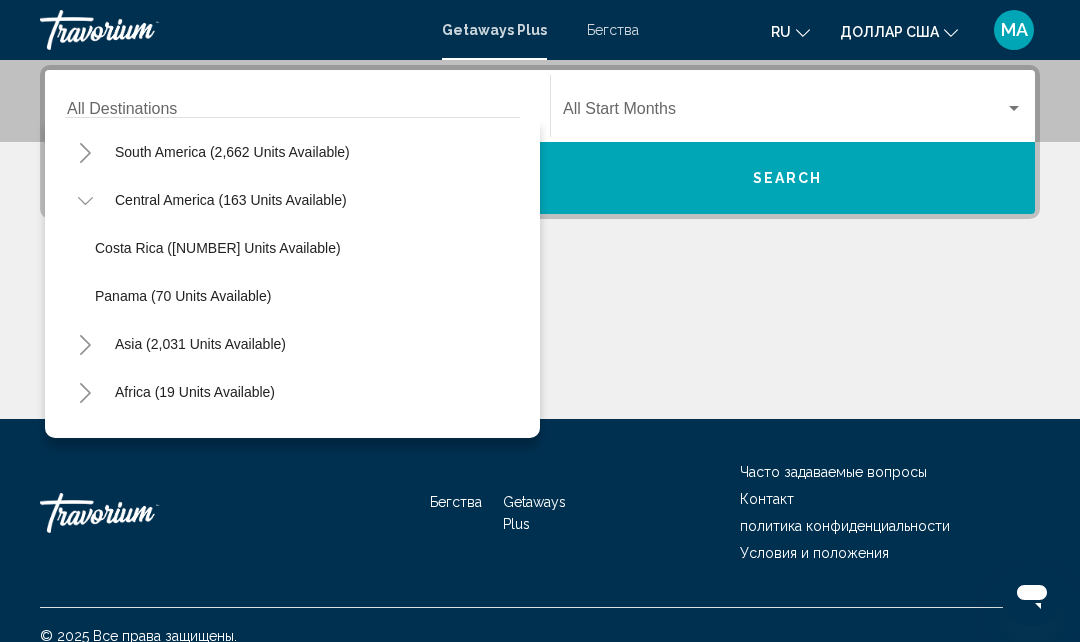 click 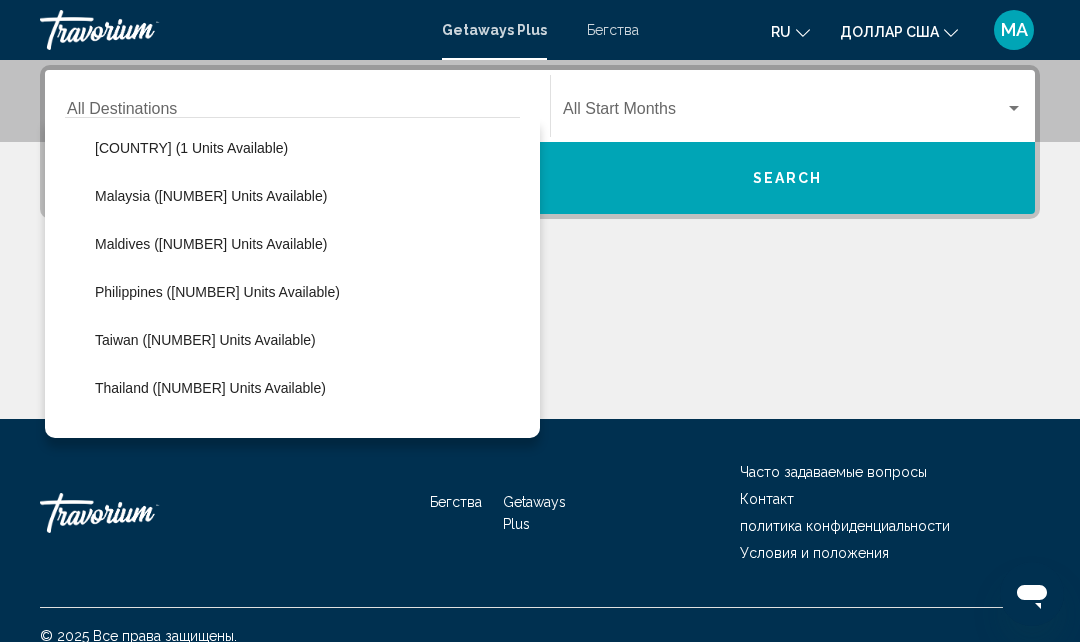 scroll, scrollTop: 727, scrollLeft: 0, axis: vertical 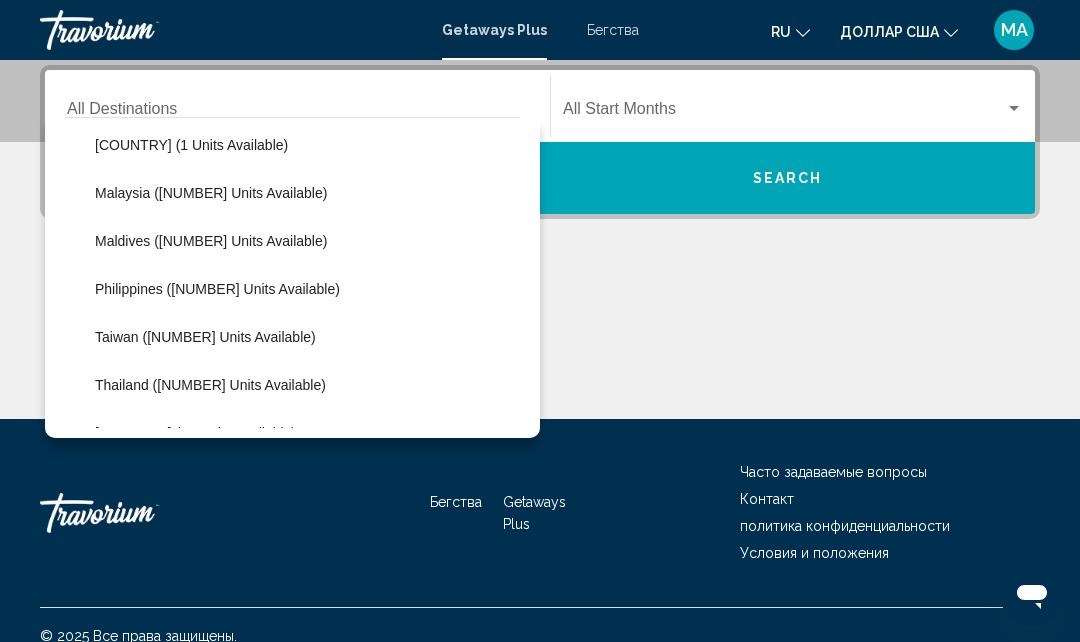 click on "Maldives ([NUMBER] units available)" 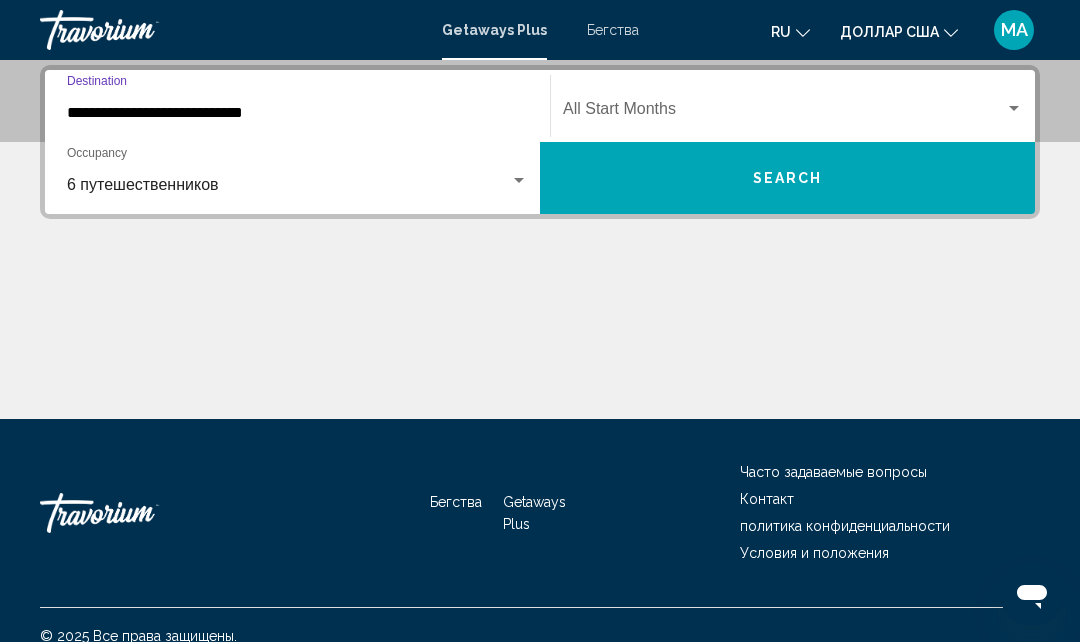 click at bounding box center (1014, 109) 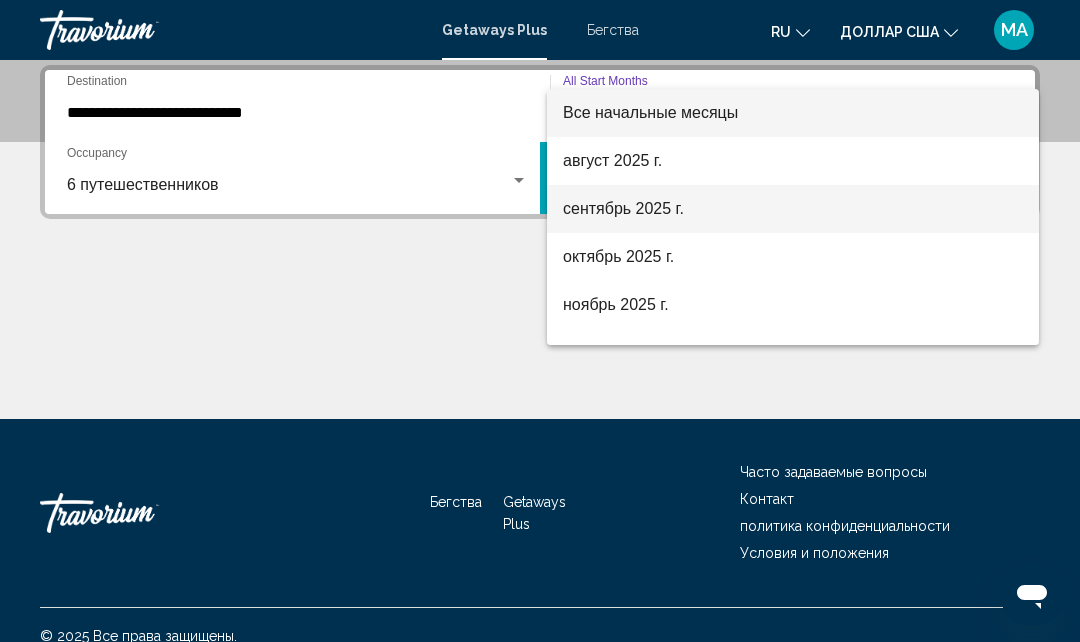 click on "сентябрь 2025 г." at bounding box center (623, 208) 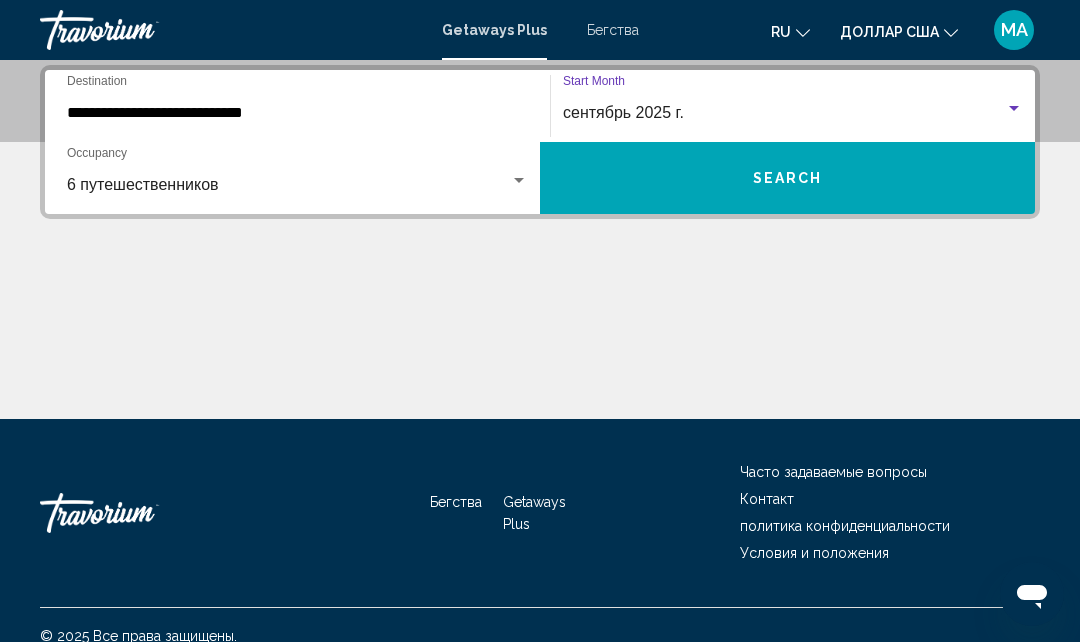 click on "Search" at bounding box center (788, 179) 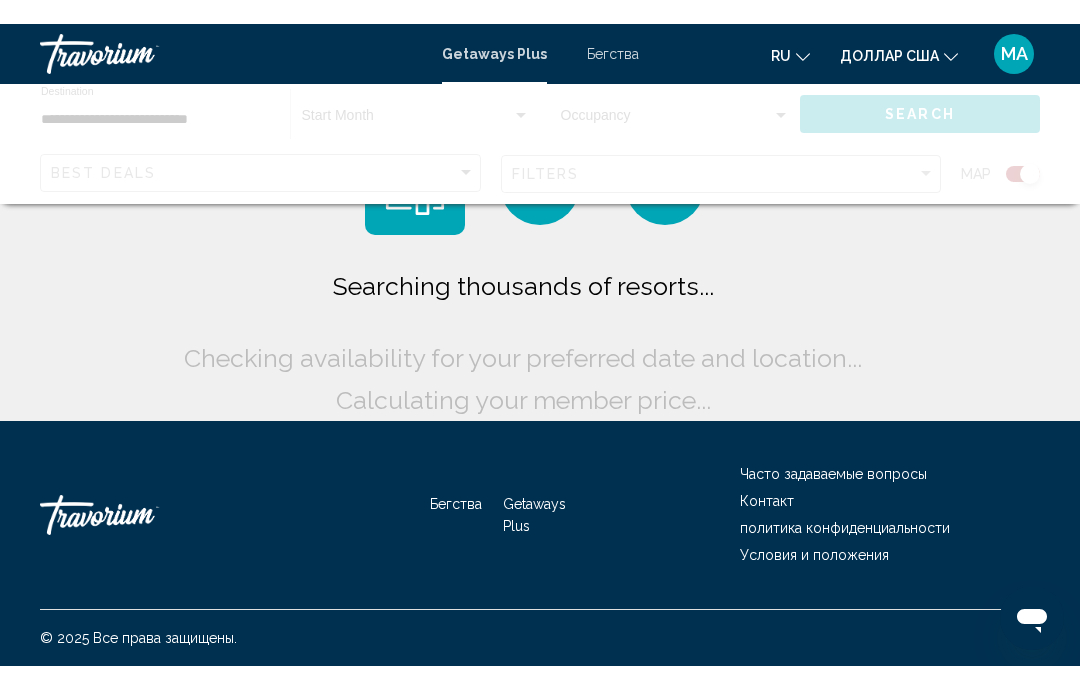 scroll, scrollTop: 0, scrollLeft: 0, axis: both 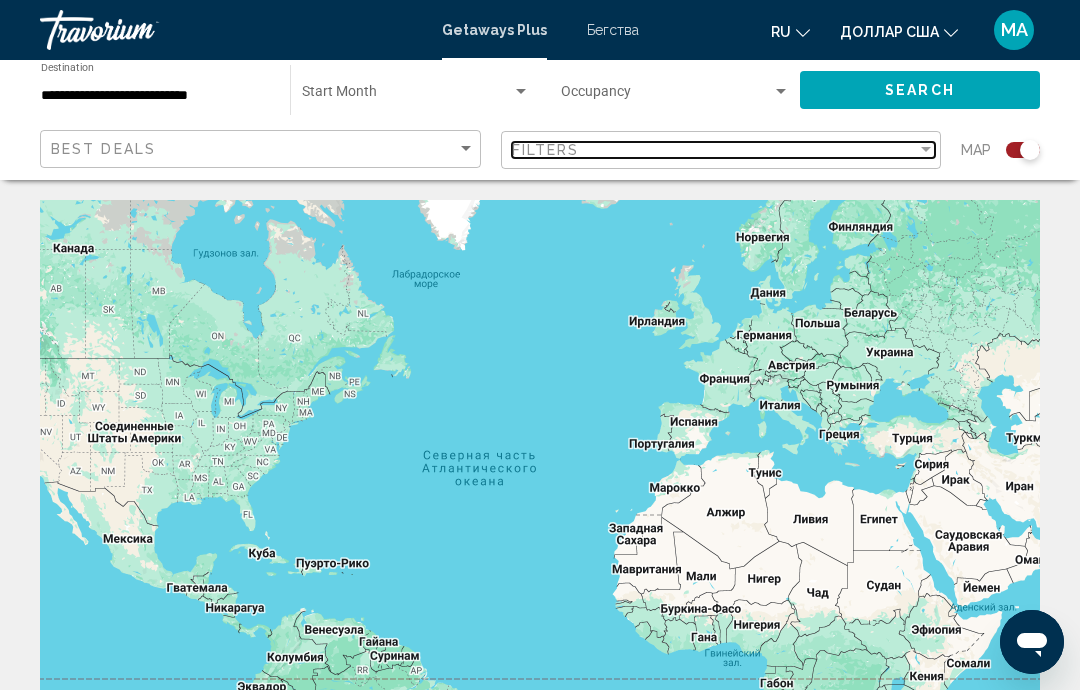 click at bounding box center (926, 150) 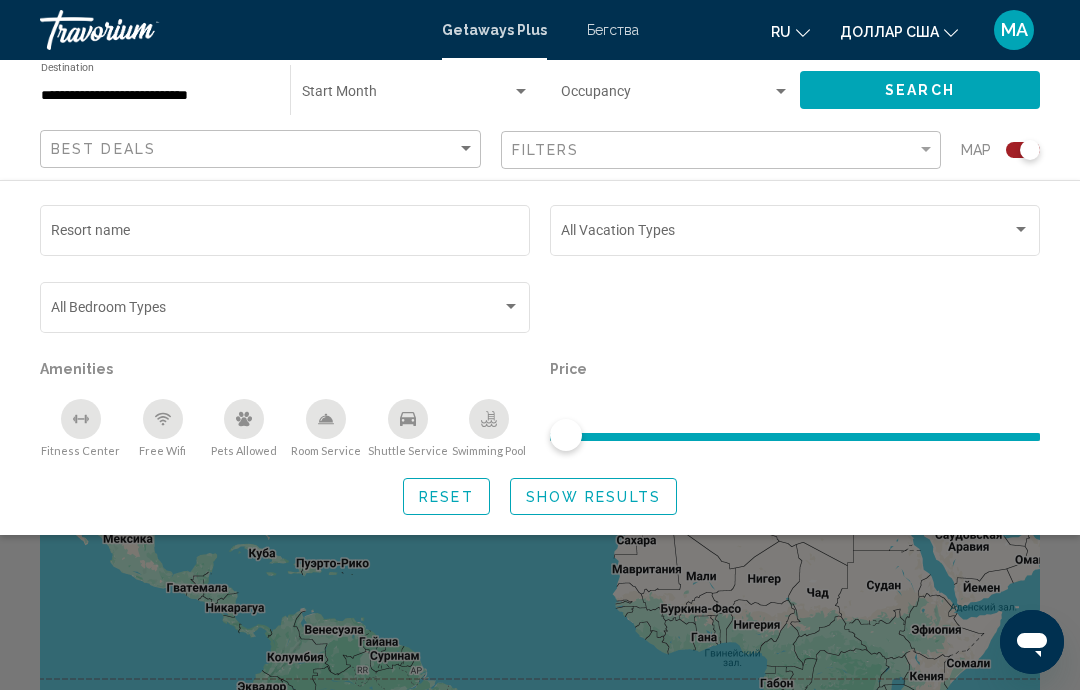 click at bounding box center (1021, 230) 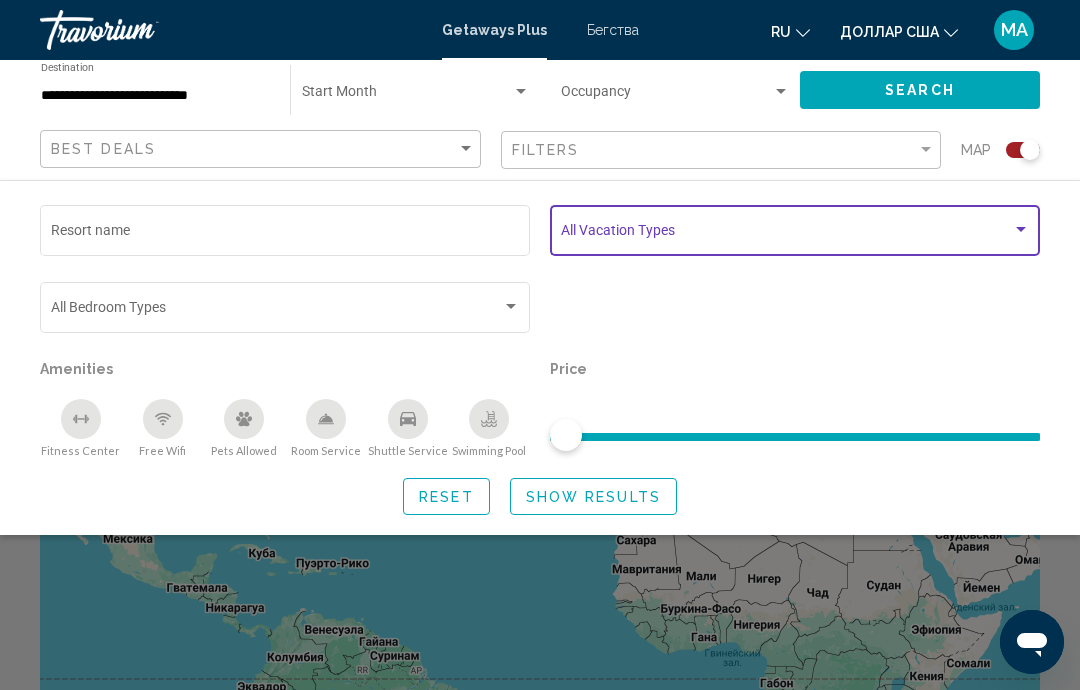 click at bounding box center (1021, 230) 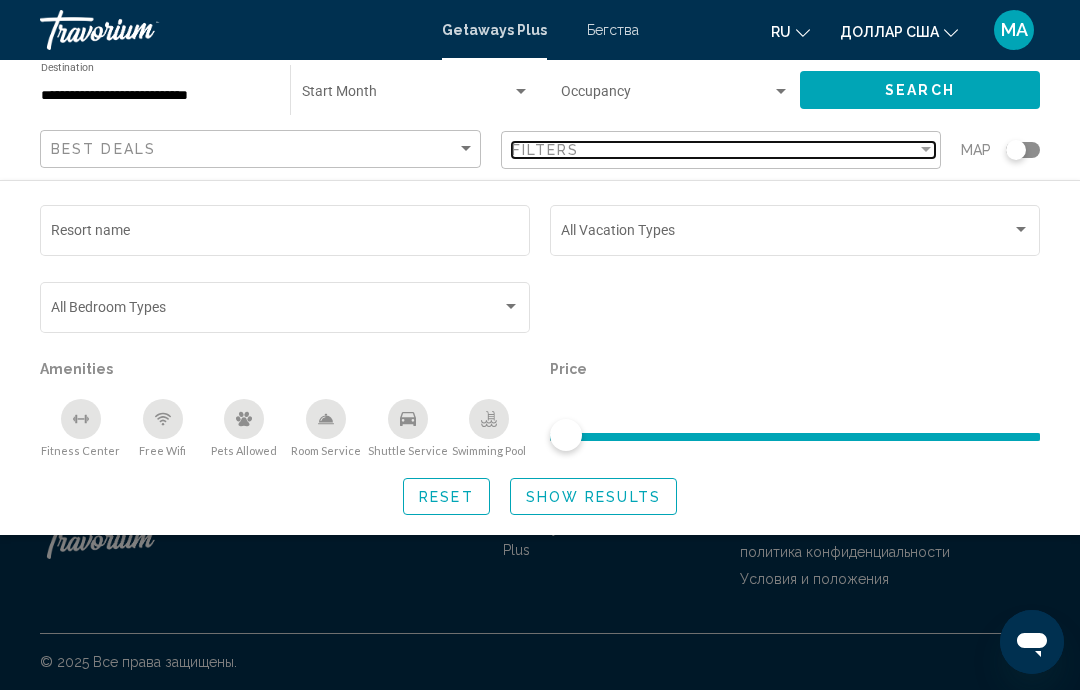 click at bounding box center (926, 150) 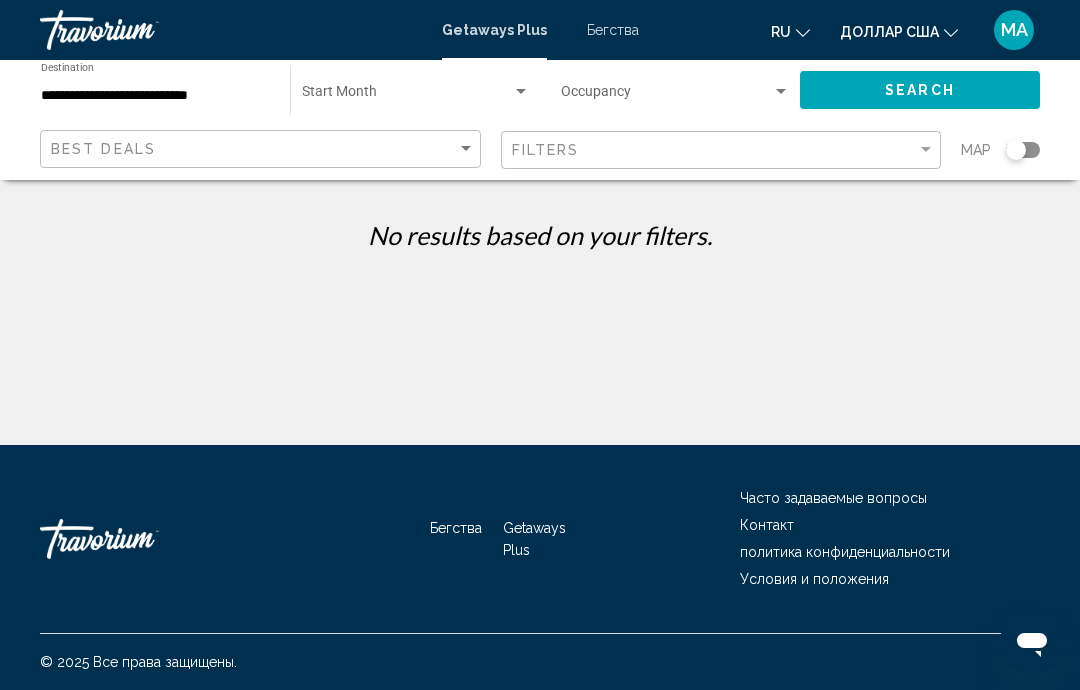 click at bounding box center [781, 92] 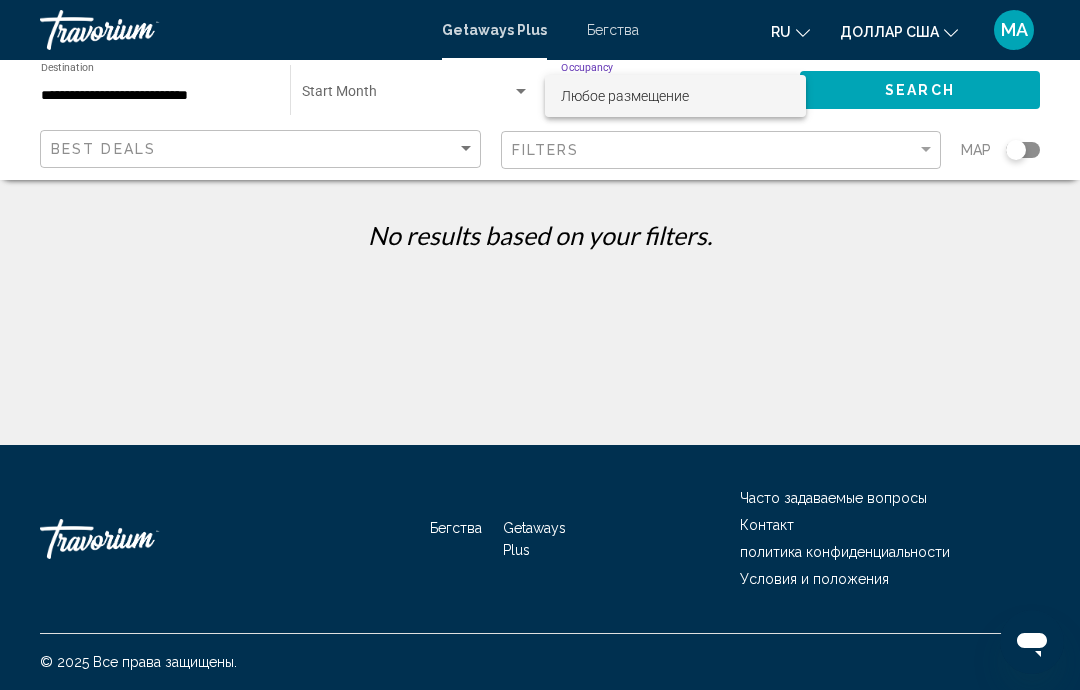 click at bounding box center (540, 345) 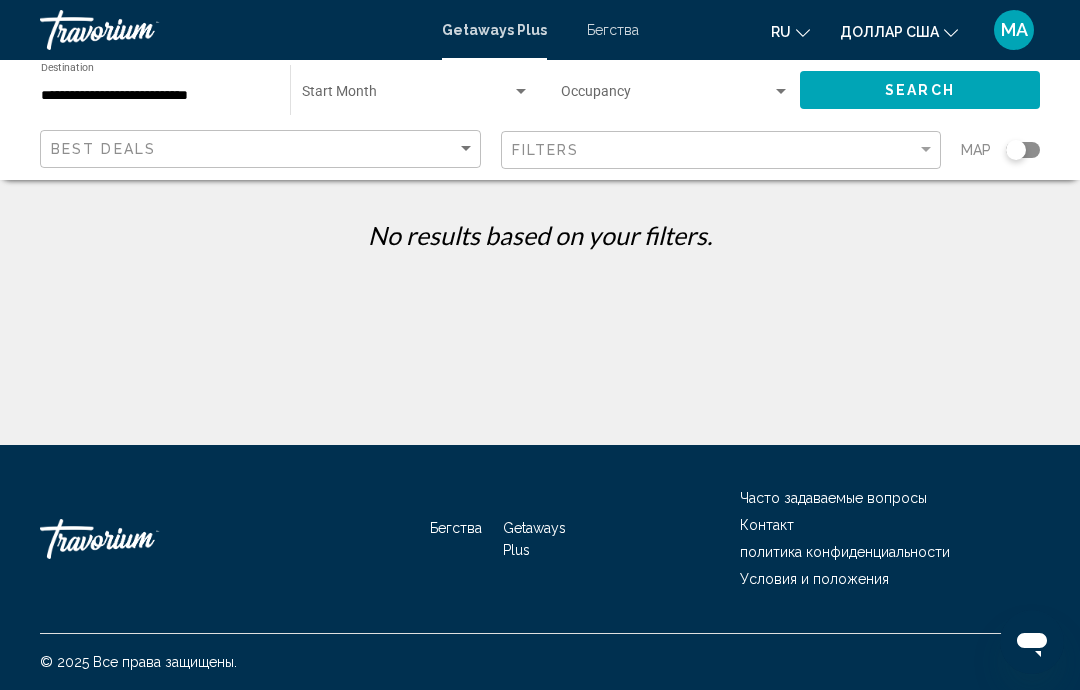 click at bounding box center [521, 91] 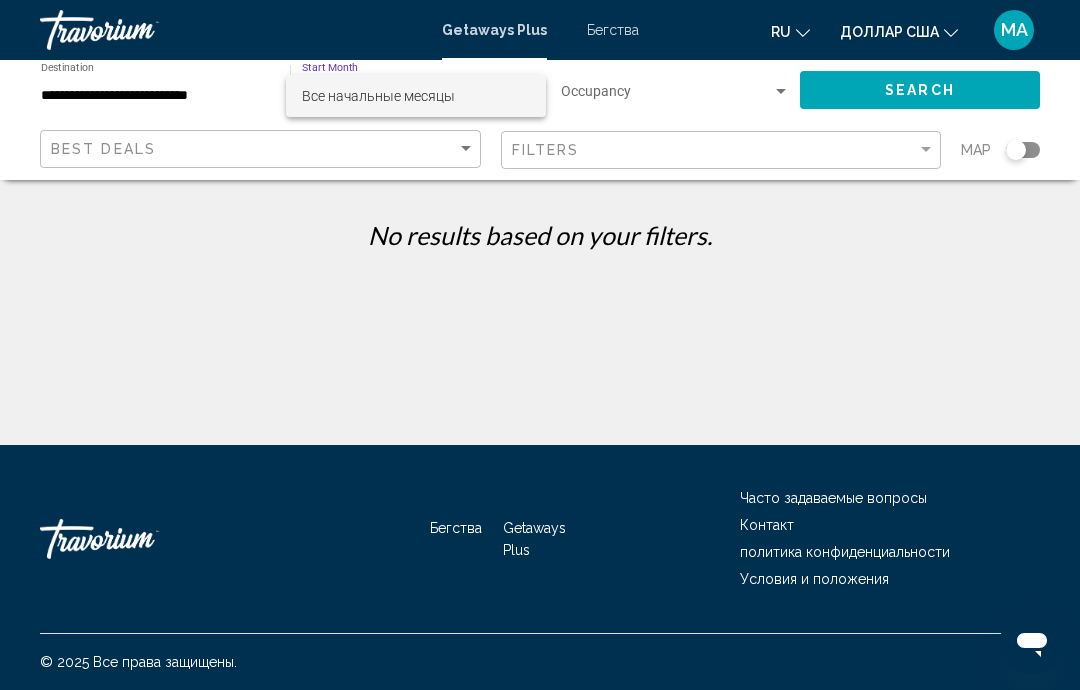 click at bounding box center [540, 345] 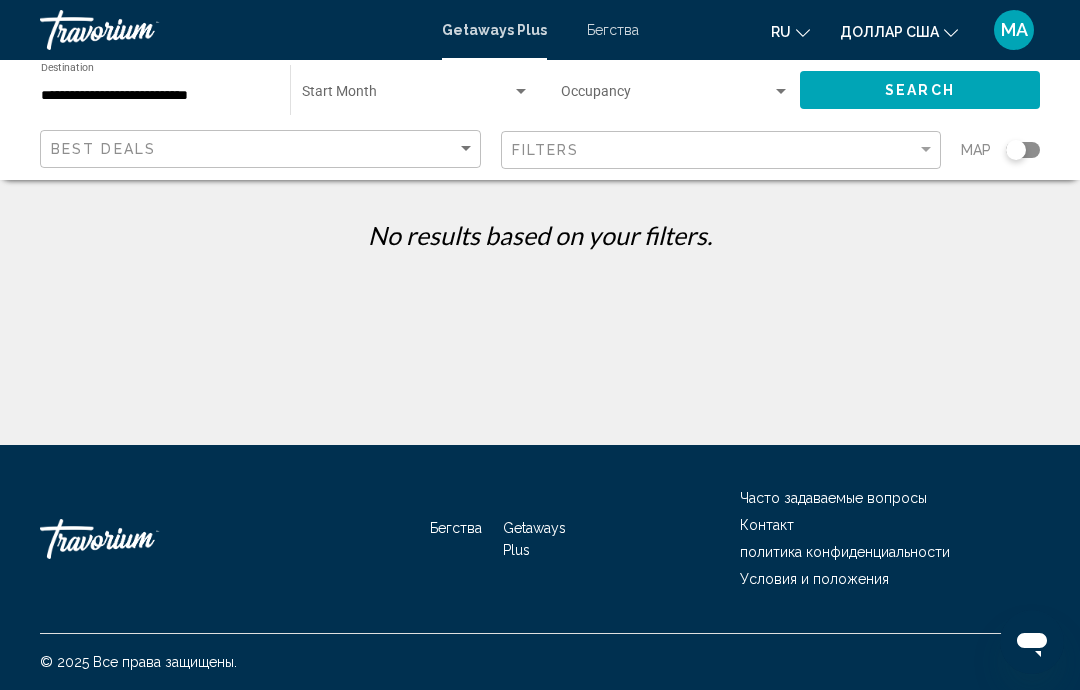 click at bounding box center (521, 91) 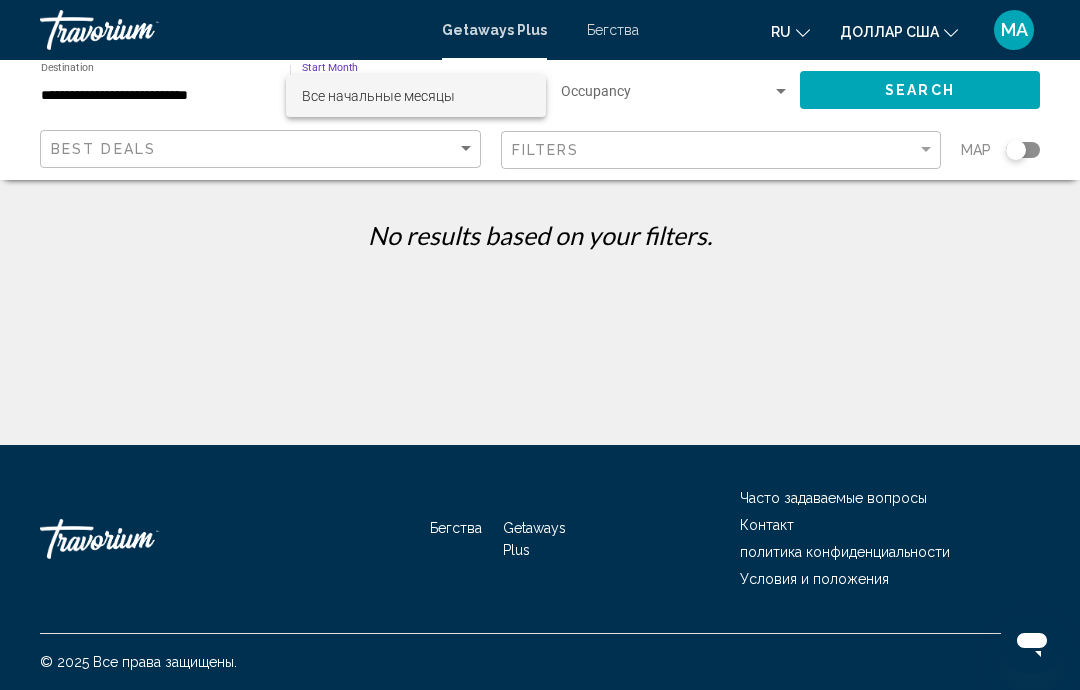 click at bounding box center [540, 345] 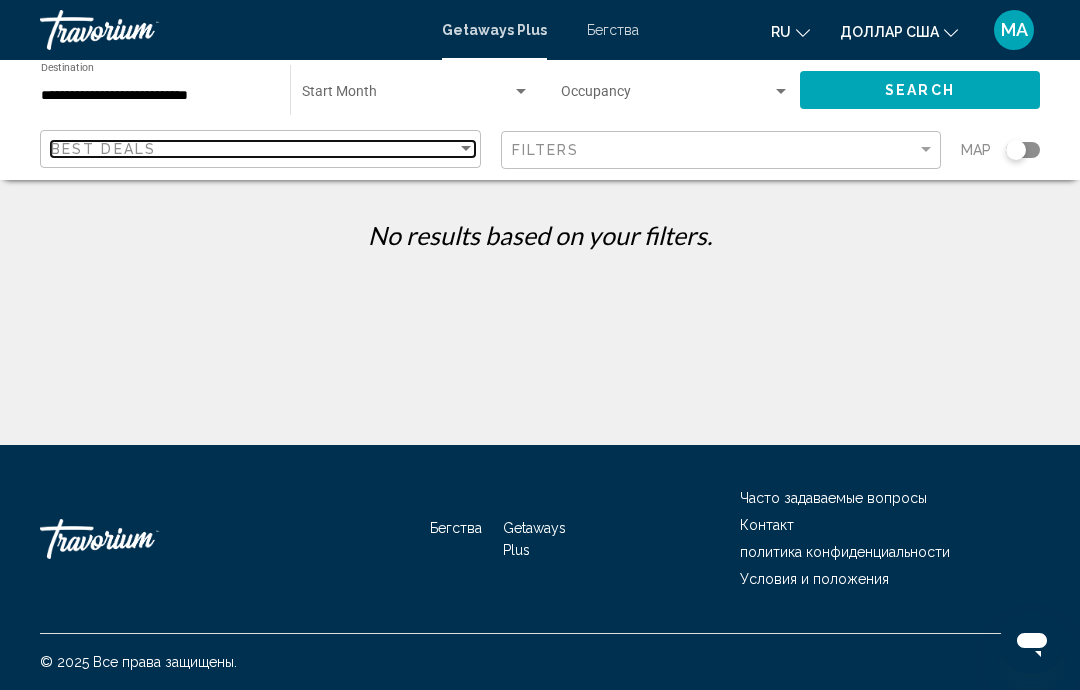 click at bounding box center (466, 148) 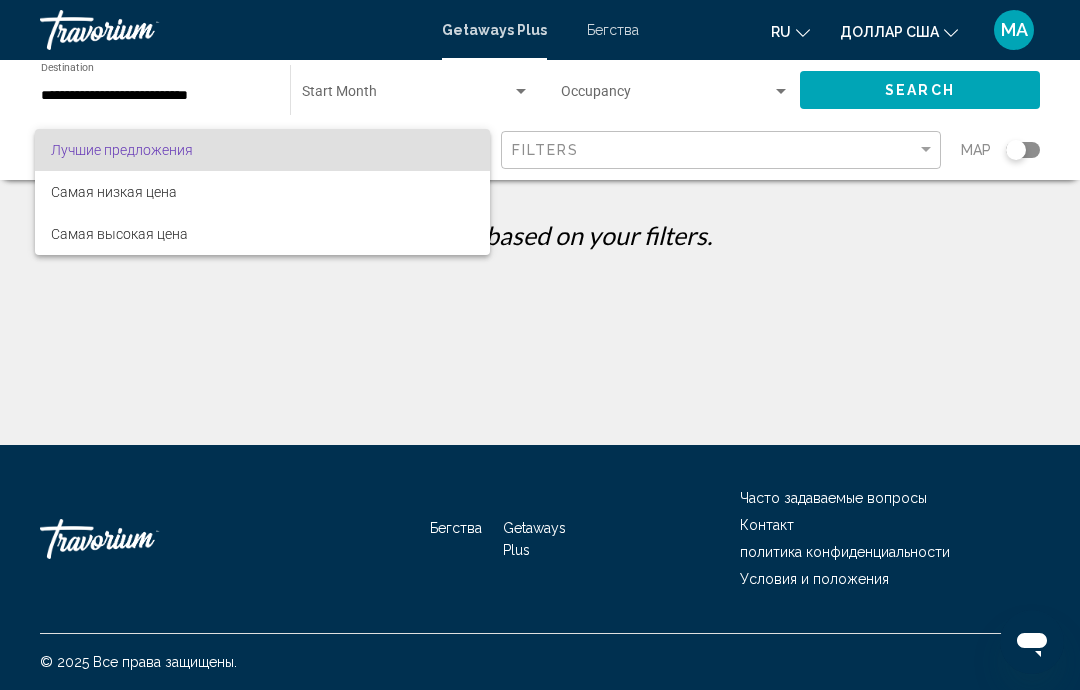 click at bounding box center [540, 345] 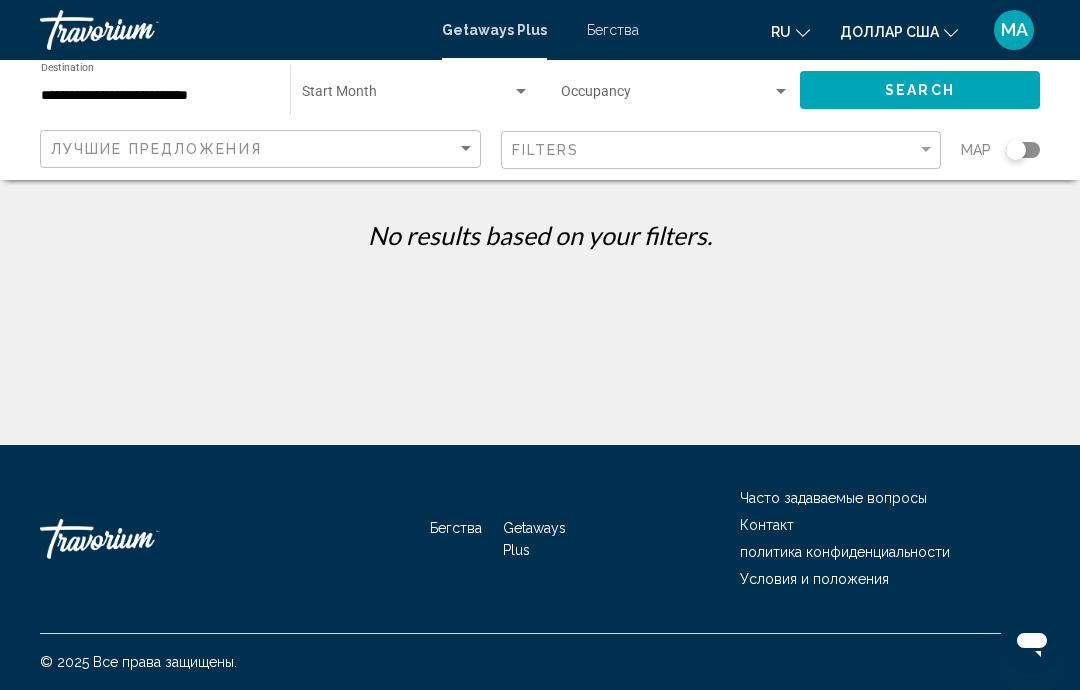click at bounding box center (781, 92) 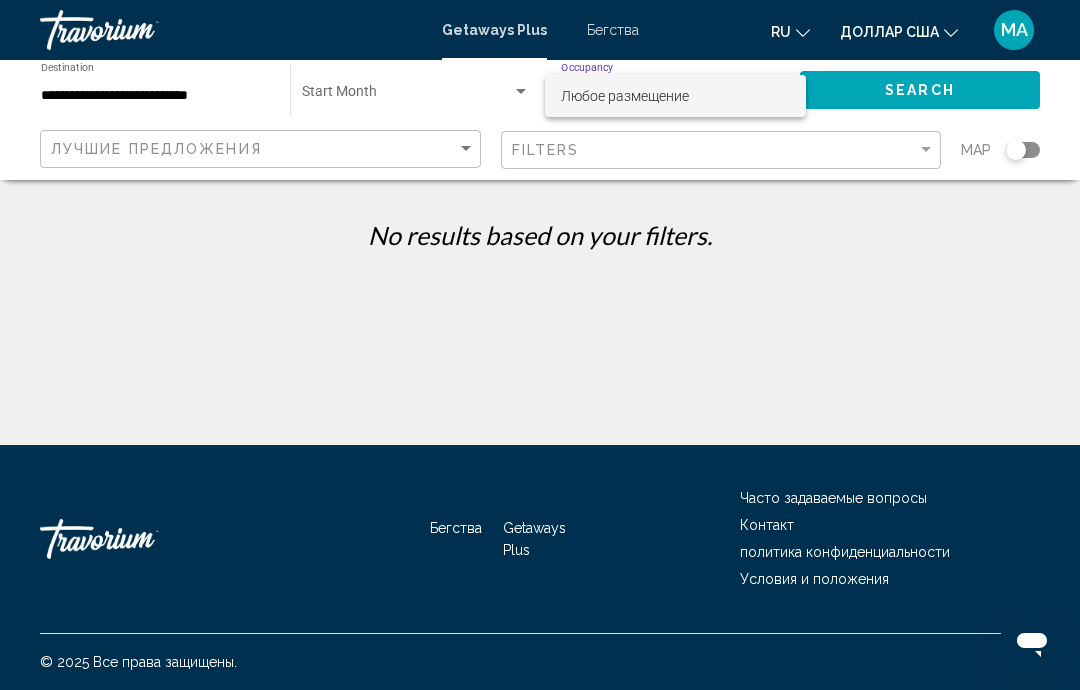 click at bounding box center [540, 345] 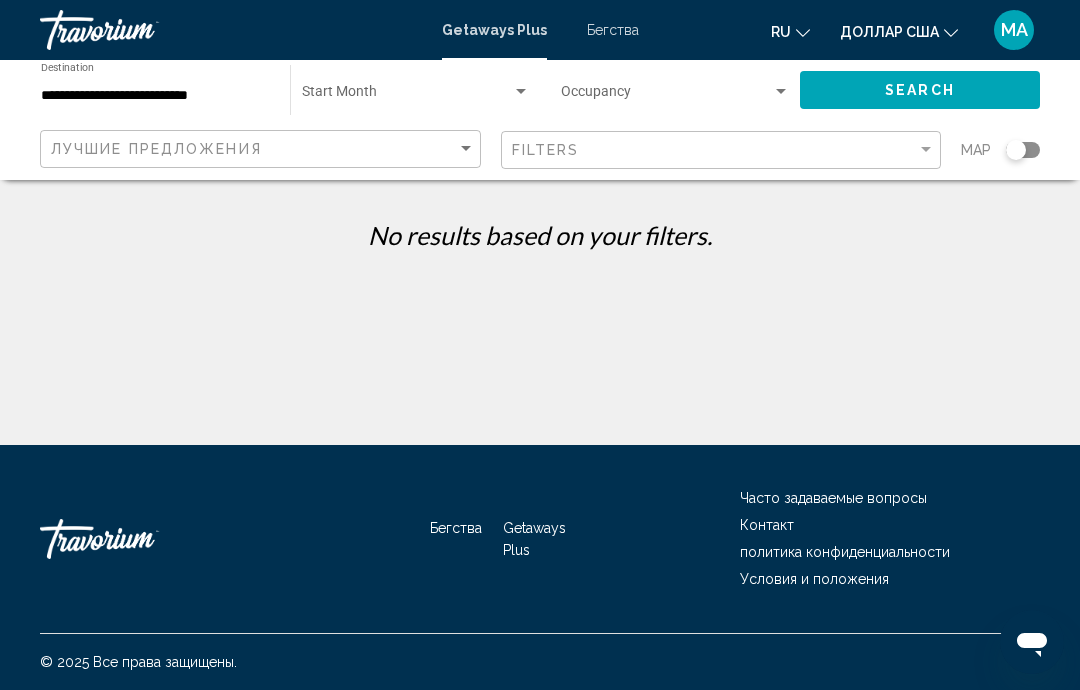click at bounding box center [521, 92] 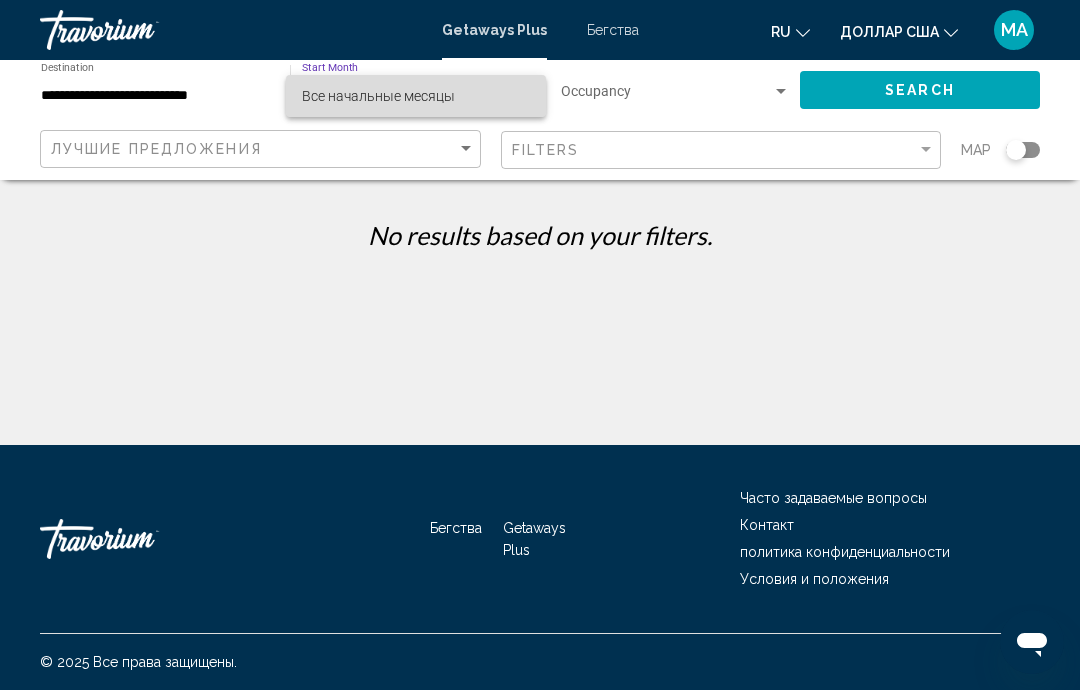 click on "Все начальные месяцы" at bounding box center (416, 96) 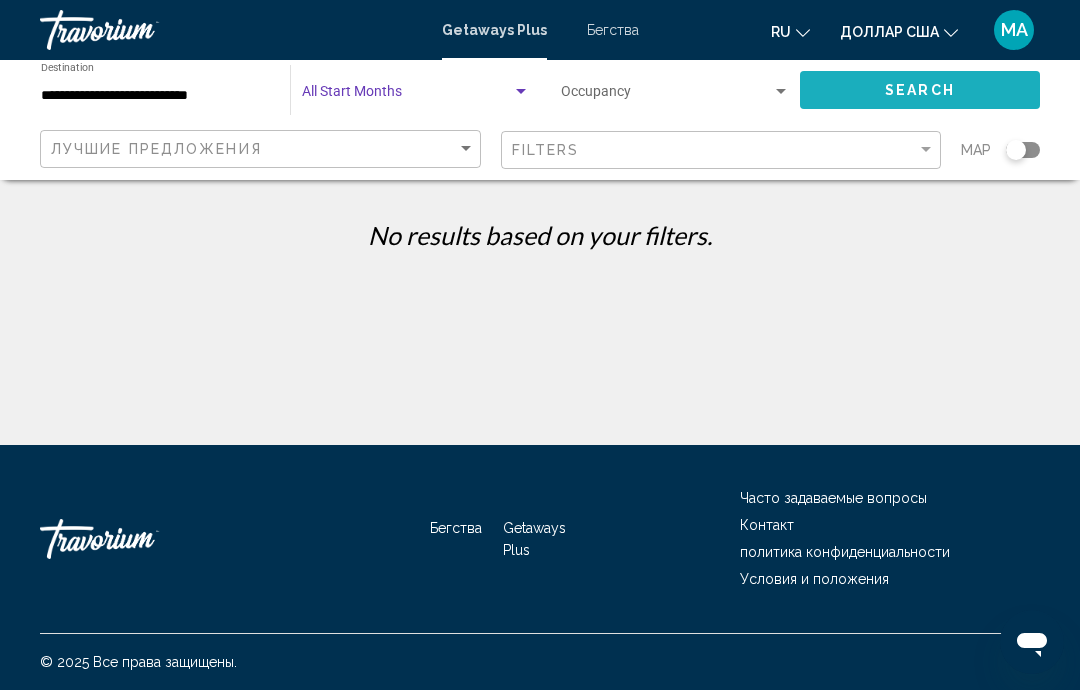 click on "Search" 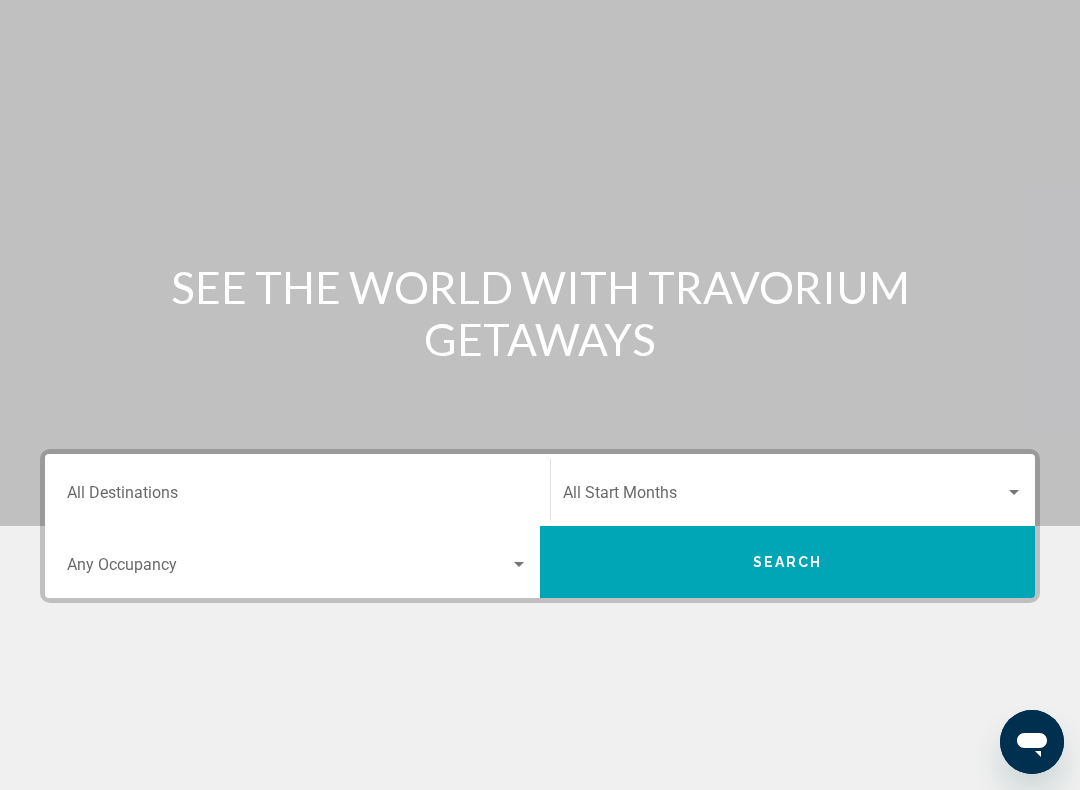 scroll, scrollTop: 86, scrollLeft: 0, axis: vertical 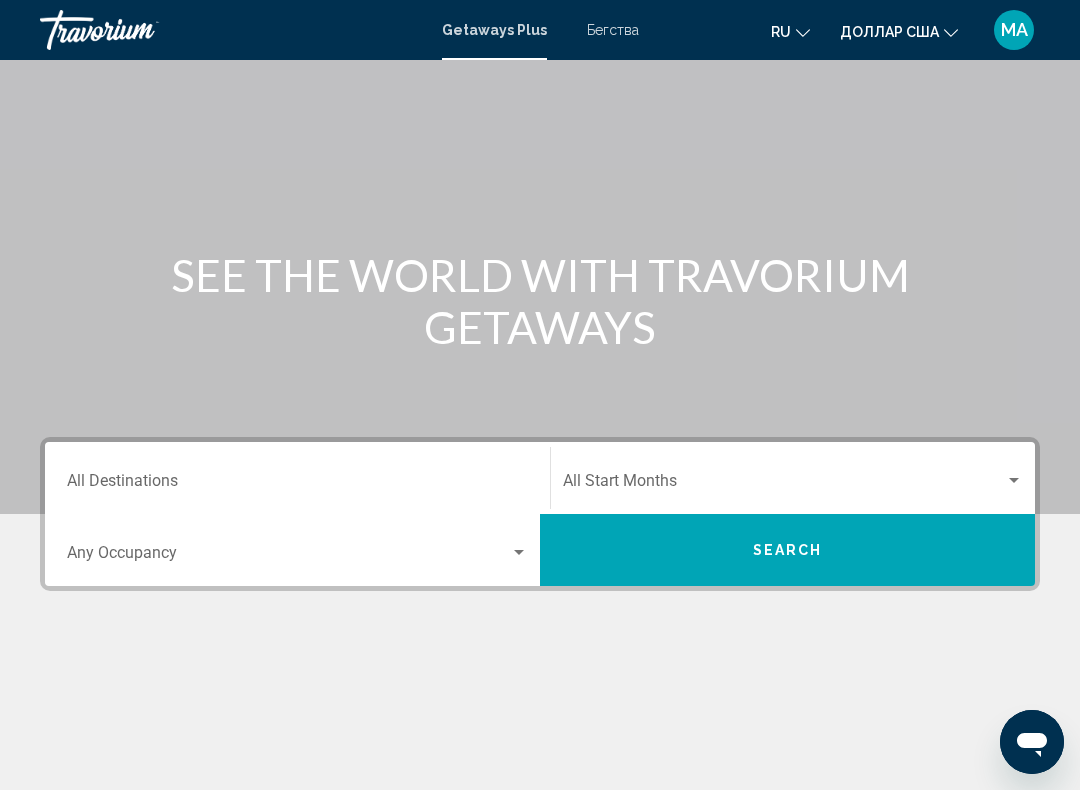 click on "Destination All Destinations" at bounding box center [297, 478] 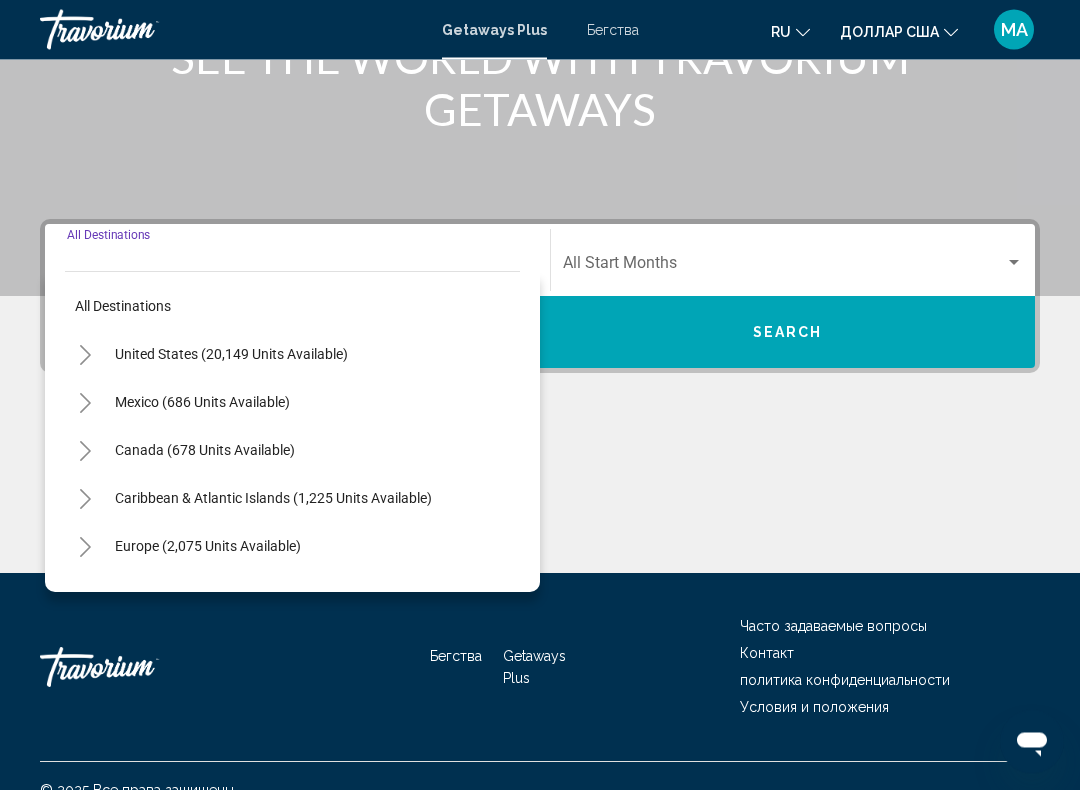 scroll, scrollTop: 332, scrollLeft: 0, axis: vertical 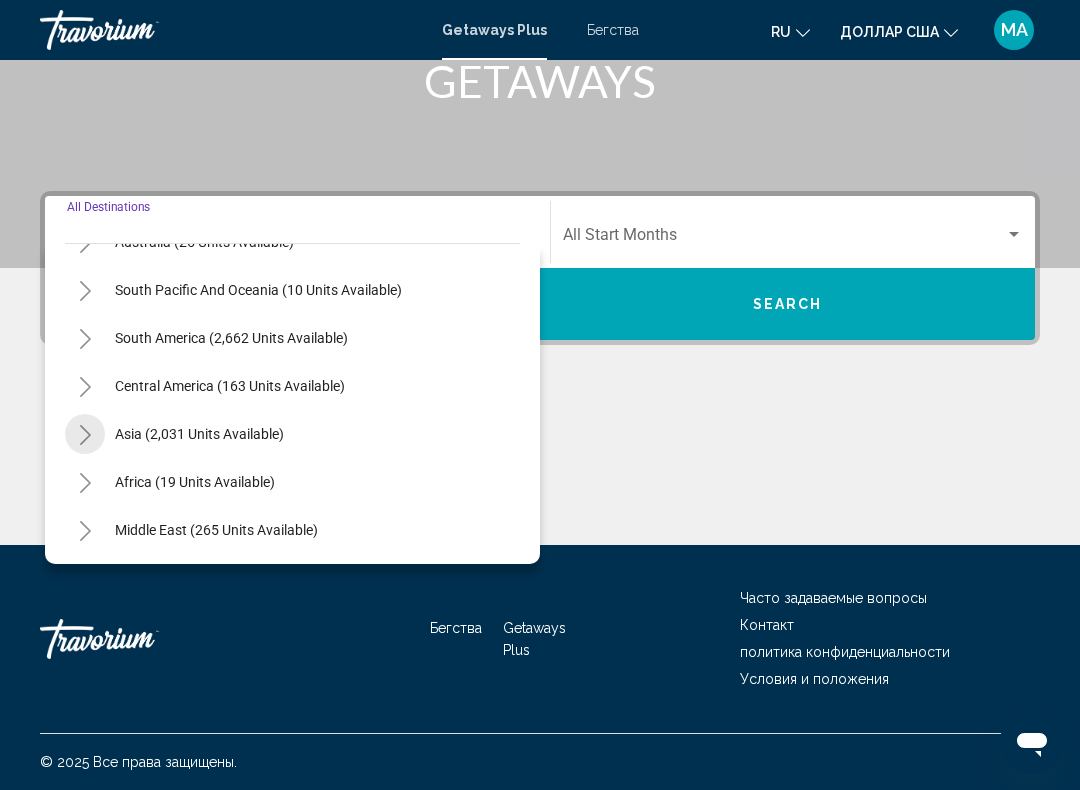 click 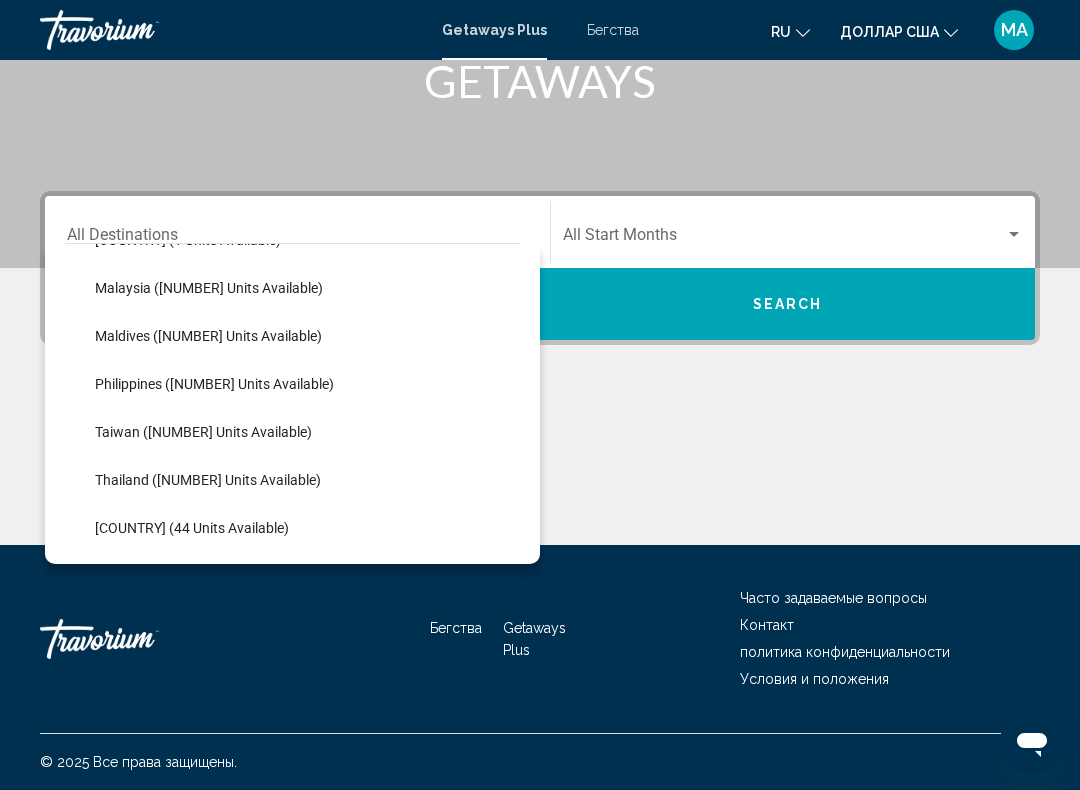 scroll, scrollTop: 667, scrollLeft: 0, axis: vertical 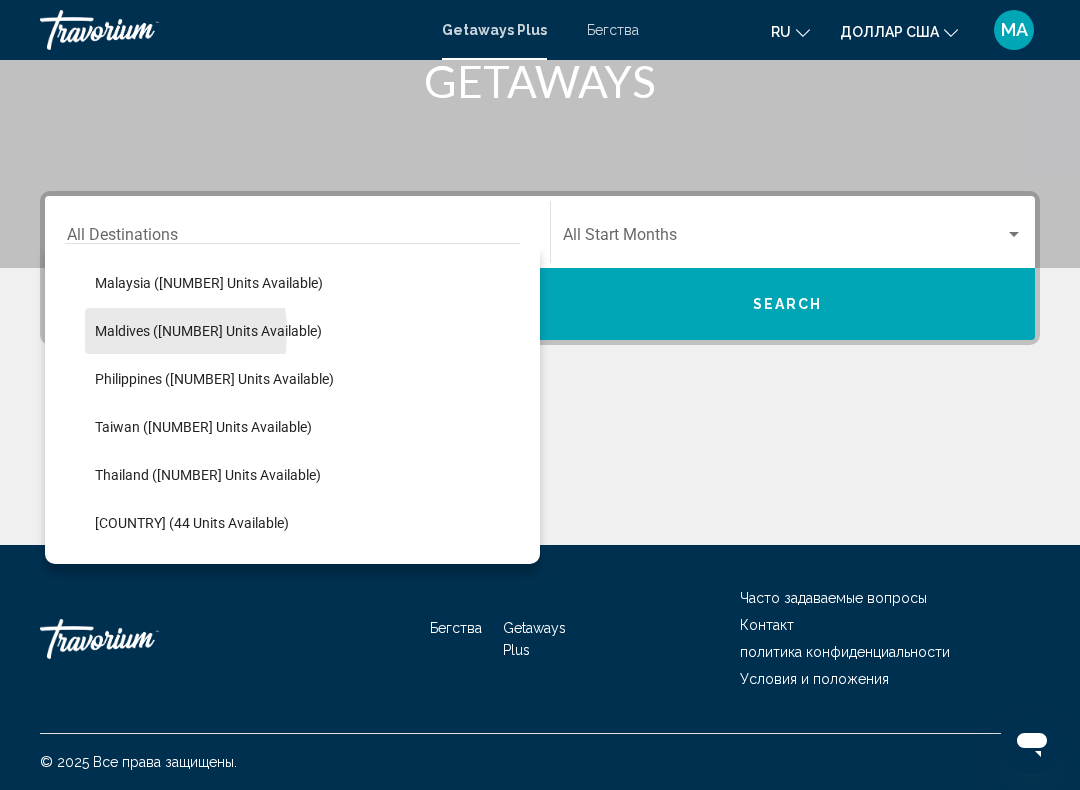click on "Maldives ([NUMBER] units available)" 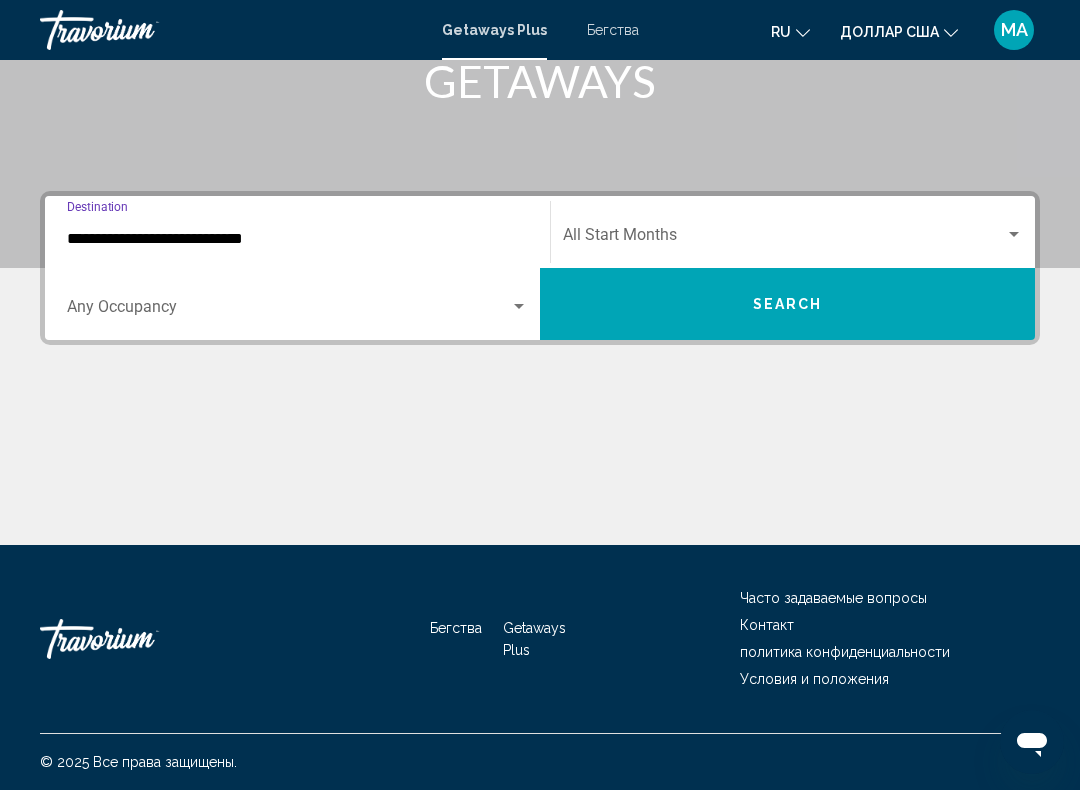 click at bounding box center (519, 306) 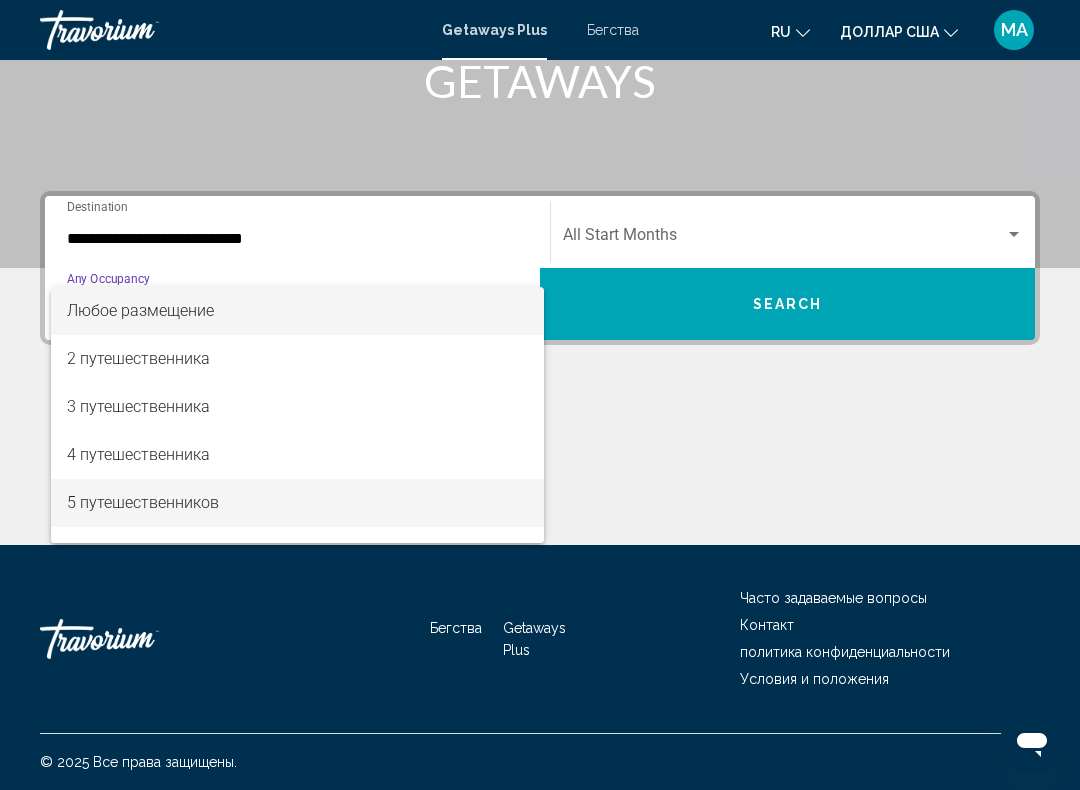 click on "5 путешественников" at bounding box center [143, 502] 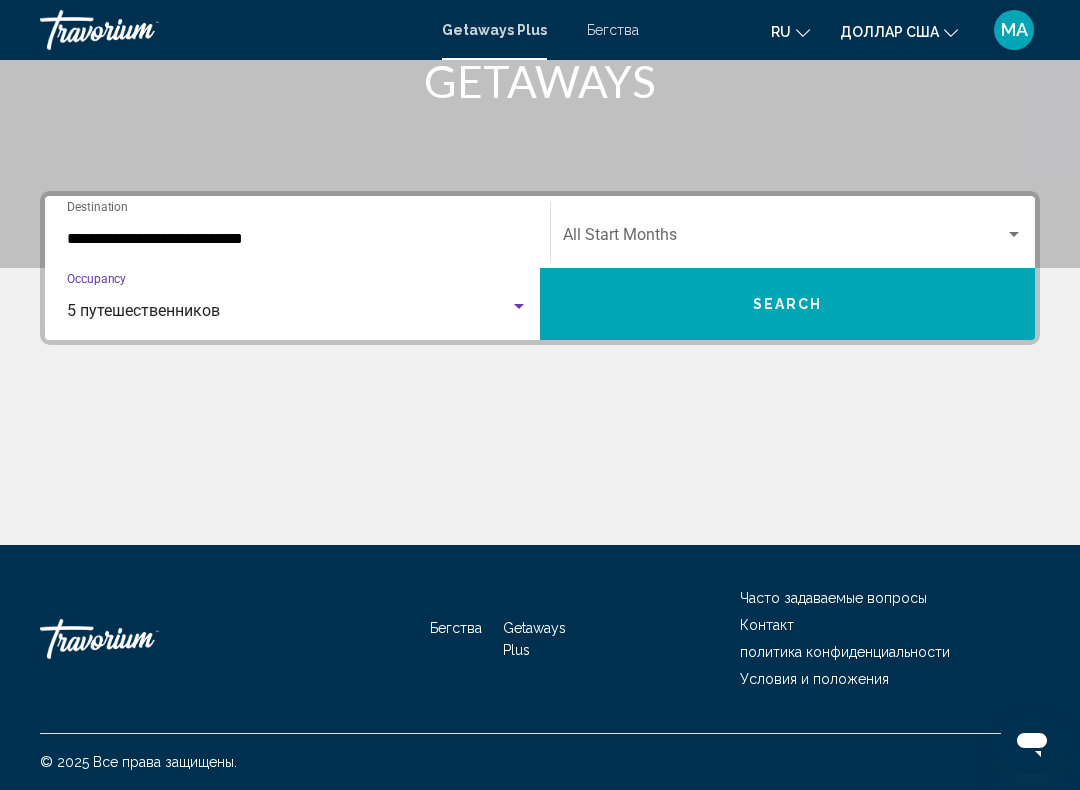 click on "Start Month All Start Months" 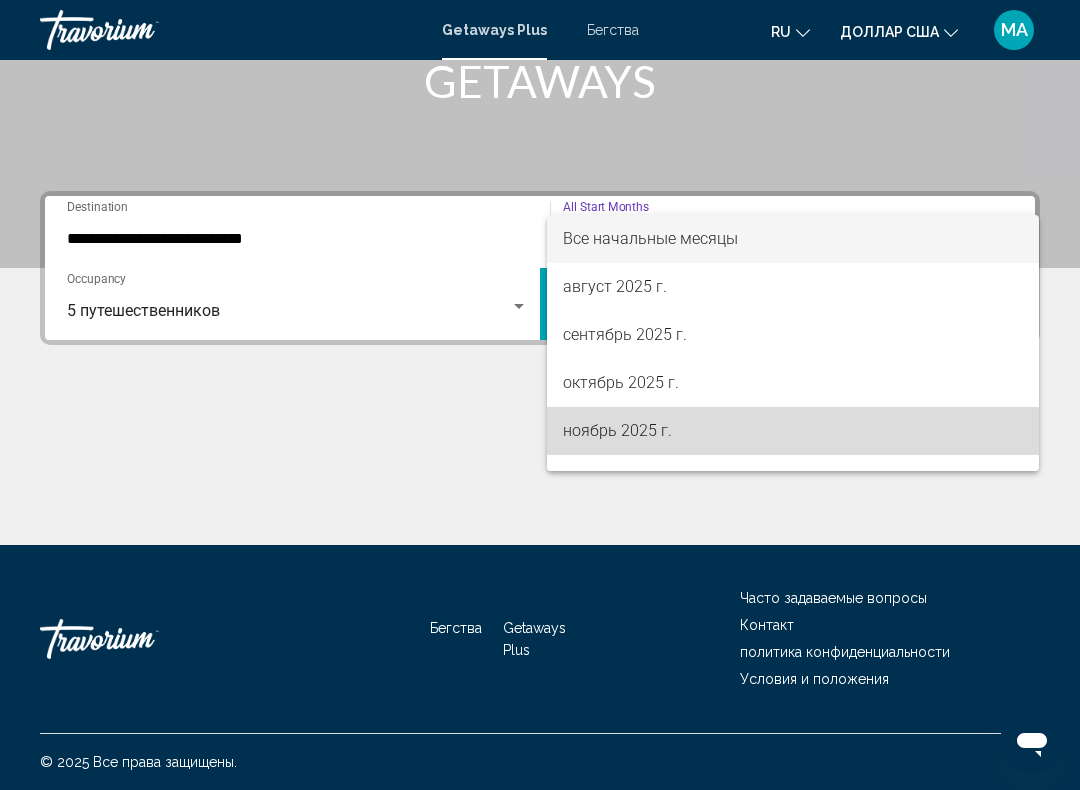 click on "ноябрь 2025 г." at bounding box center (617, 430) 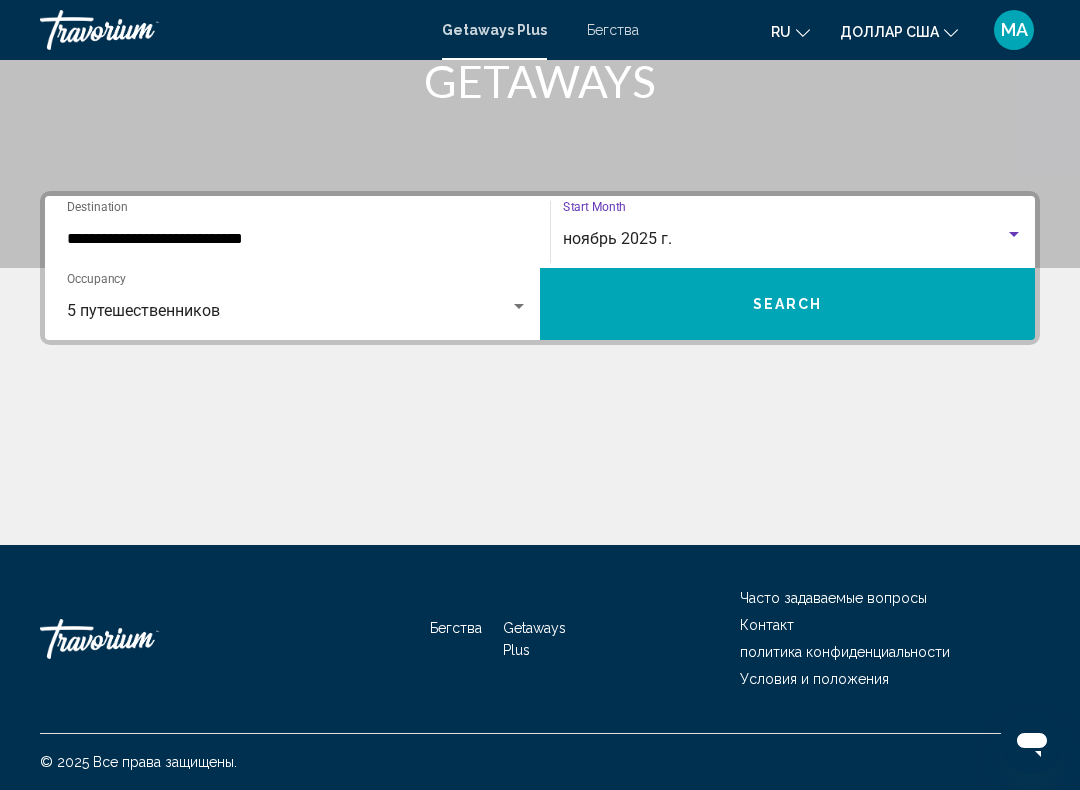 click on "Search" at bounding box center (788, 305) 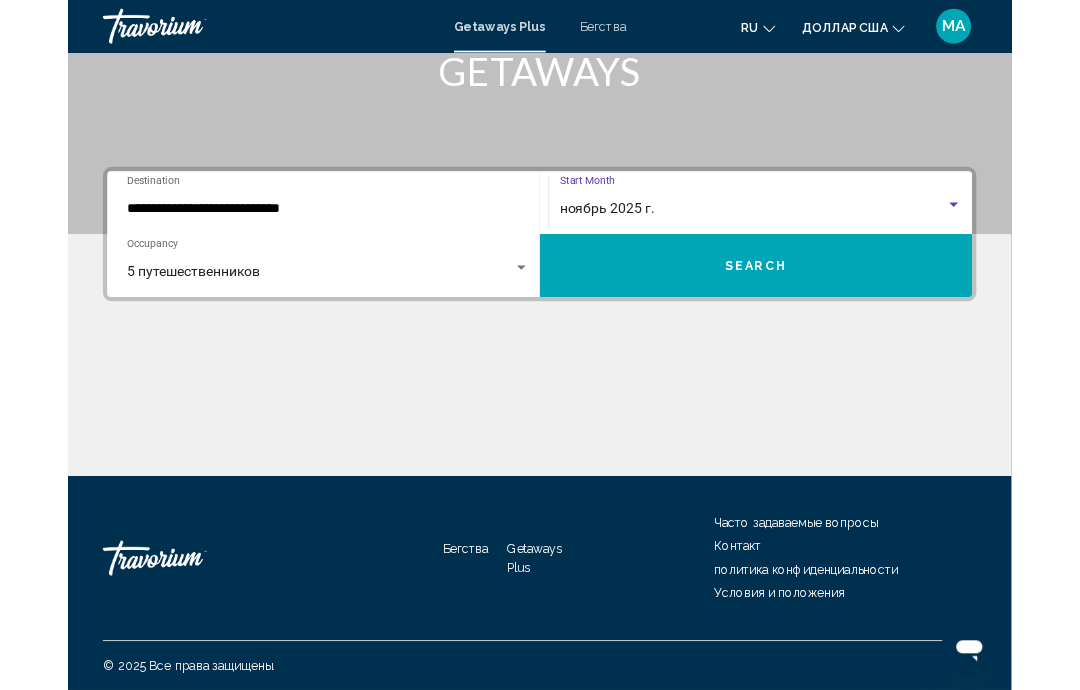 scroll, scrollTop: 0, scrollLeft: 0, axis: both 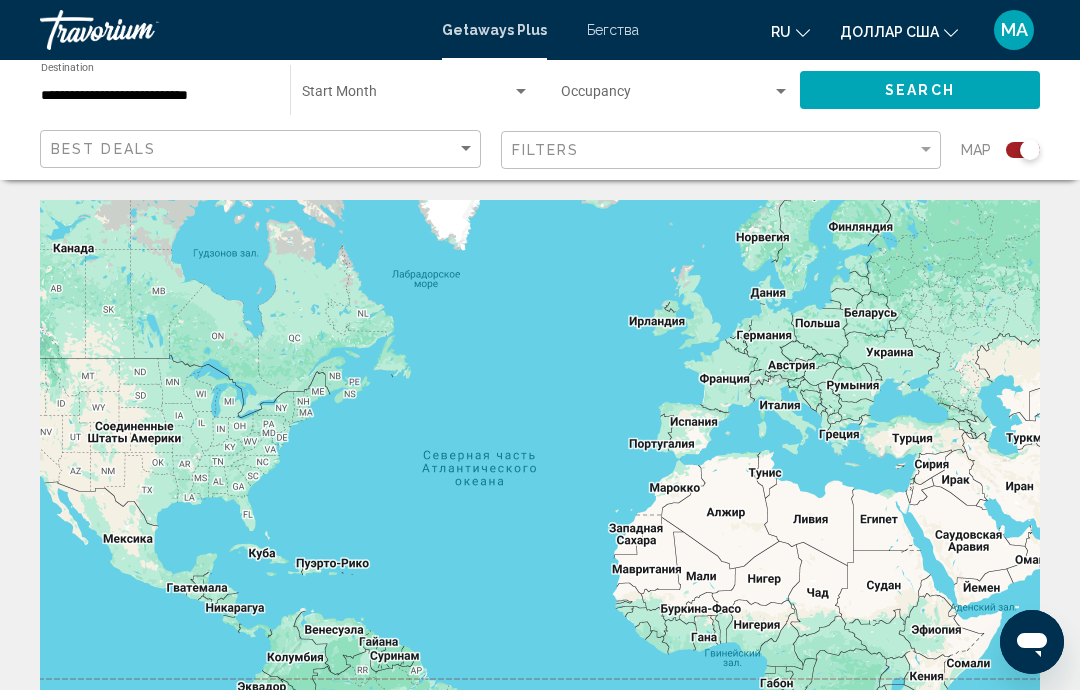 click 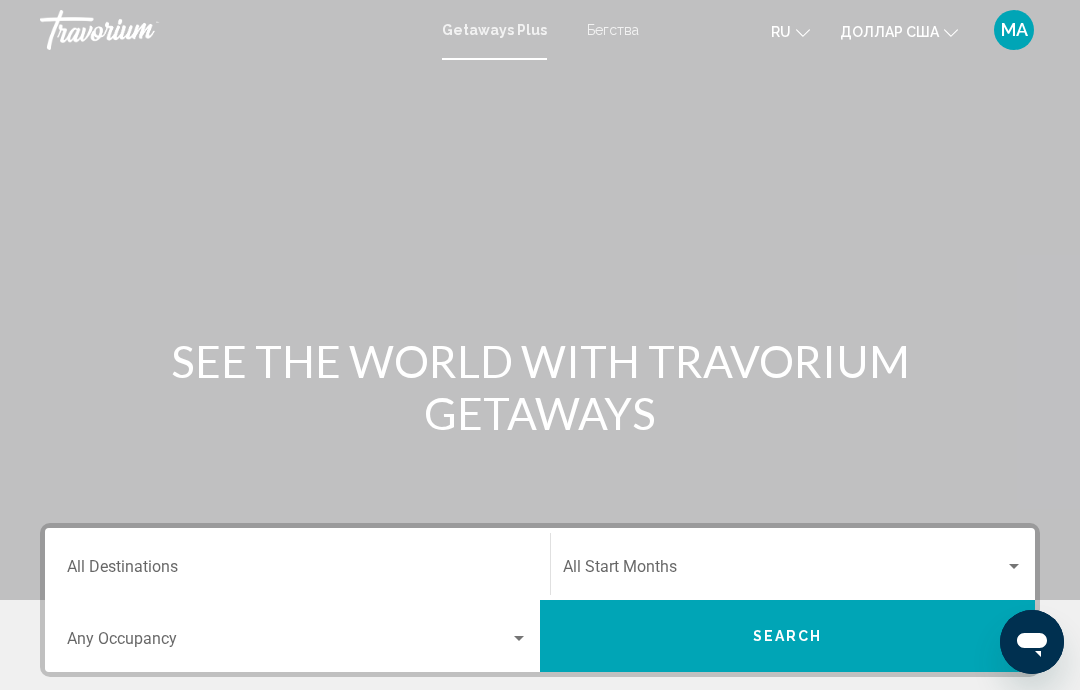 click on "Destination All Destinations" at bounding box center (297, 571) 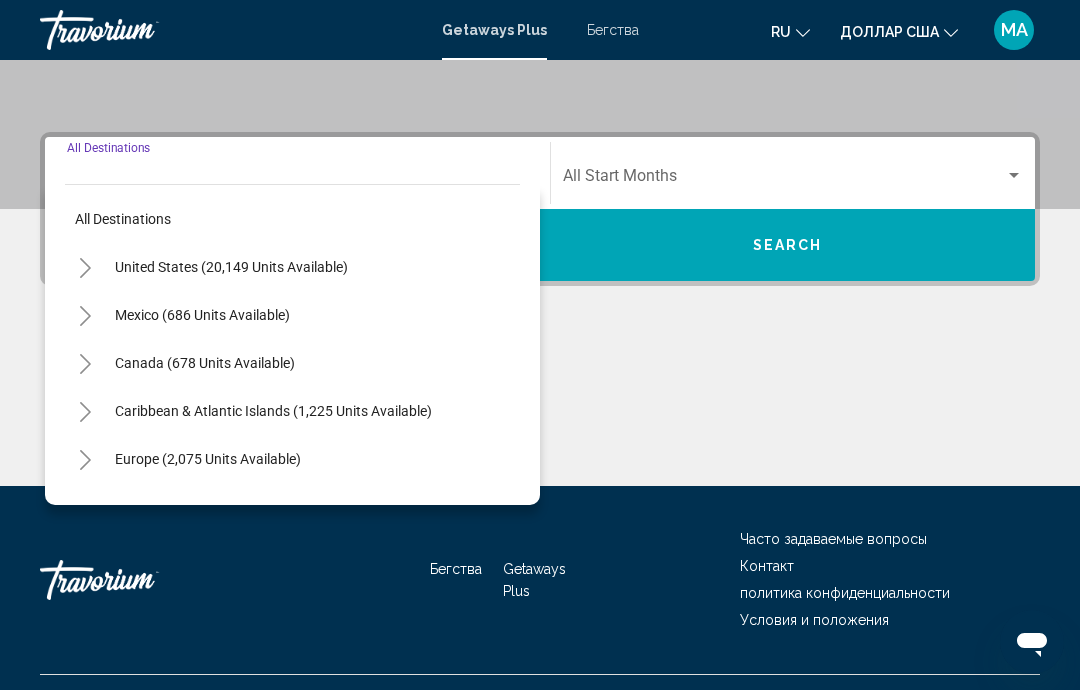 scroll, scrollTop: 432, scrollLeft: 0, axis: vertical 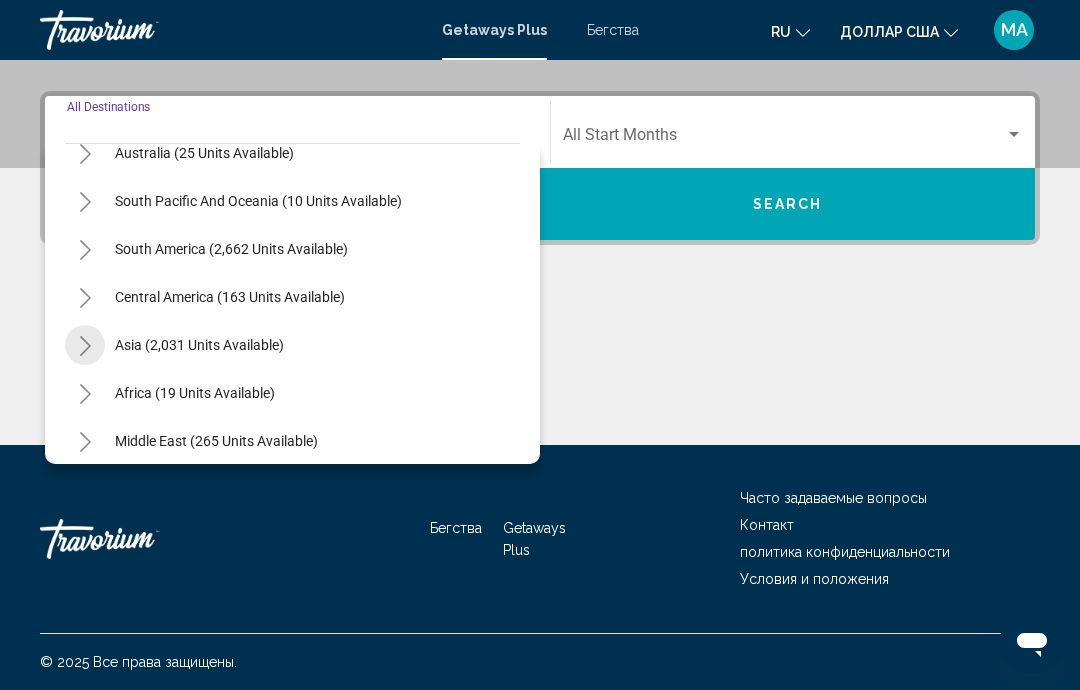 click 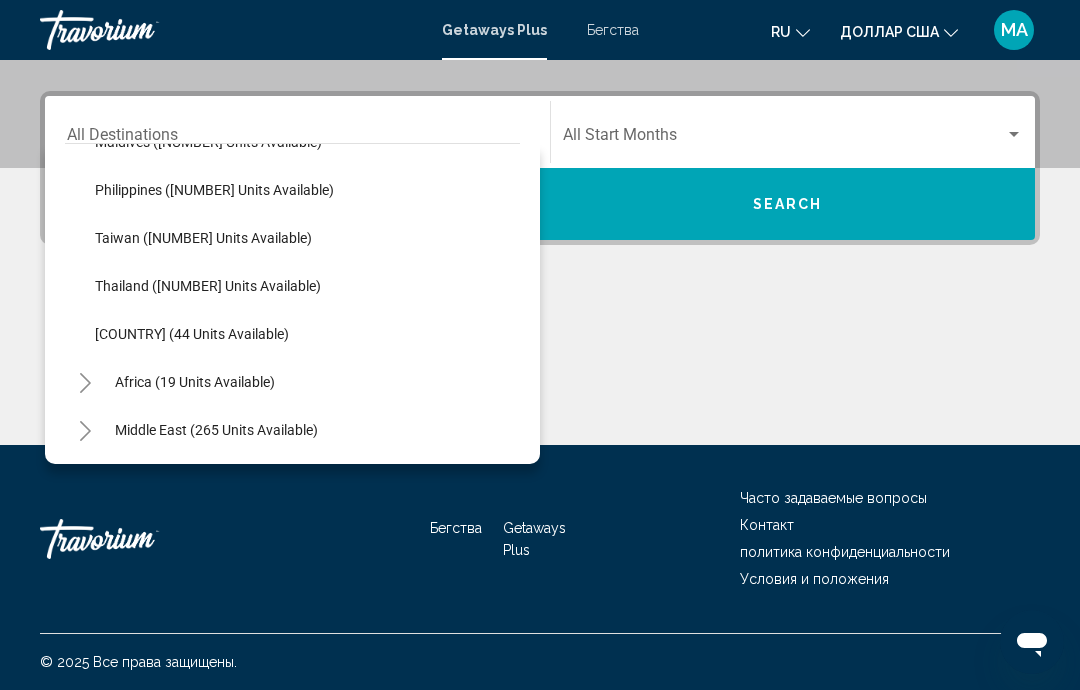 scroll, scrollTop: 756, scrollLeft: 0, axis: vertical 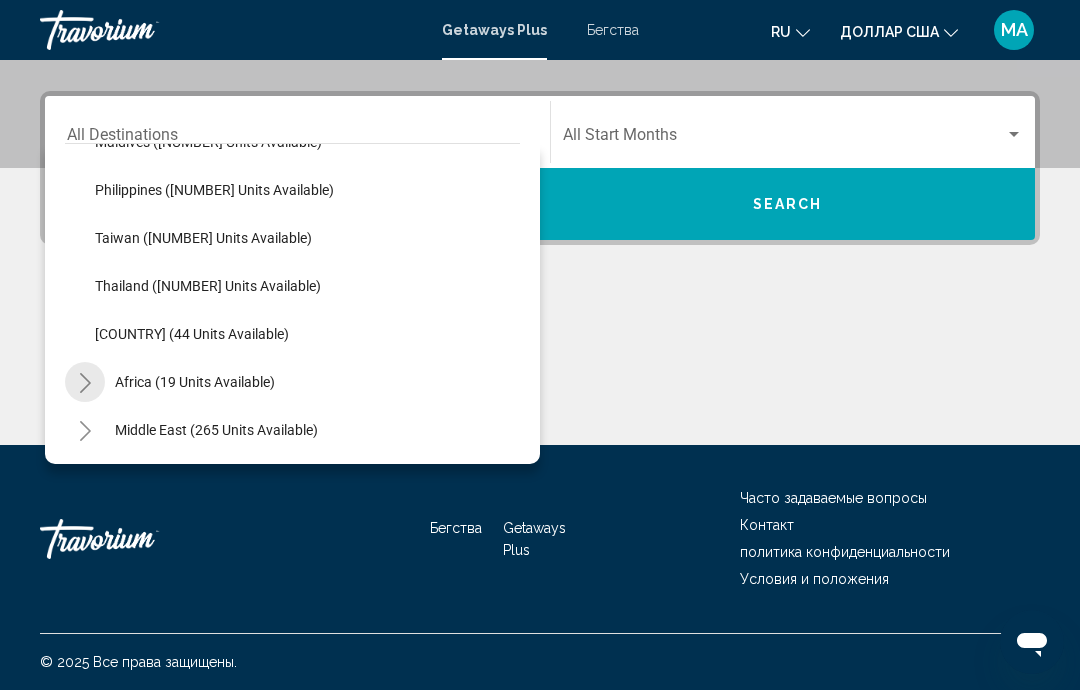 click 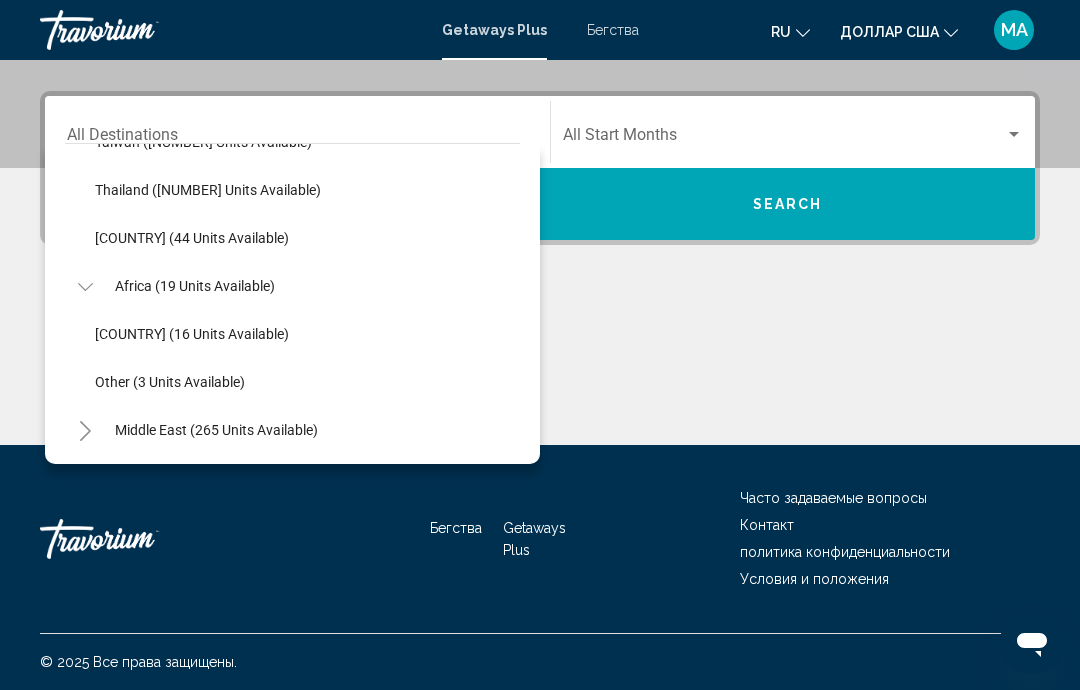 scroll, scrollTop: 852, scrollLeft: 0, axis: vertical 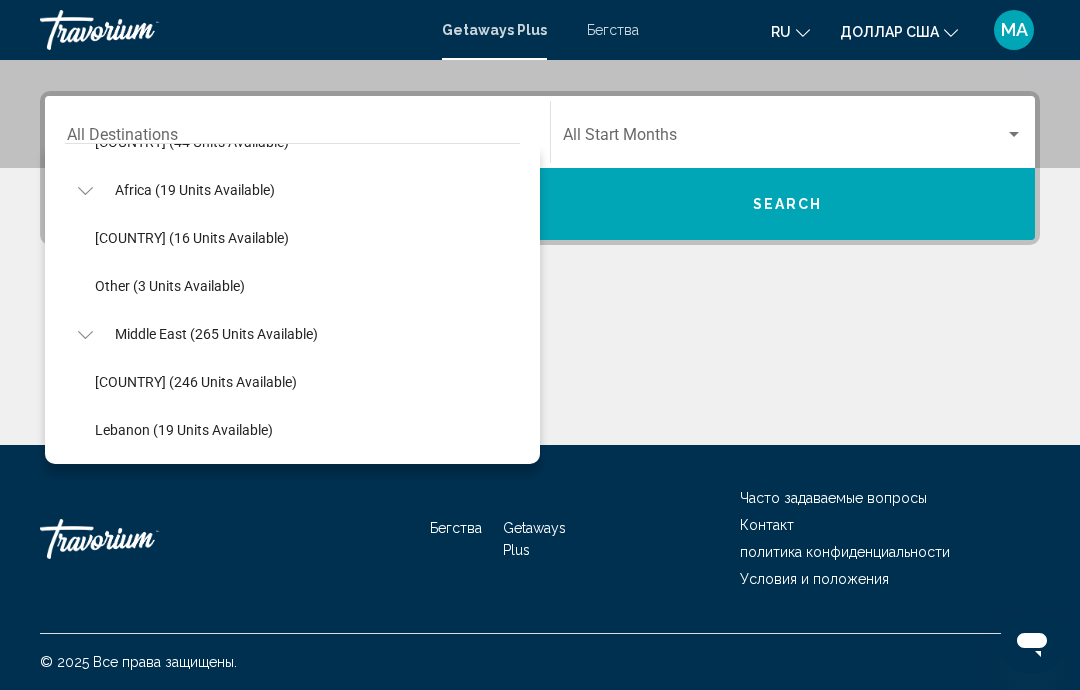 click on "[COUNTRY] (246 units available)" 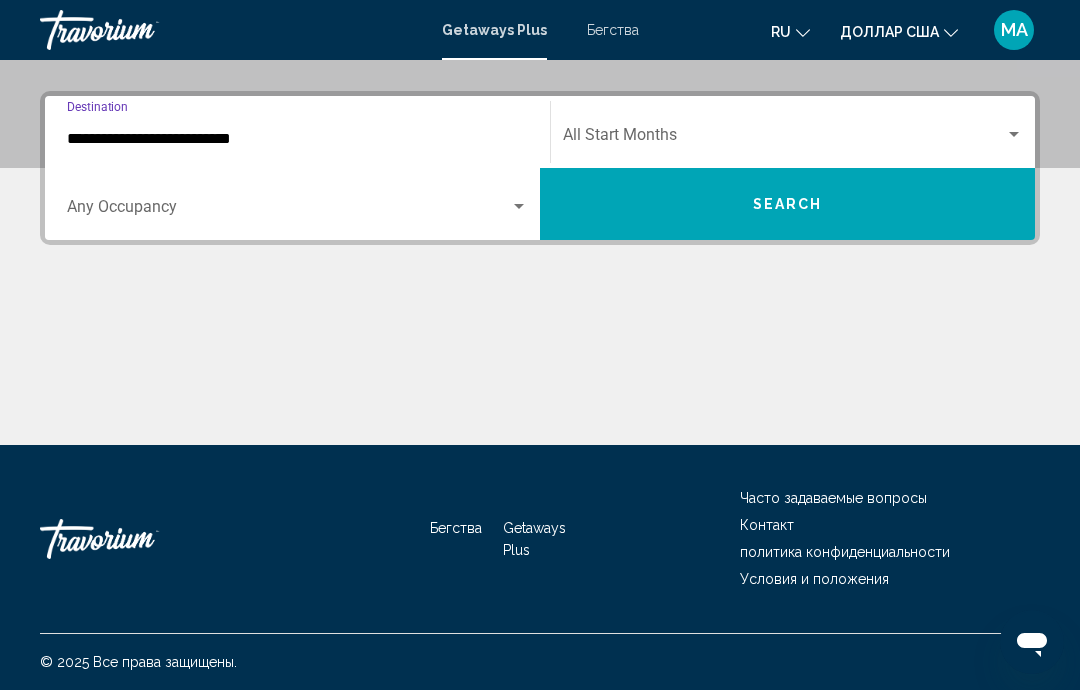 click at bounding box center [519, 207] 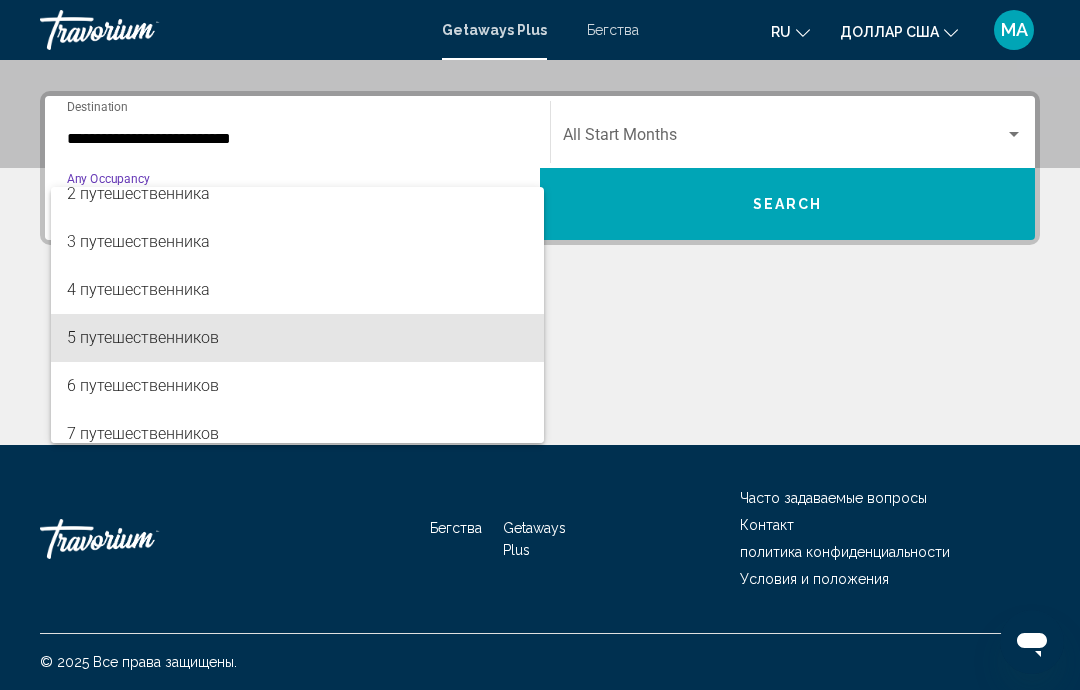 scroll, scrollTop: 66, scrollLeft: 0, axis: vertical 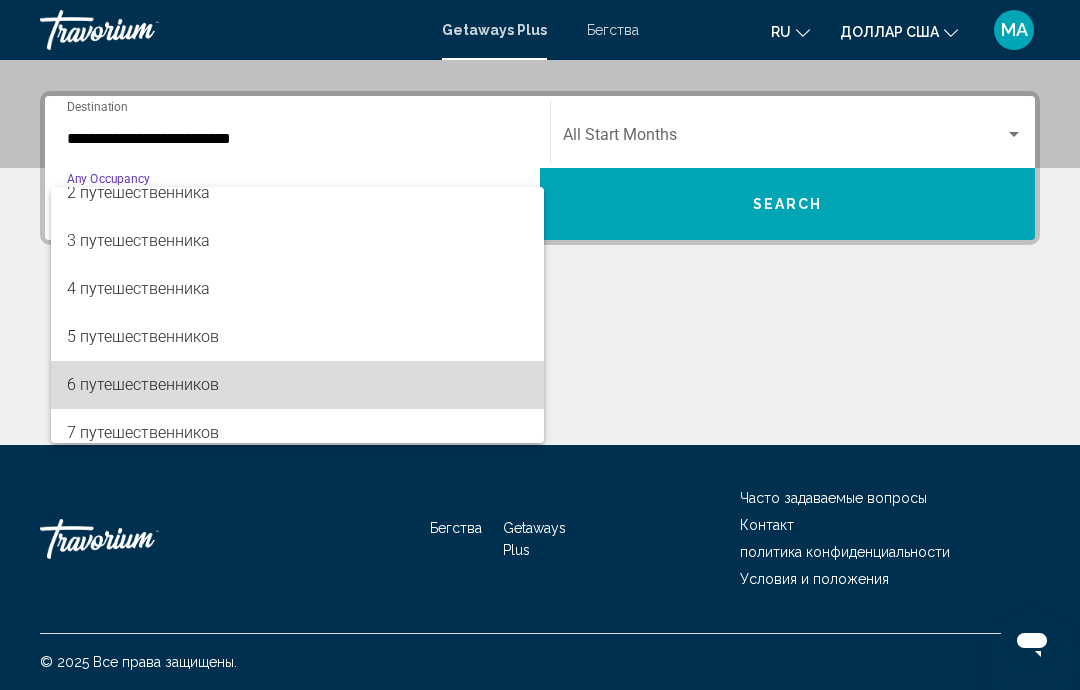 click on "6 путешественников" at bounding box center [143, 384] 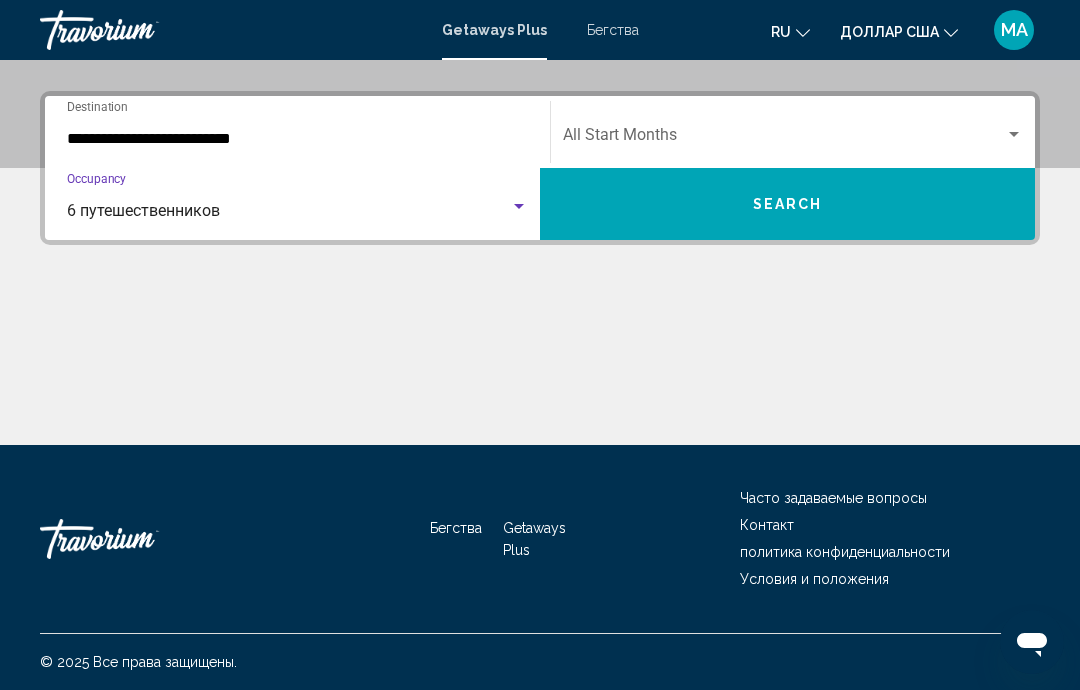 click on "Start Month All Start Months" 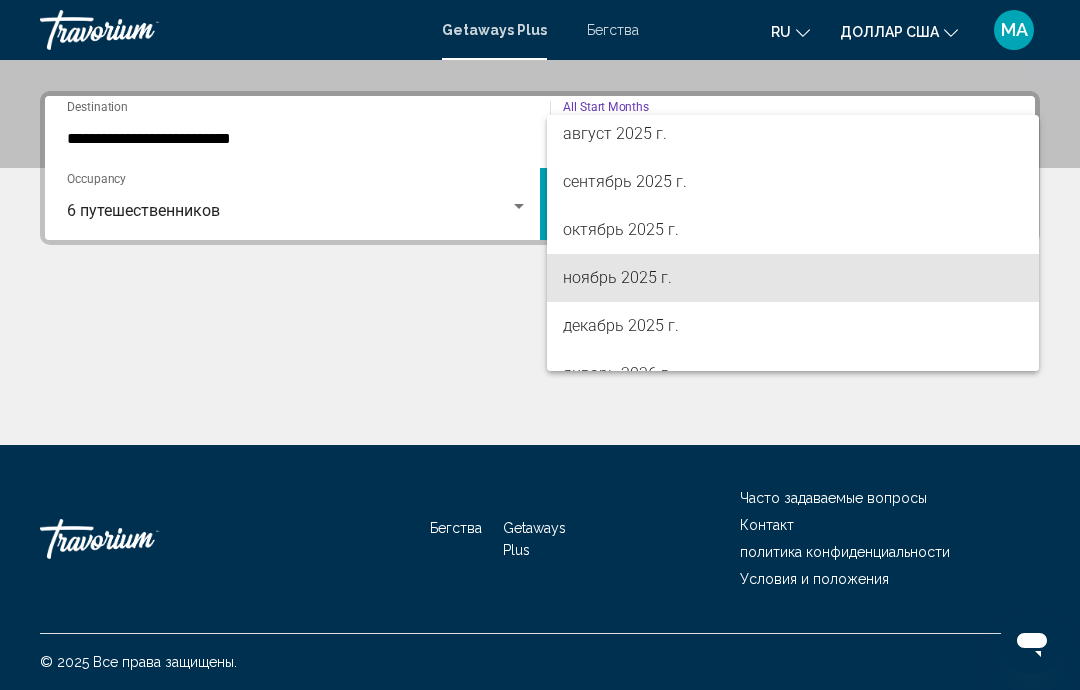 scroll, scrollTop: 55, scrollLeft: 0, axis: vertical 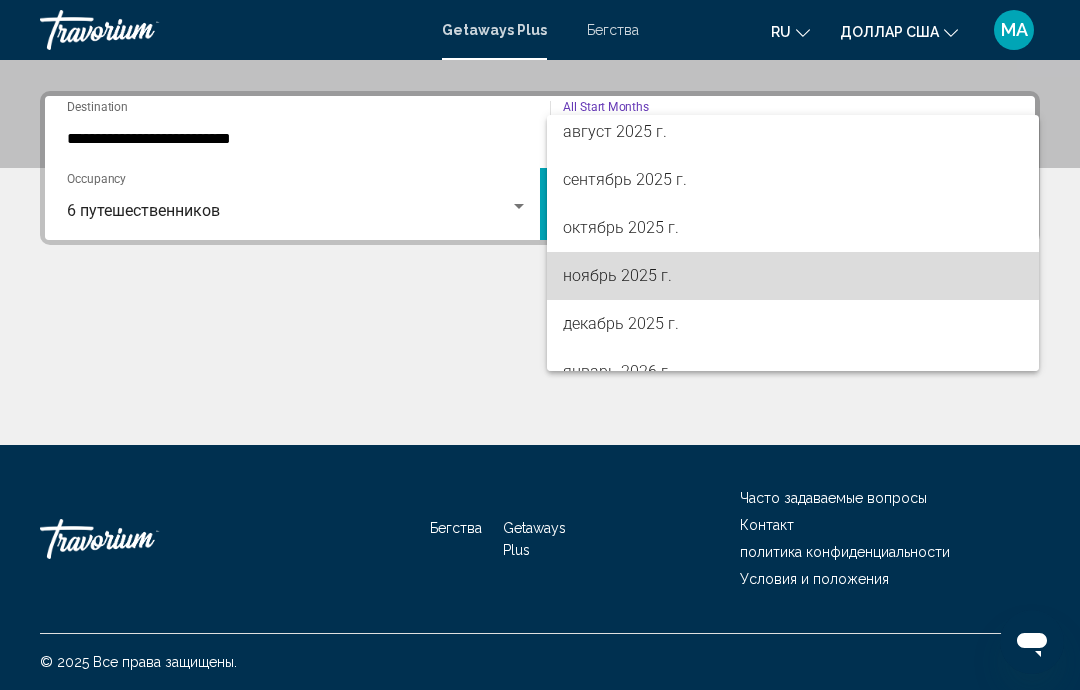 click on "ноябрь 2025 г." at bounding box center [617, 275] 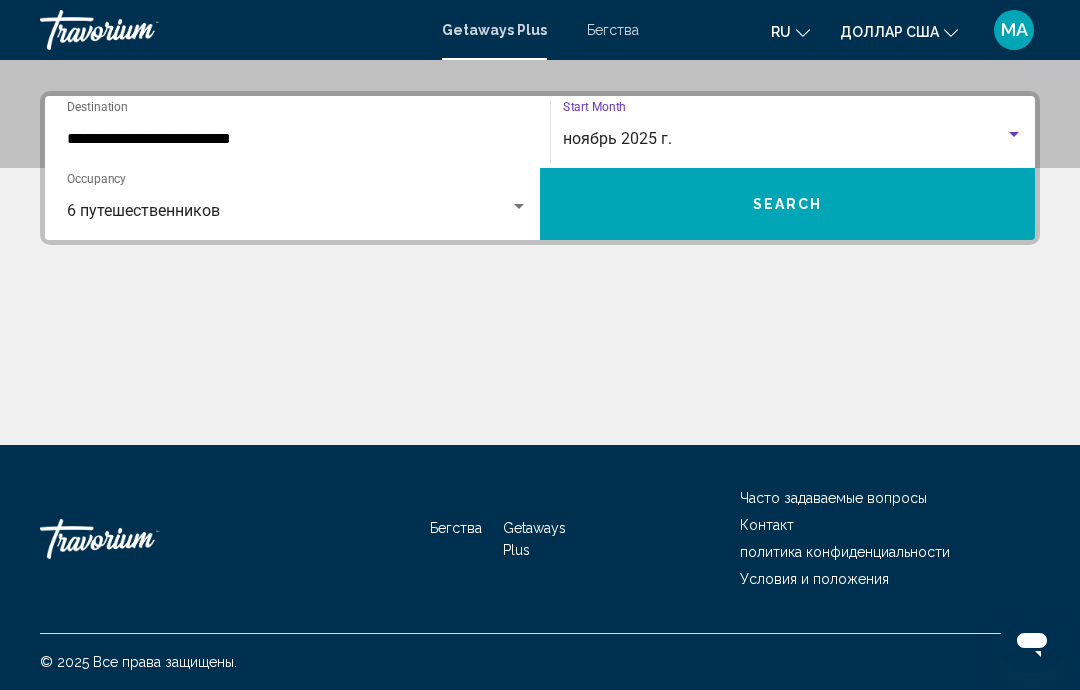 click on "Search" at bounding box center [787, 204] 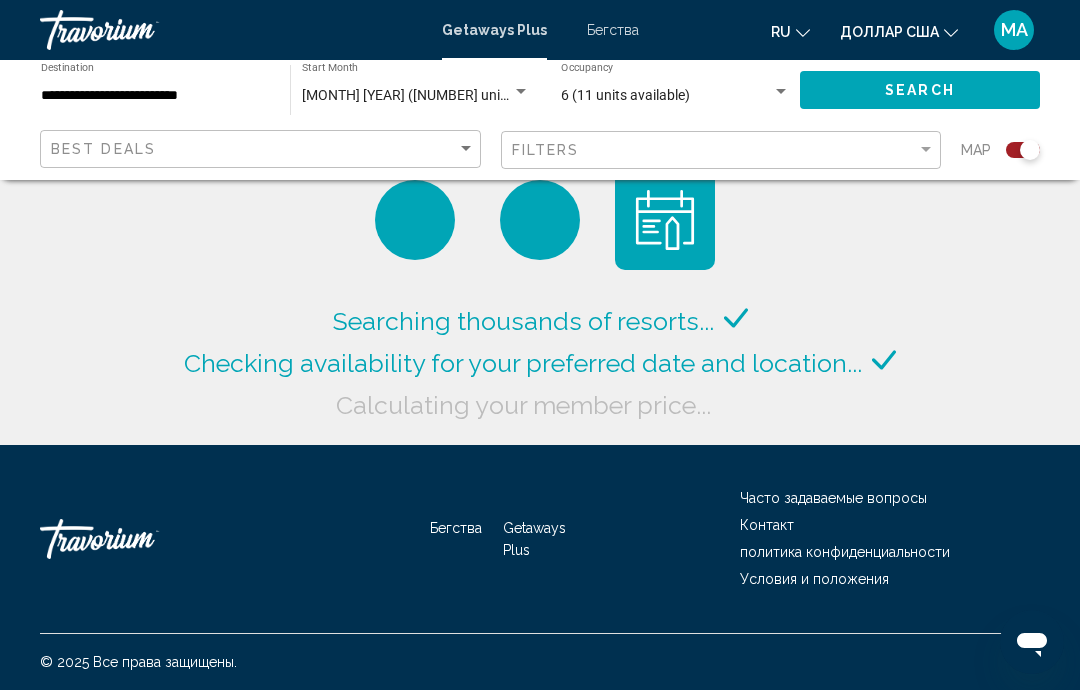 click 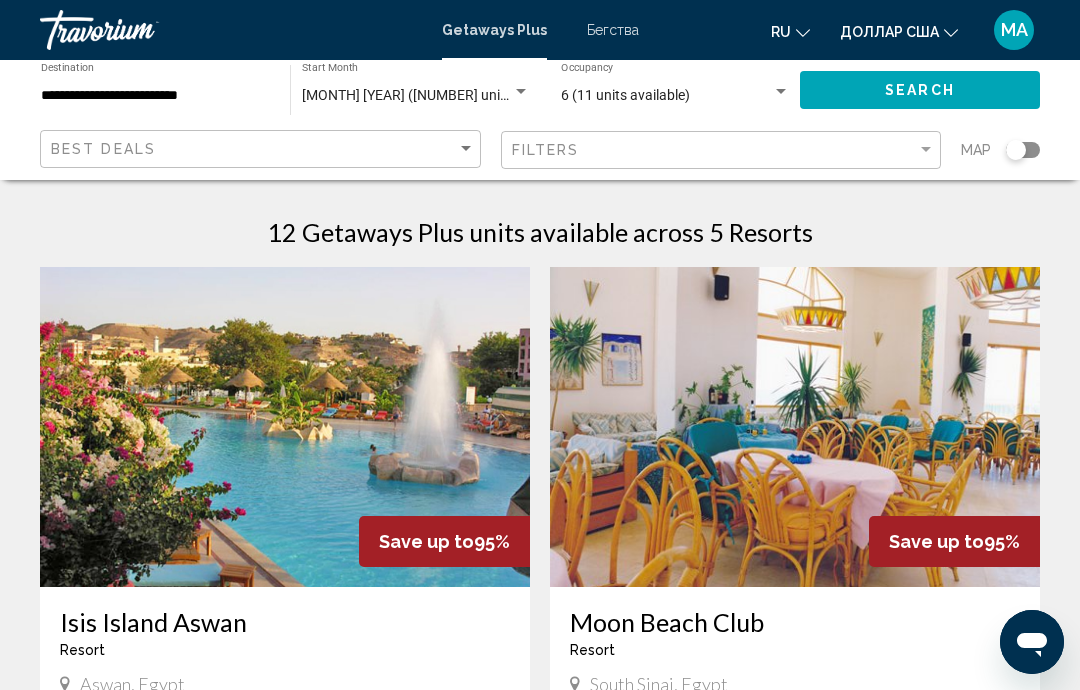 scroll, scrollTop: 0, scrollLeft: 0, axis: both 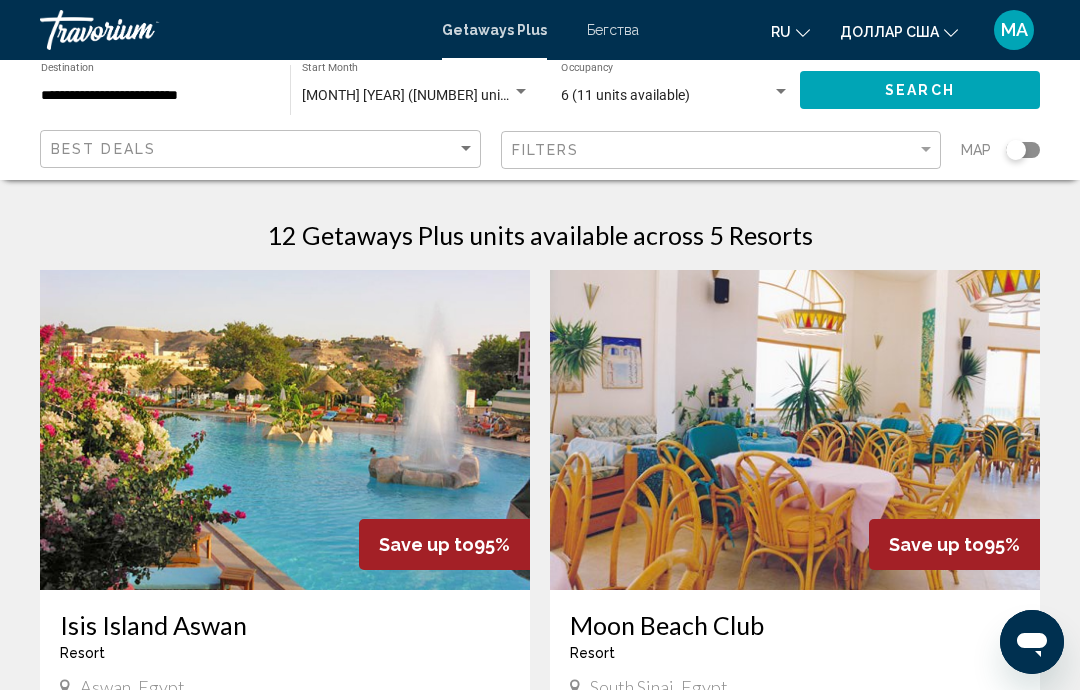 click on "Isis Island Aswan" at bounding box center (285, 625) 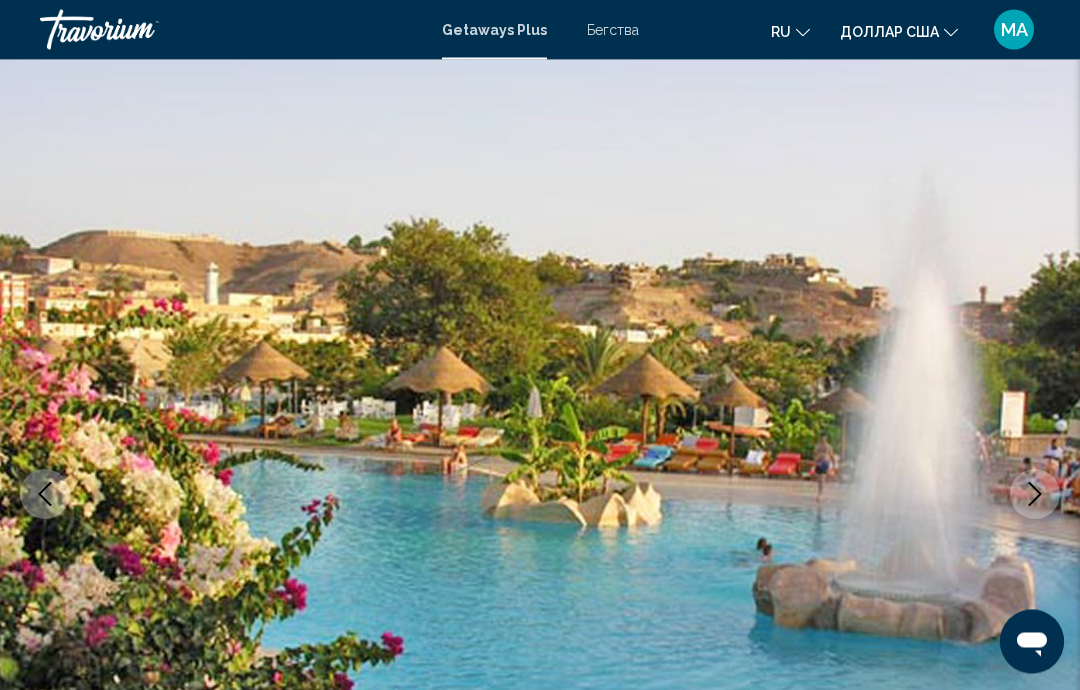 scroll, scrollTop: 0, scrollLeft: 0, axis: both 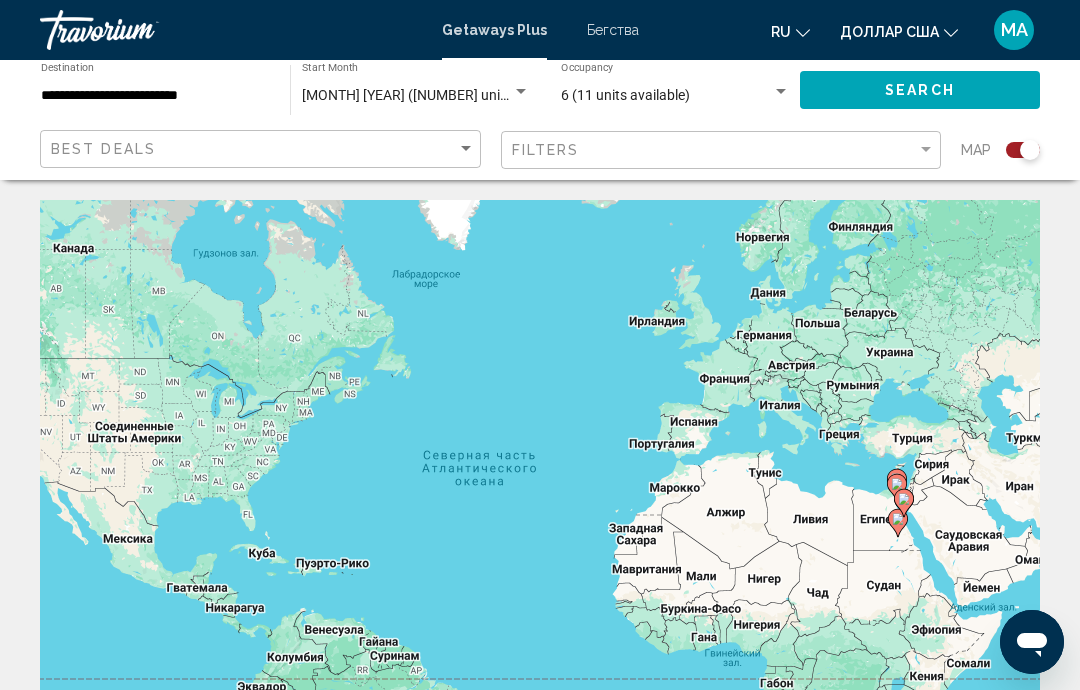 click 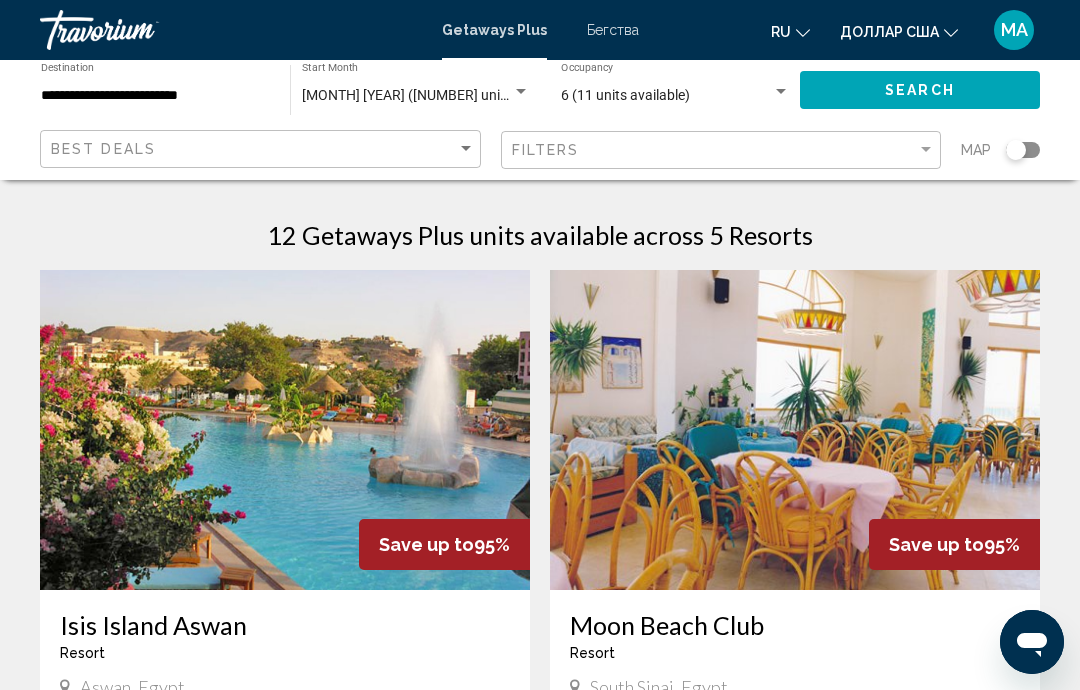 click at bounding box center [781, 92] 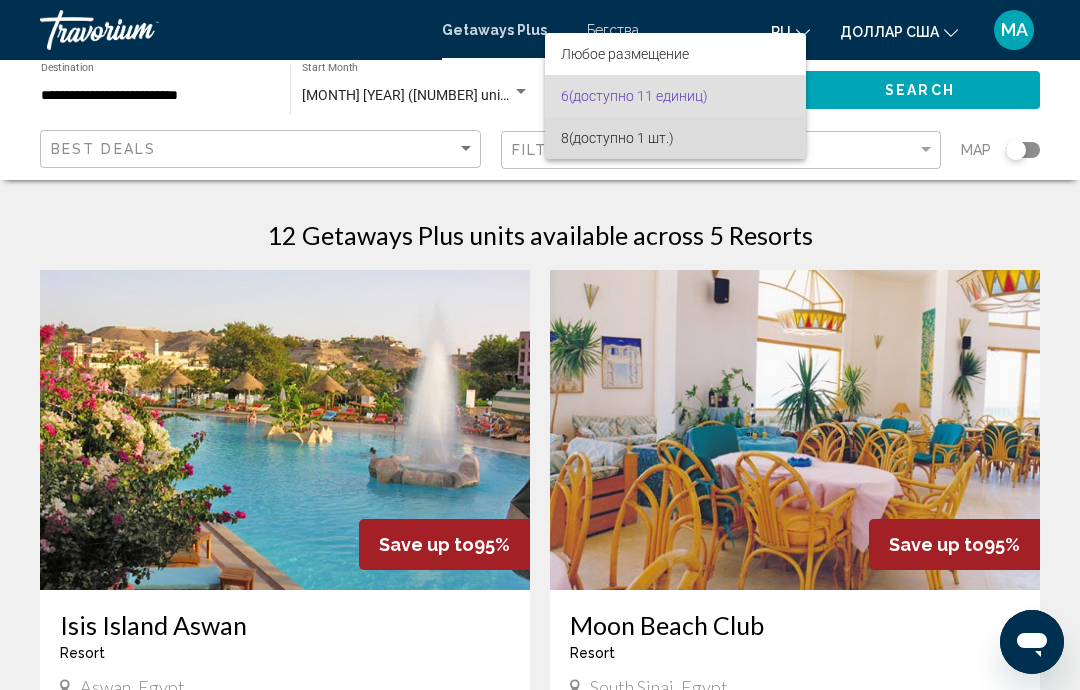 click on "(доступно 1 шт.)" at bounding box center (621, 138) 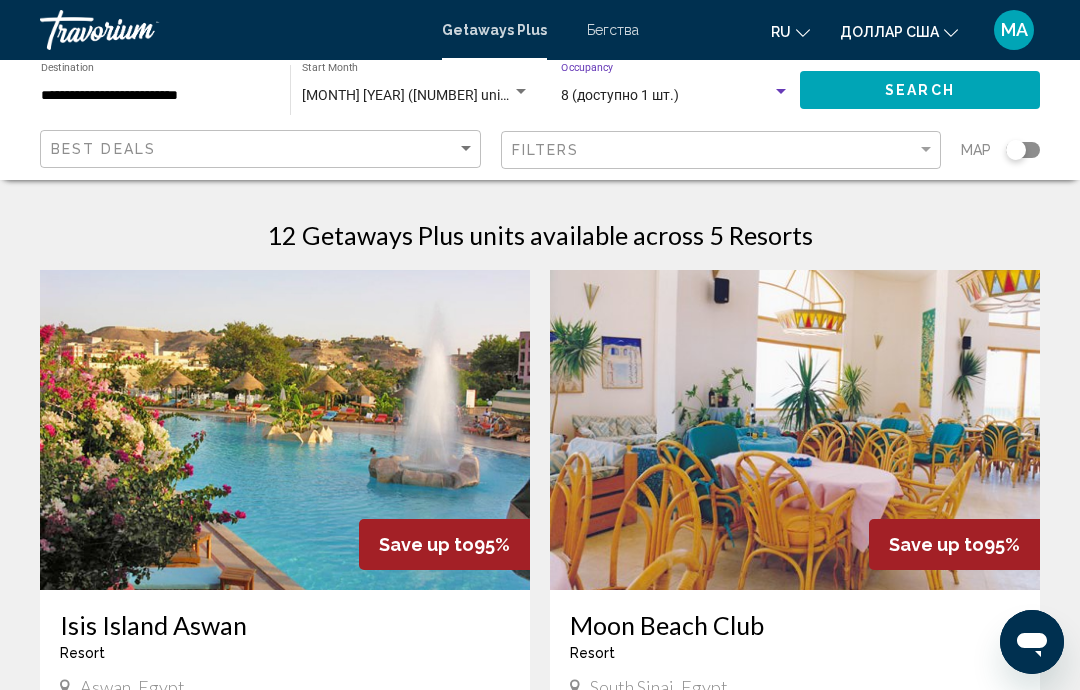 click at bounding box center (521, 92) 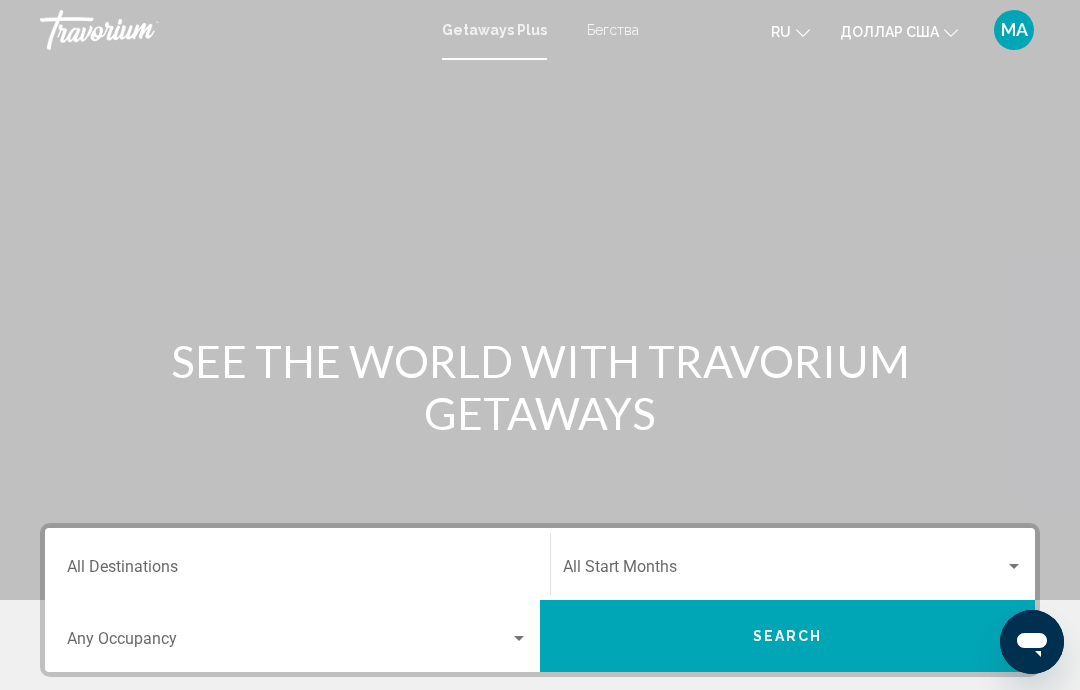 click at bounding box center [1014, 567] 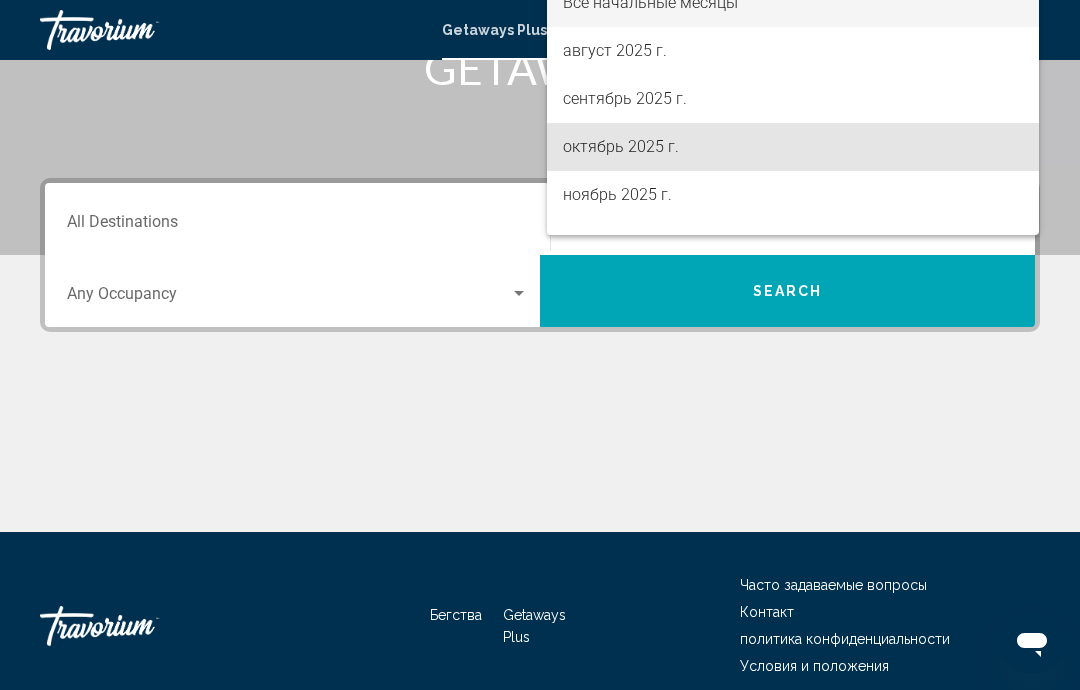 scroll, scrollTop: 344, scrollLeft: 0, axis: vertical 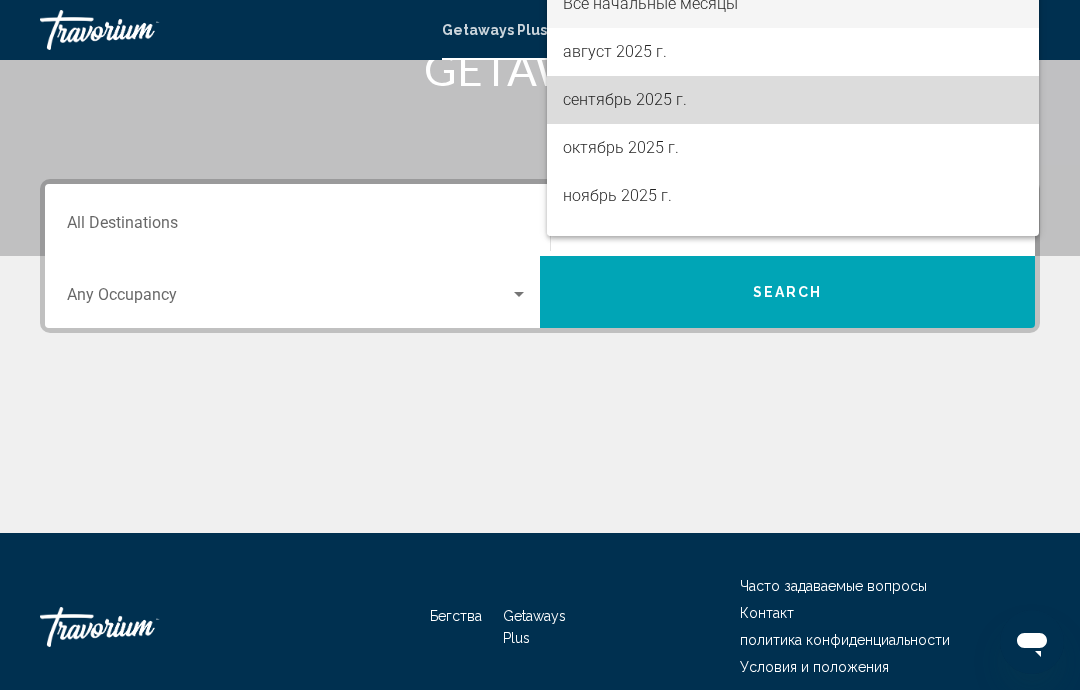 click on "сентябрь 2025 г." at bounding box center [625, 99] 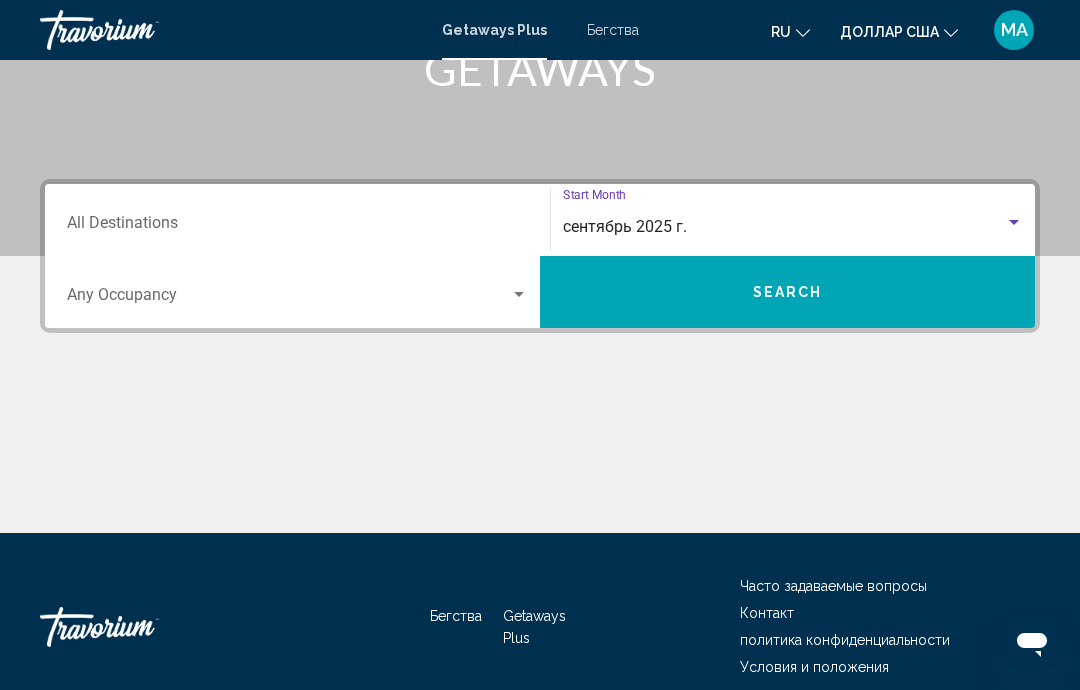 click at bounding box center (519, 295) 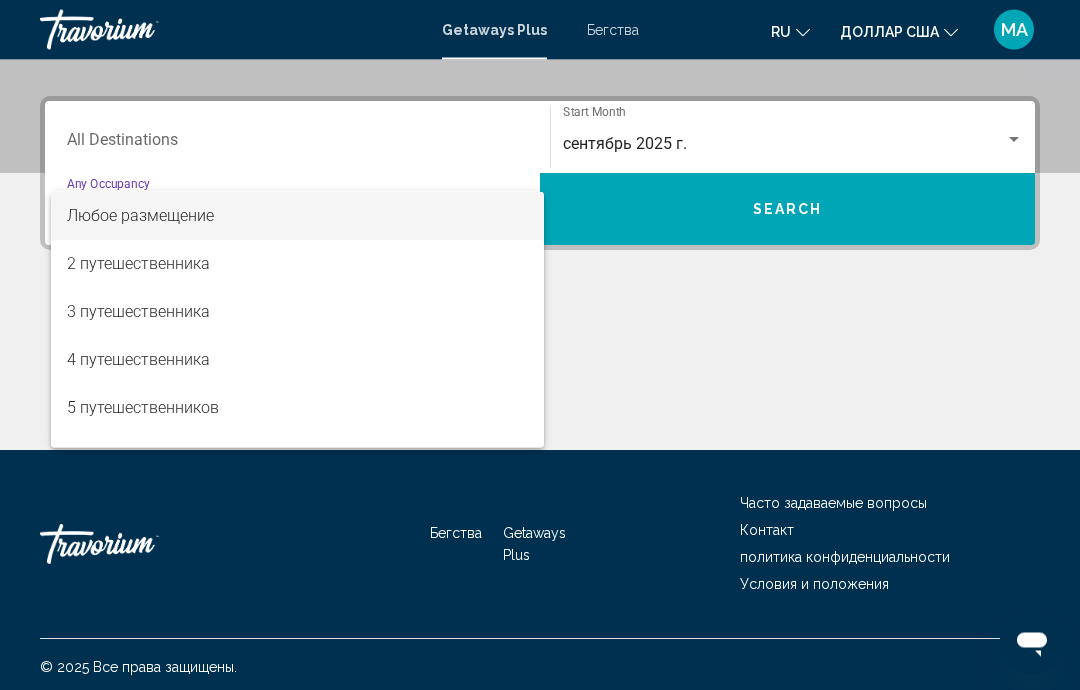 scroll, scrollTop: 432, scrollLeft: 0, axis: vertical 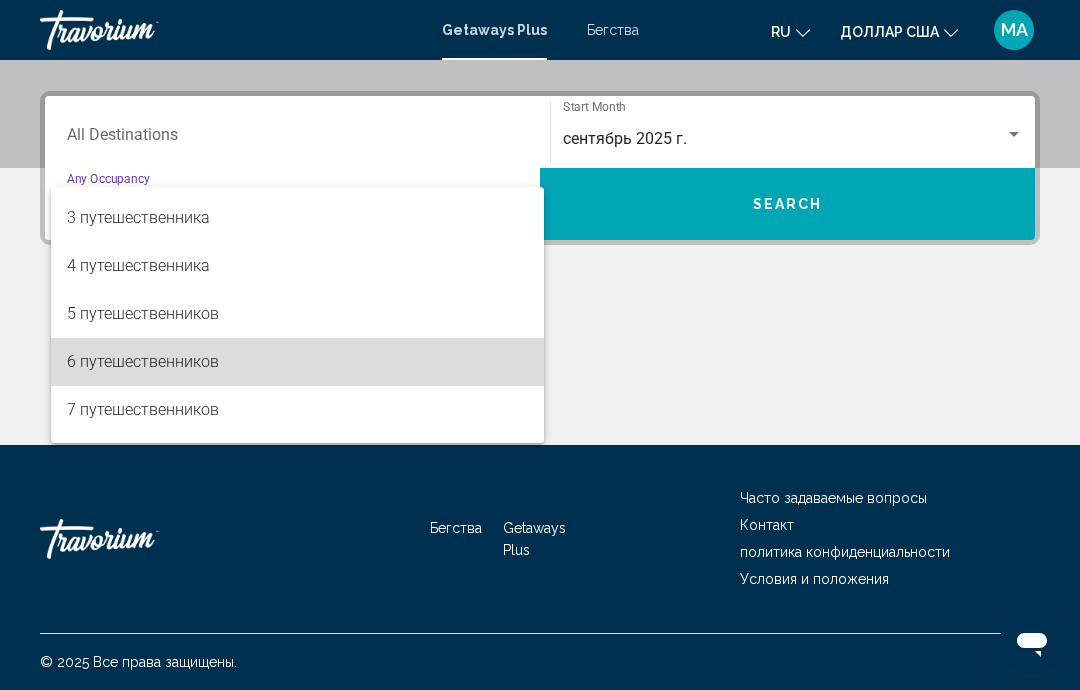 click on "6 путешественников" at bounding box center [143, 361] 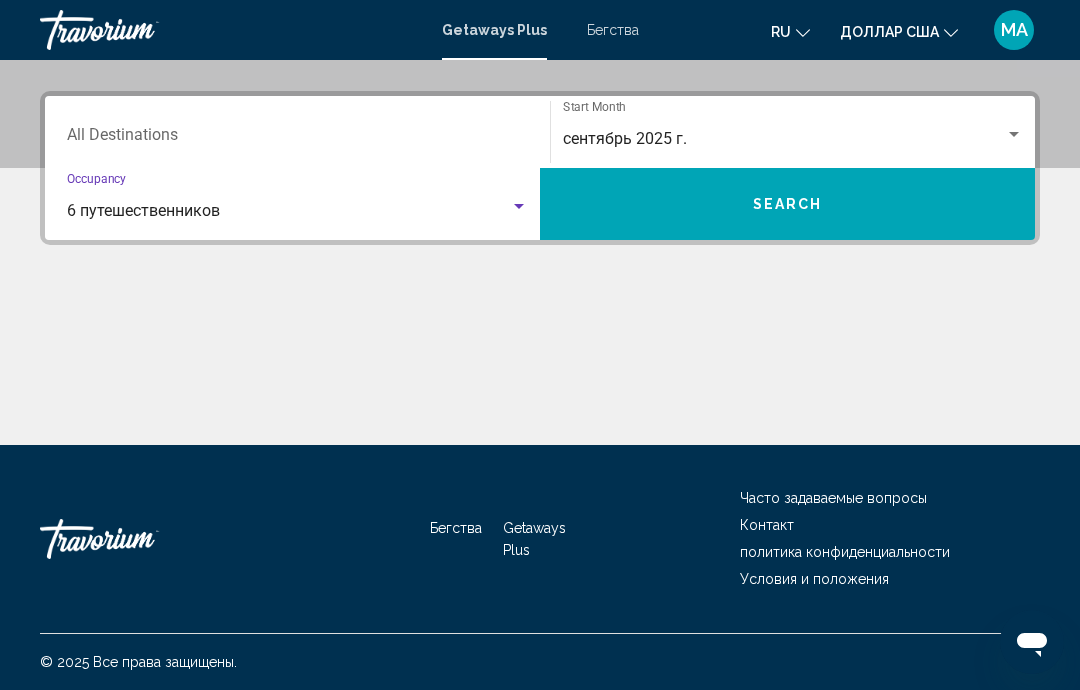 click on "Destination All Destinations" at bounding box center (297, 132) 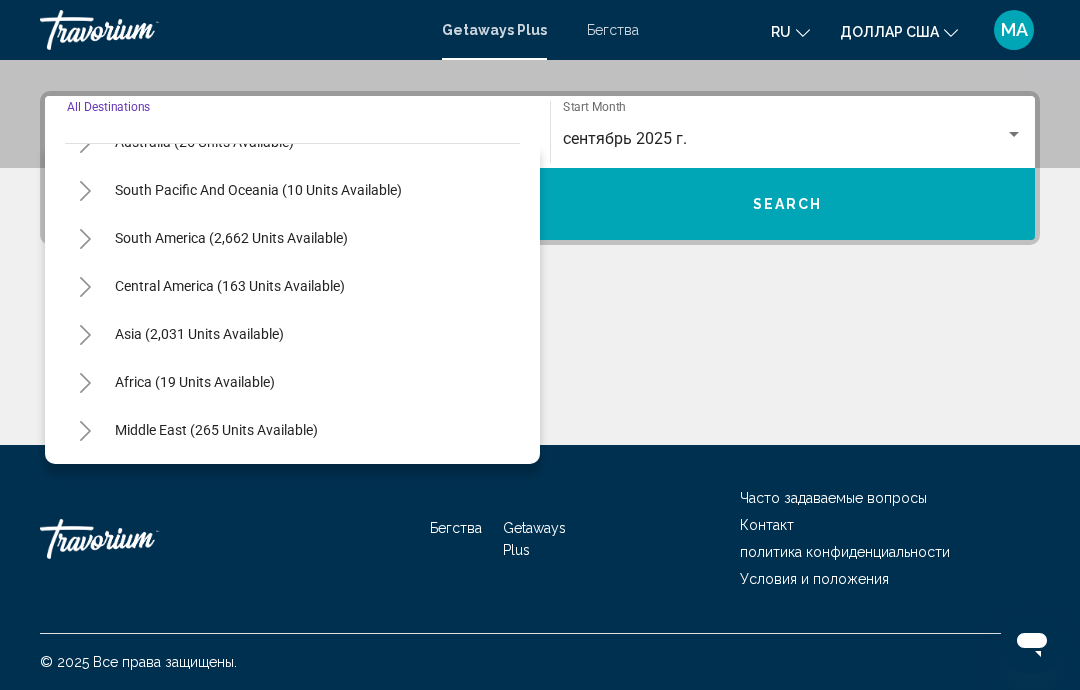 scroll, scrollTop: 324, scrollLeft: 0, axis: vertical 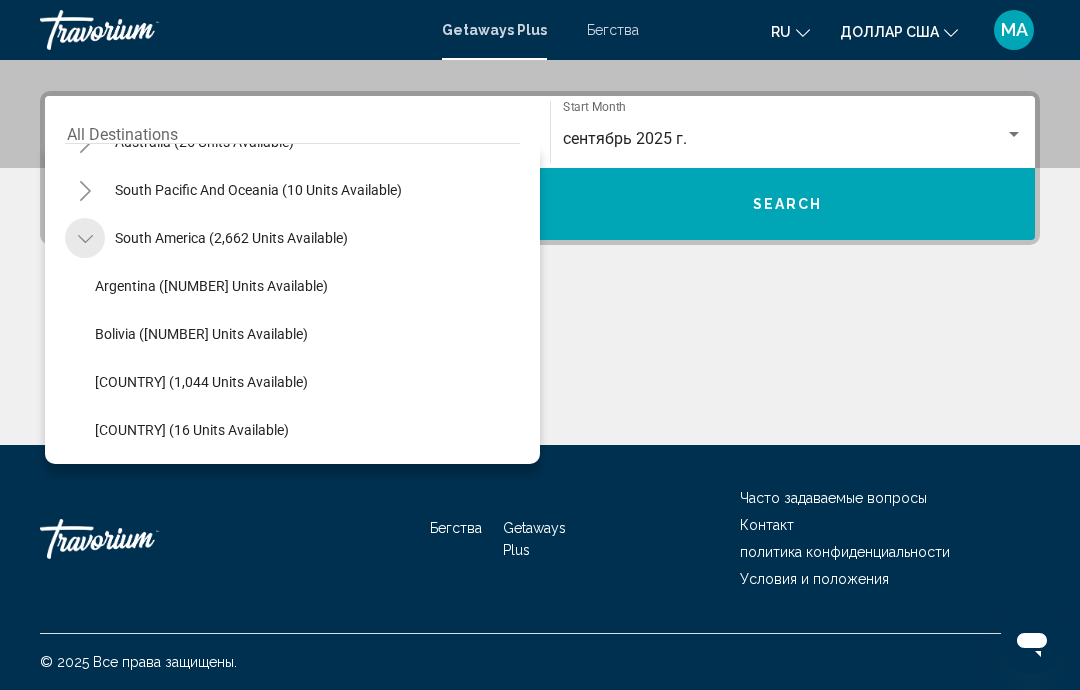 click 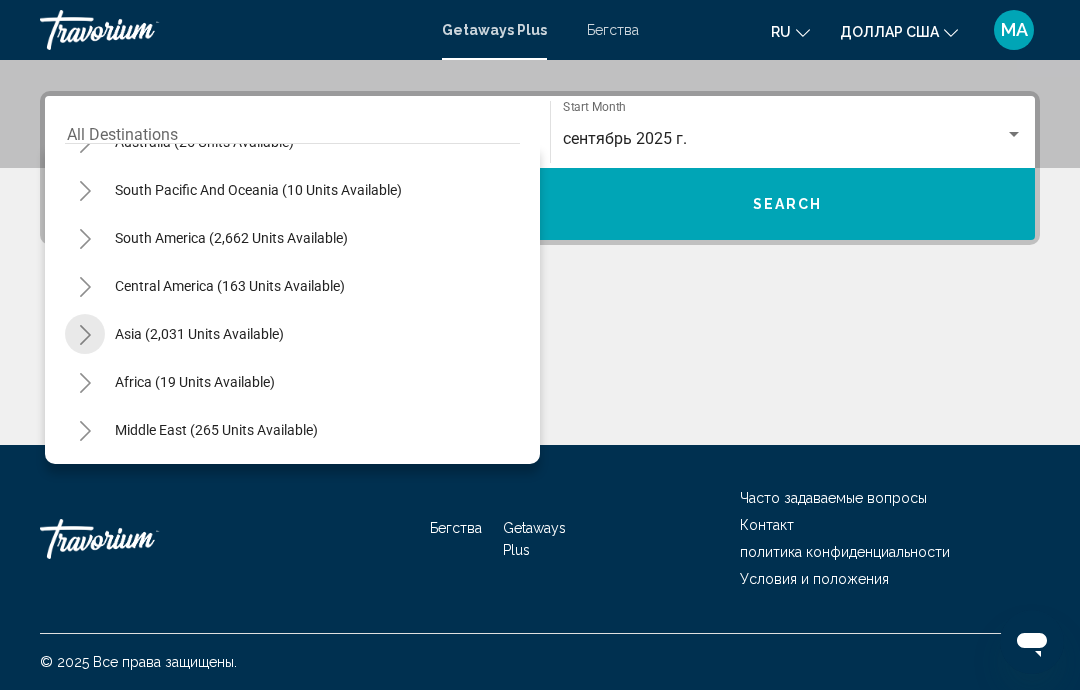 click 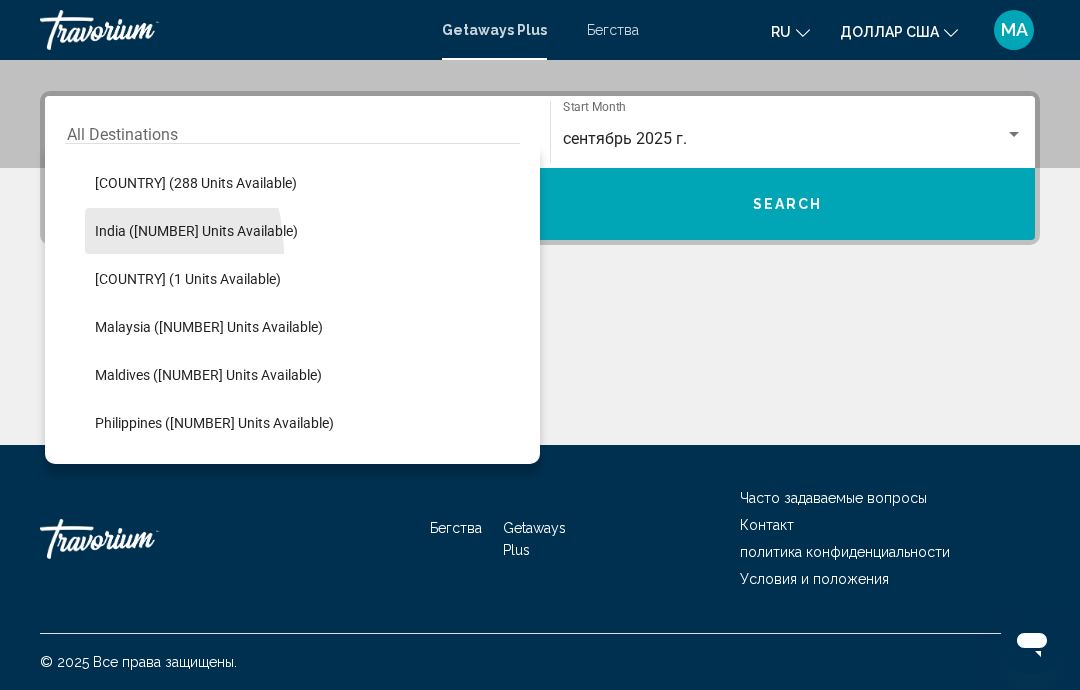 scroll, scrollTop: 528, scrollLeft: 0, axis: vertical 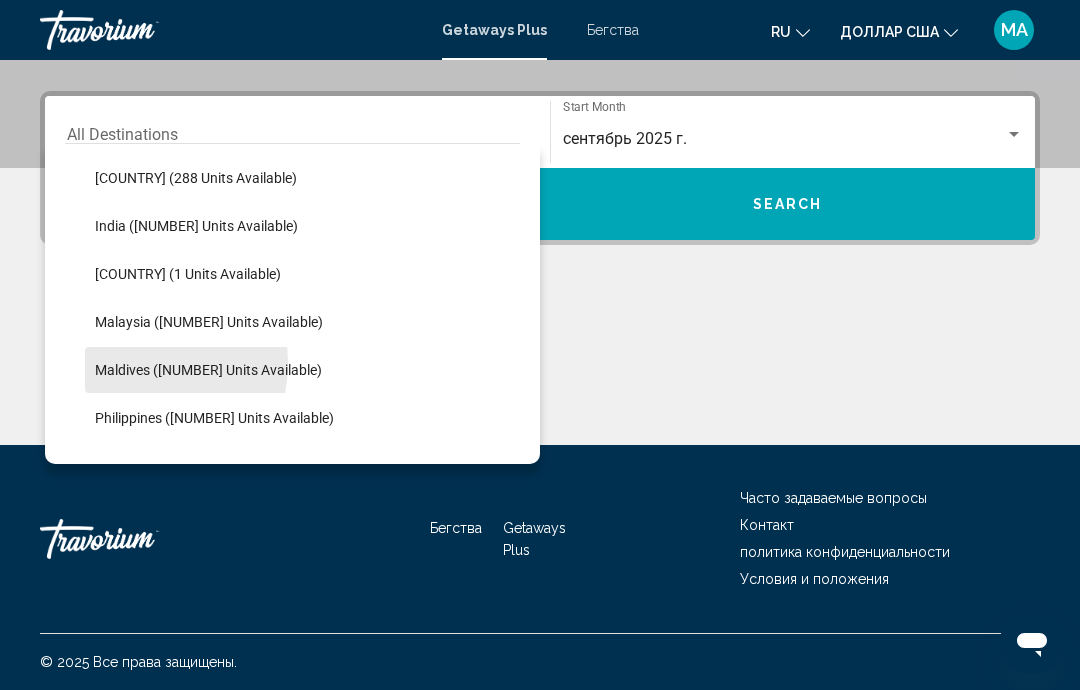 click on "Maldives ([NUMBER] units available)" 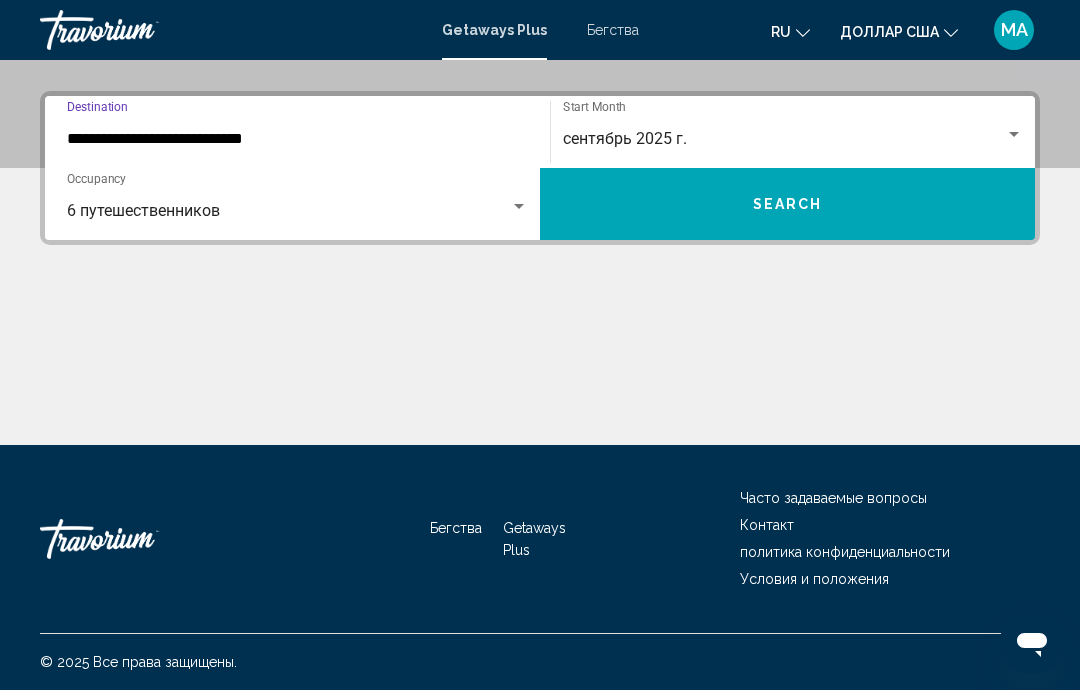 click on "сентябрь 2025 г." at bounding box center (784, 139) 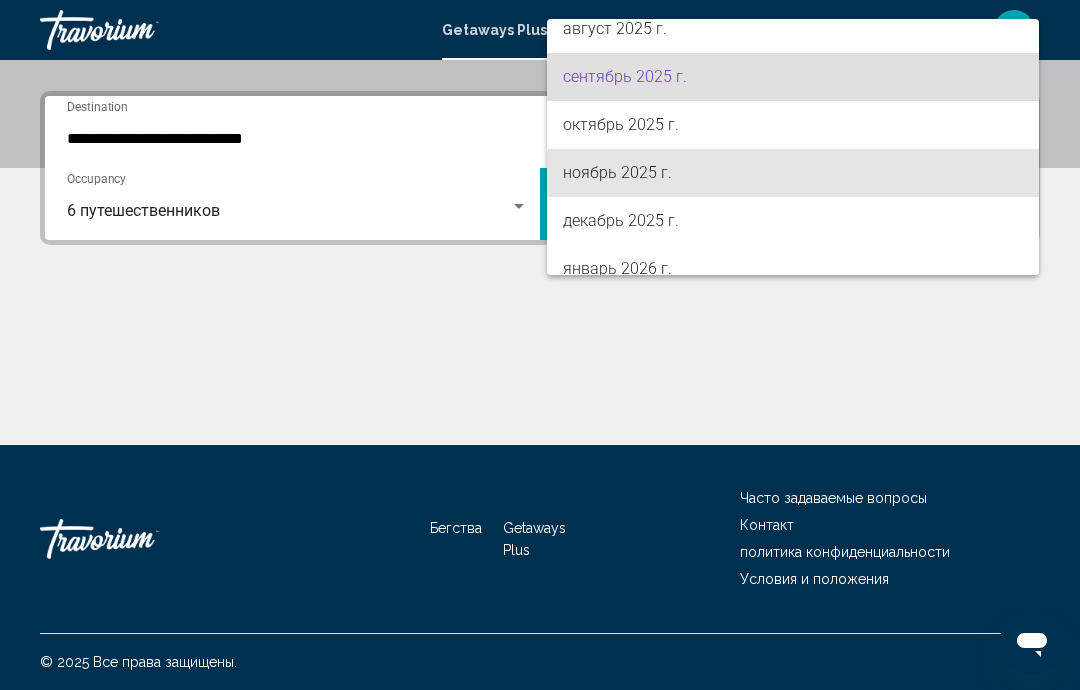 scroll, scrollTop: 64, scrollLeft: 0, axis: vertical 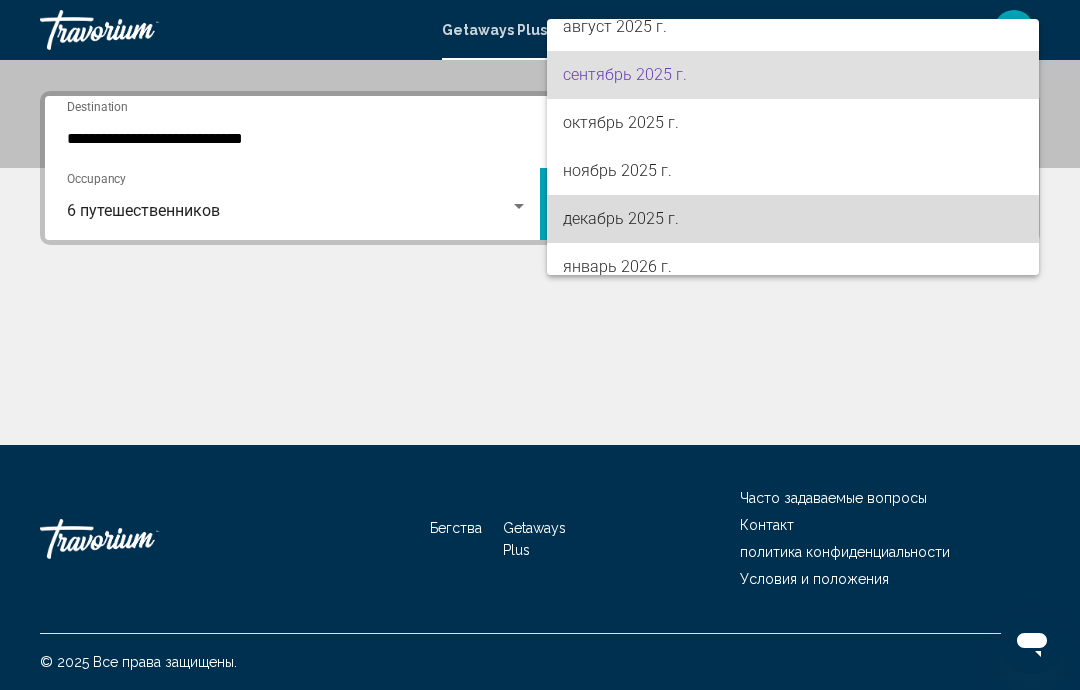 click on "декабрь 2025 г." at bounding box center (621, 218) 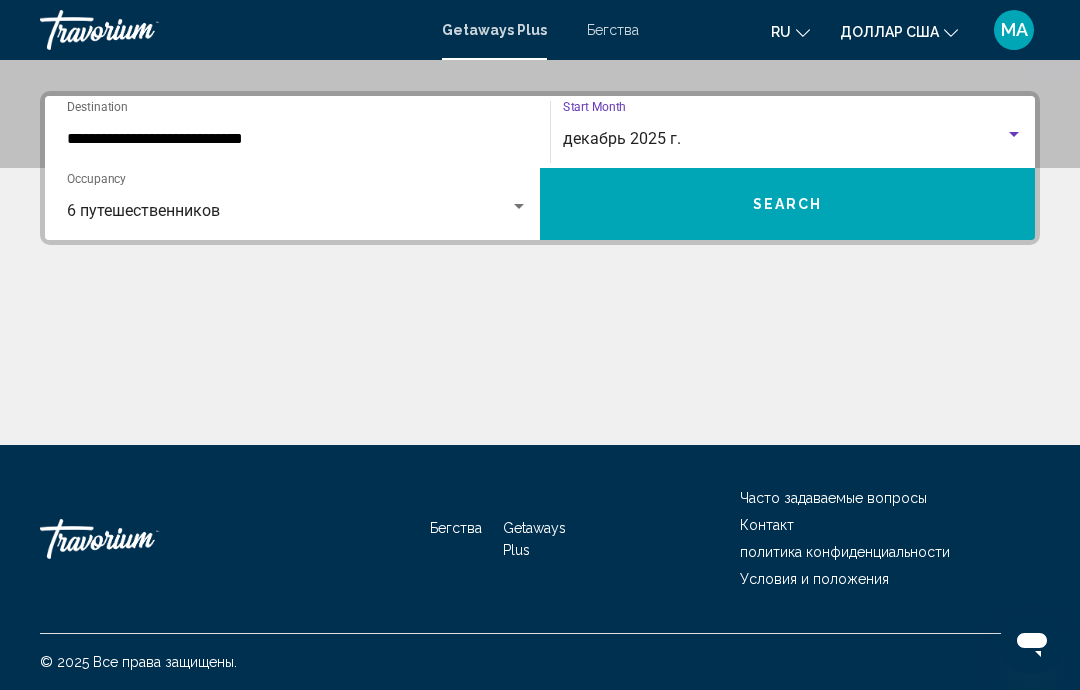 click on "Search" at bounding box center [788, 205] 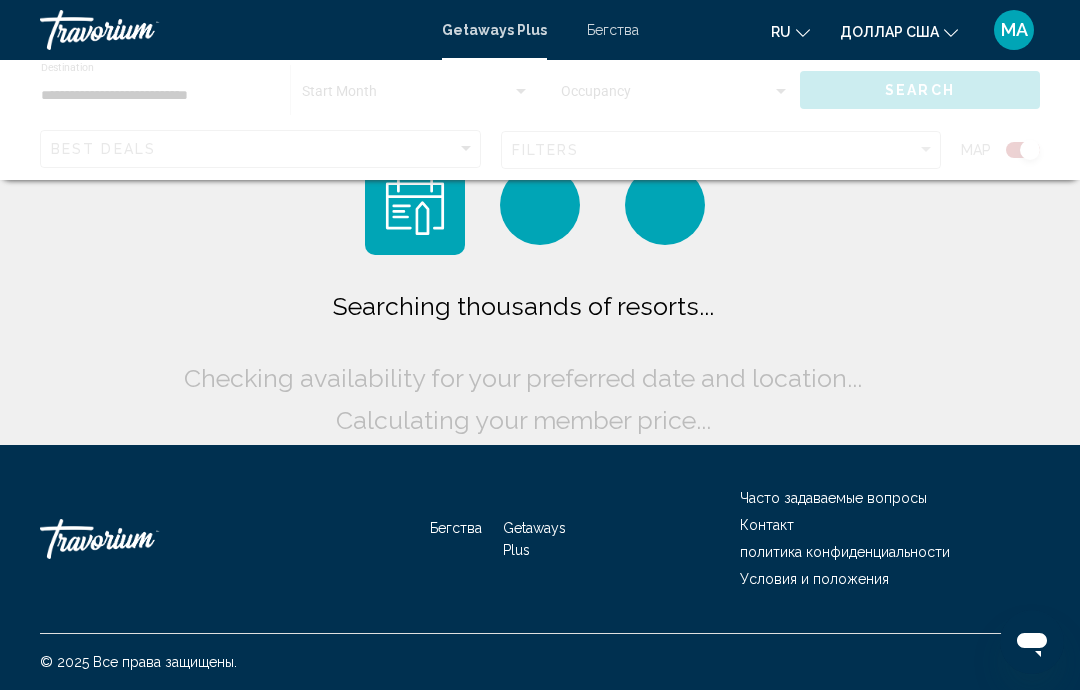 scroll, scrollTop: 0, scrollLeft: 0, axis: both 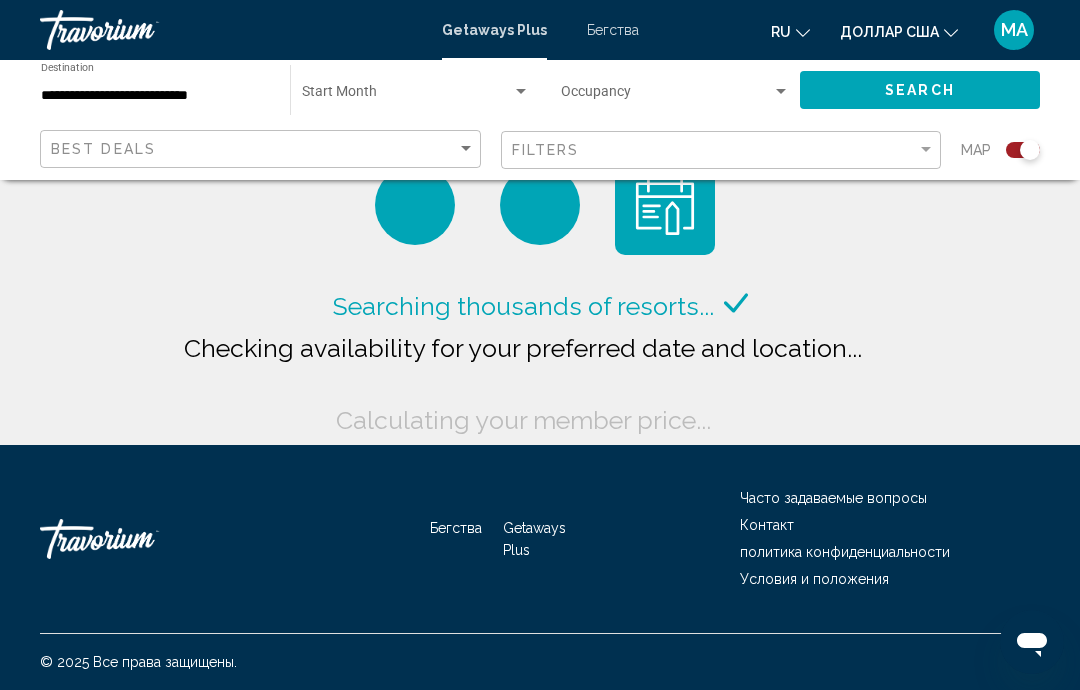 click 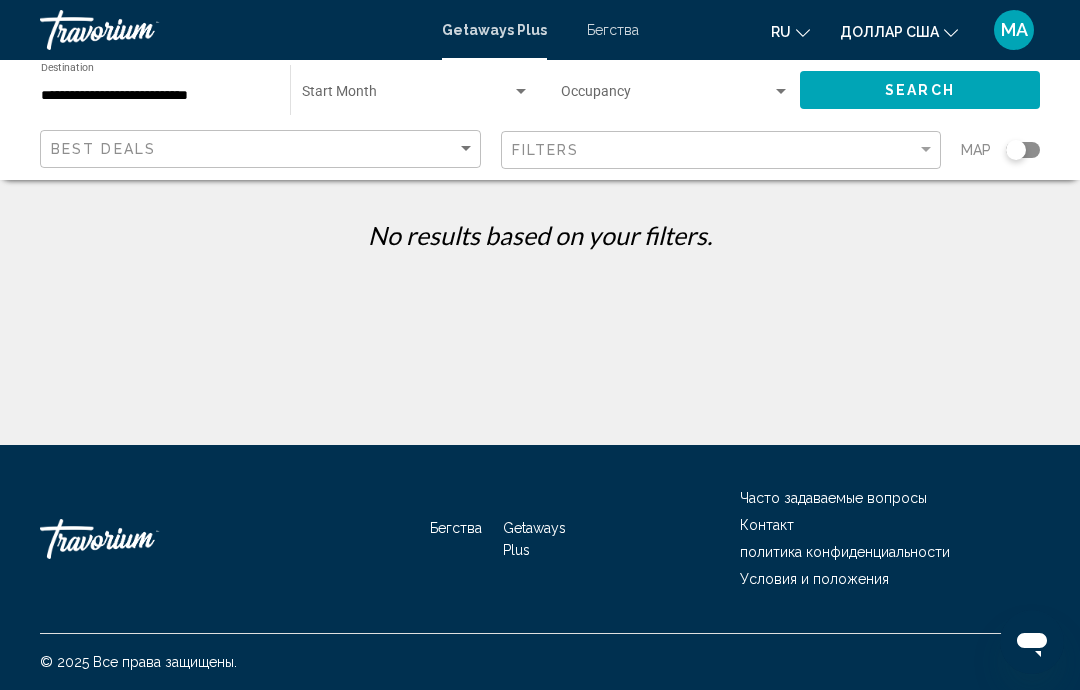click at bounding box center [407, 96] 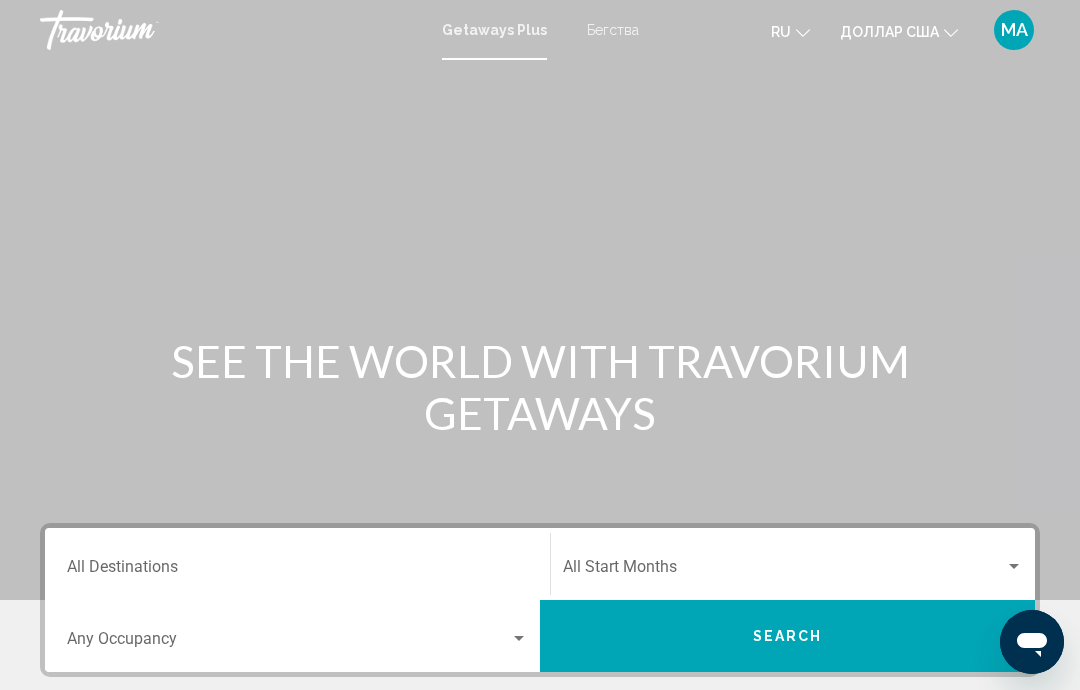 click on "Destination All Destinations" at bounding box center (297, 564) 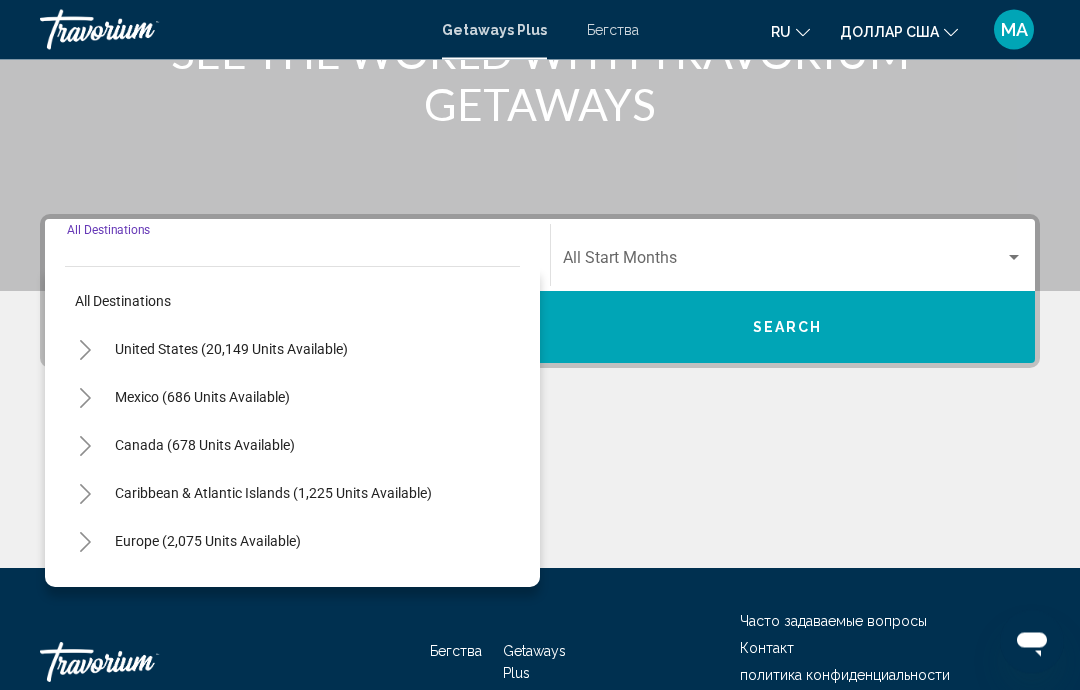 scroll, scrollTop: 432, scrollLeft: 0, axis: vertical 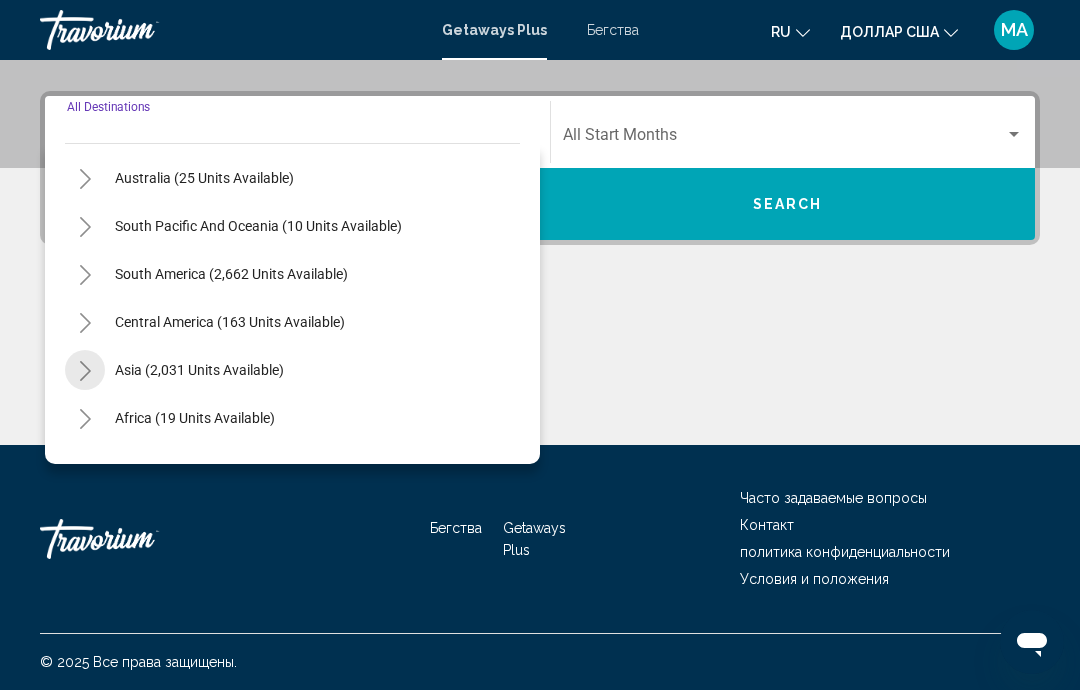 click 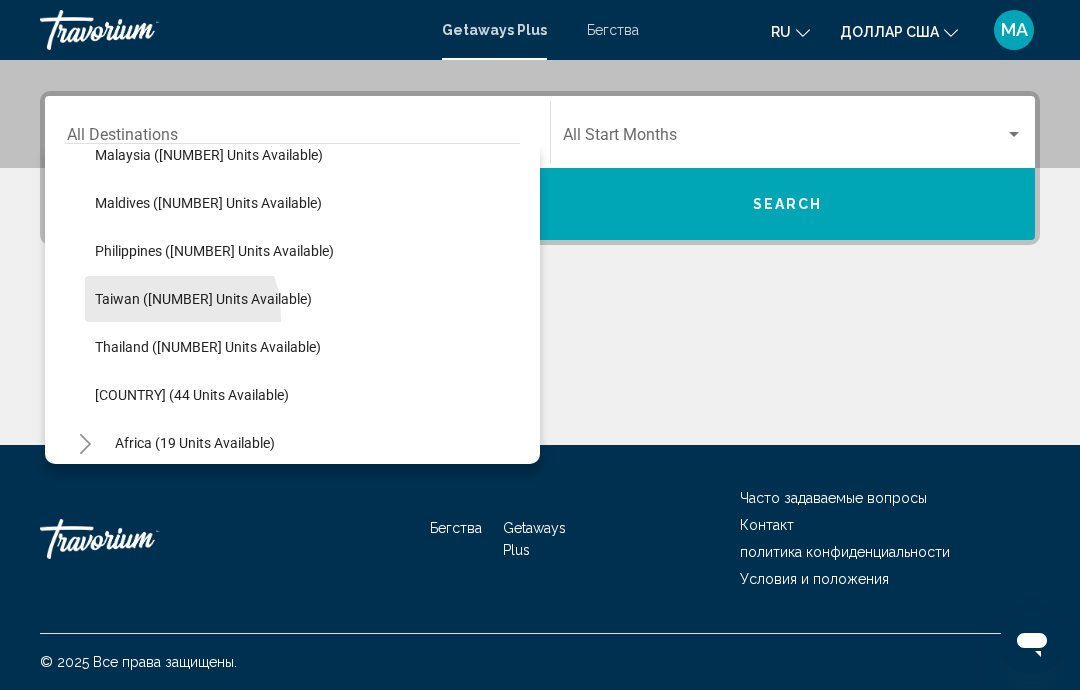 scroll, scrollTop: 711, scrollLeft: 0, axis: vertical 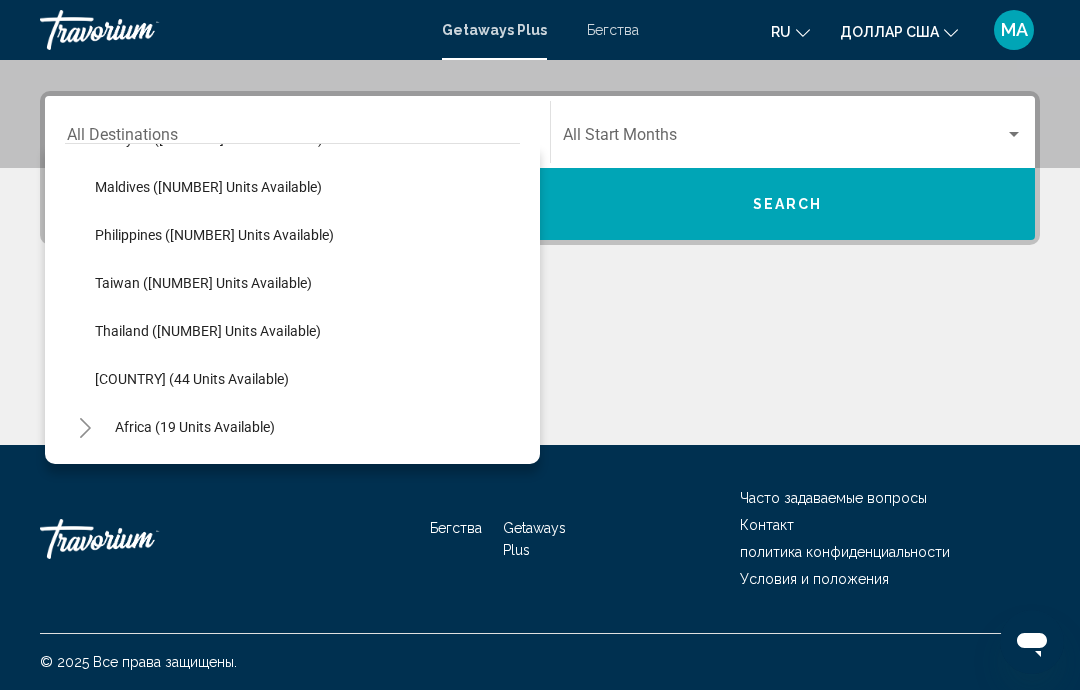 click on "[COUNTRY] (44 units available)" 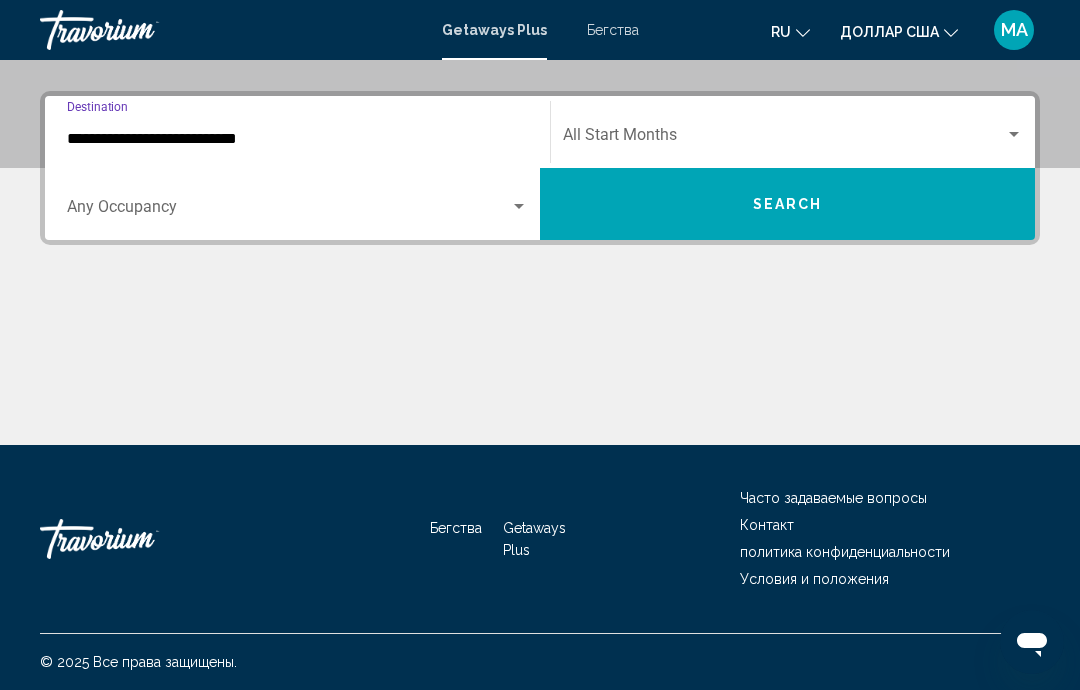 click at bounding box center (519, 207) 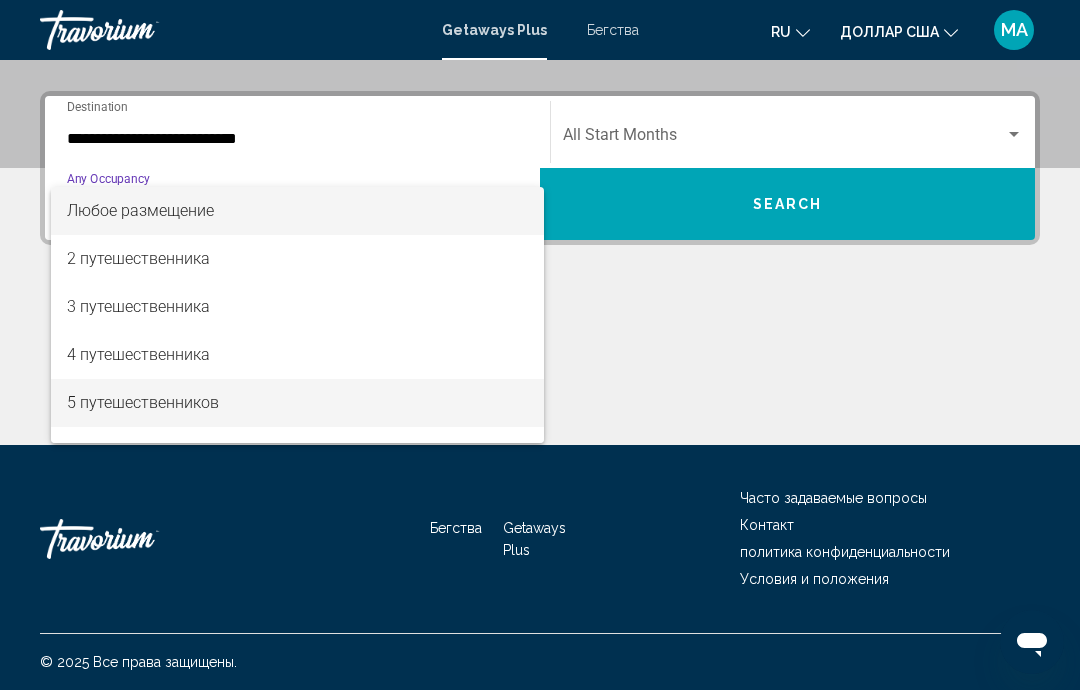 click on "5 путешественников" at bounding box center (297, 403) 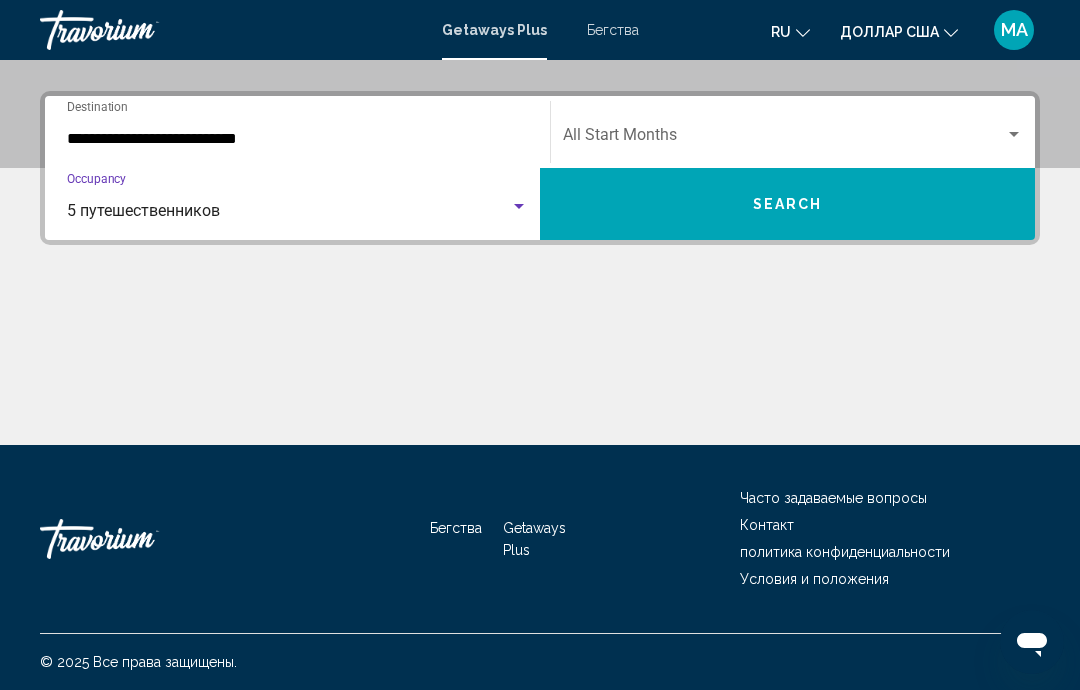 click on "Start Month All Start Months" 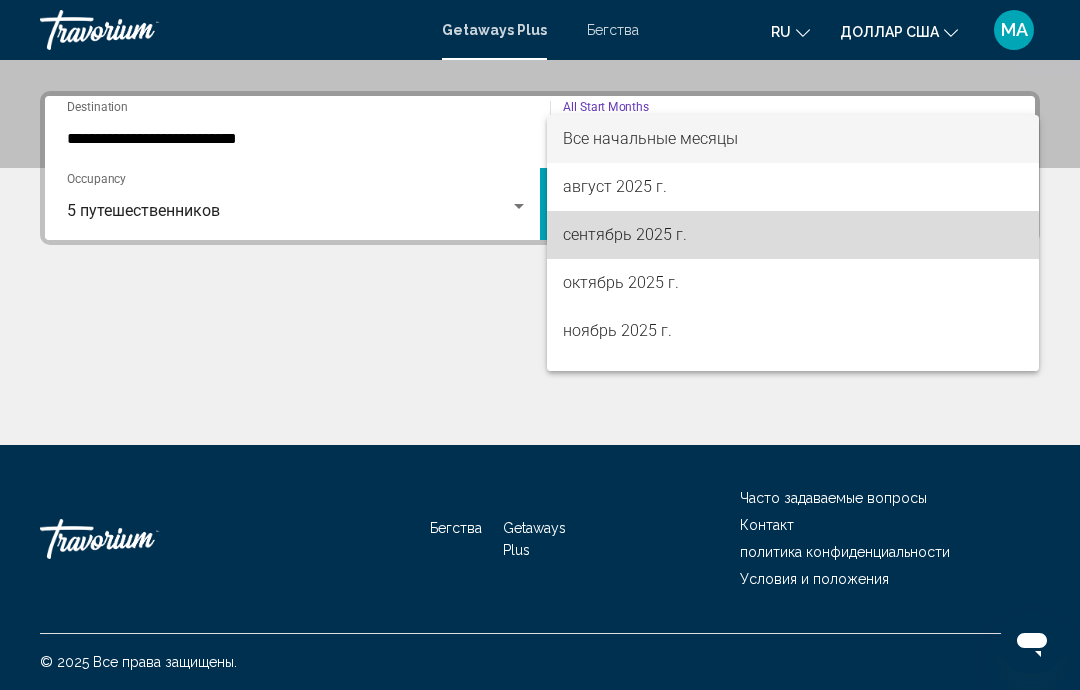 click on "сентябрь 2025 г." at bounding box center [625, 234] 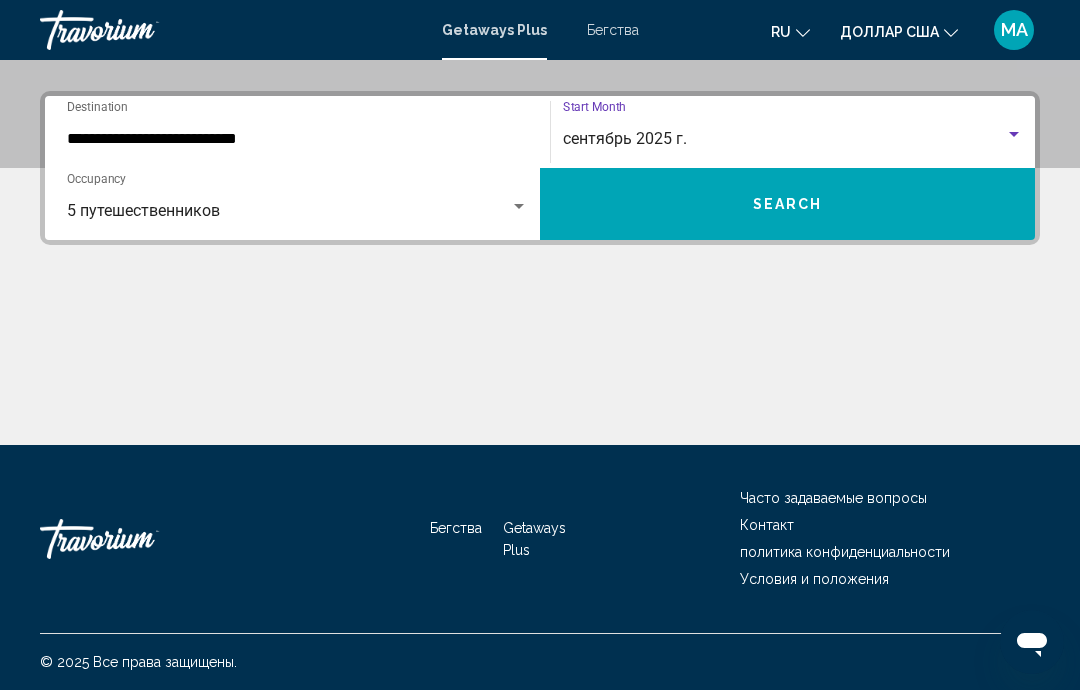 click on "Search" at bounding box center (788, 205) 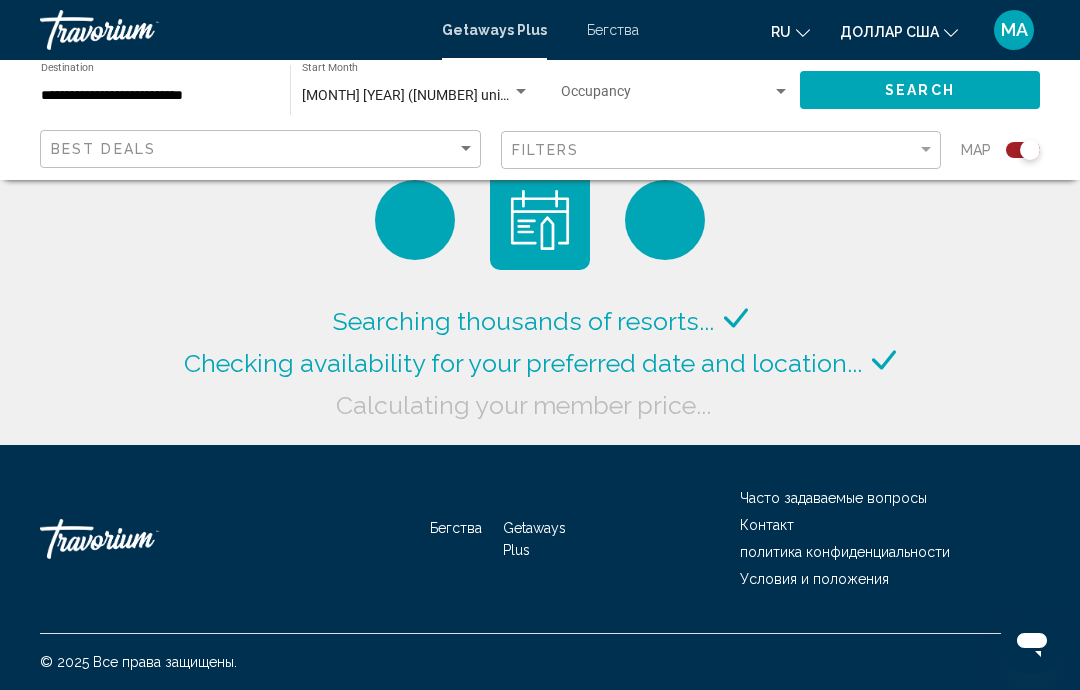 click 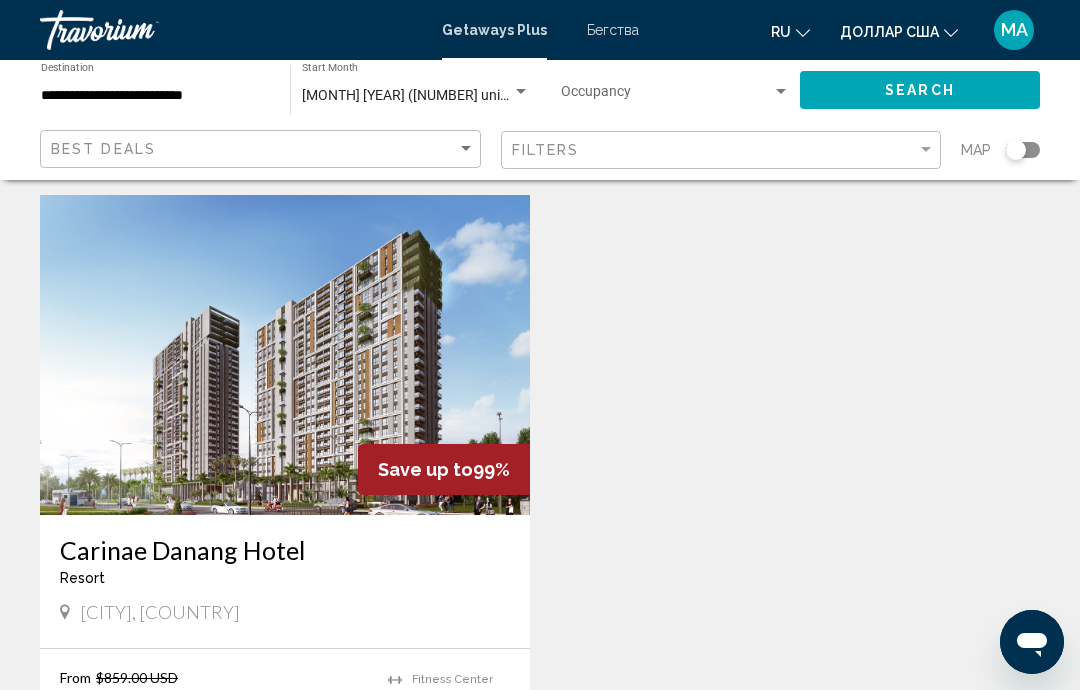 scroll, scrollTop: 74, scrollLeft: 0, axis: vertical 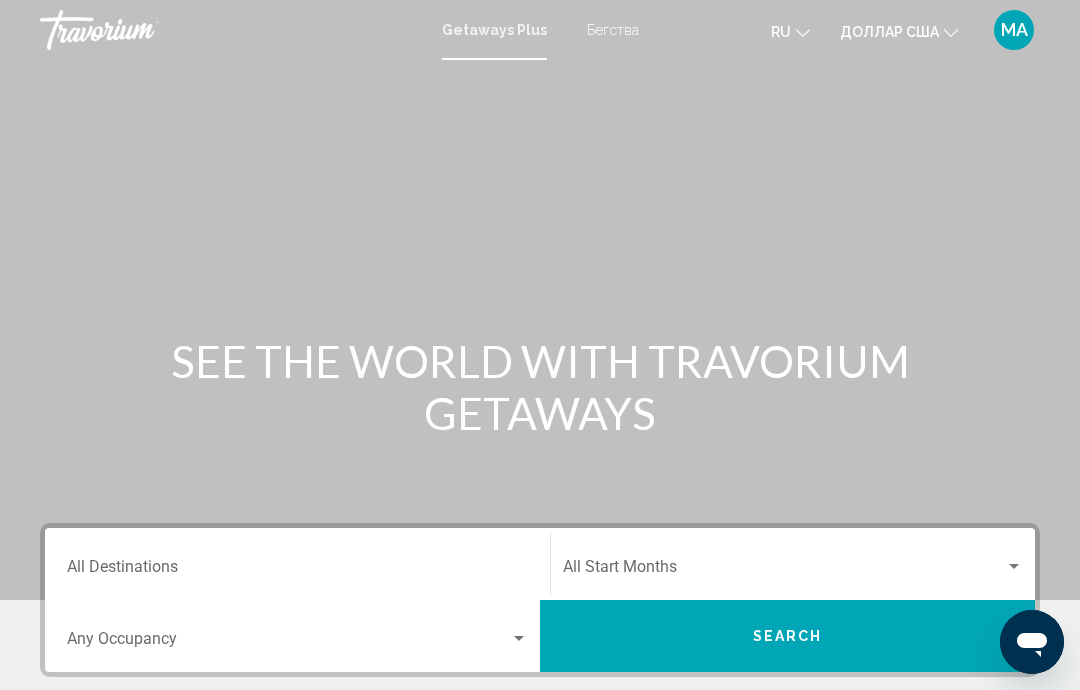click on "Destination All Destinations" at bounding box center (297, 564) 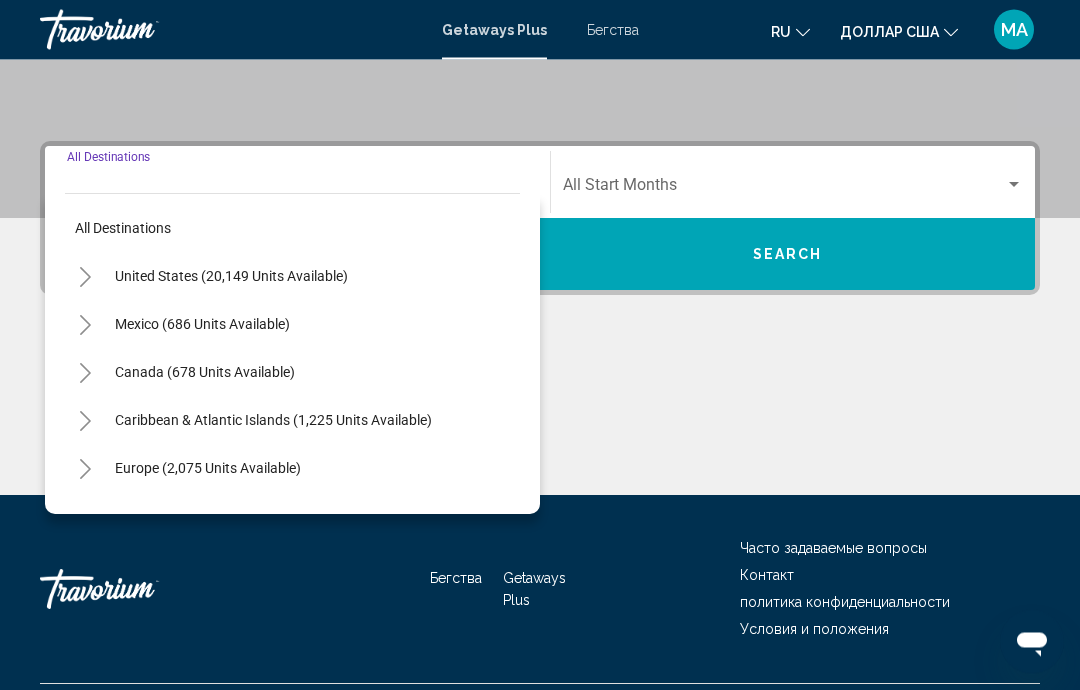 scroll, scrollTop: 432, scrollLeft: 0, axis: vertical 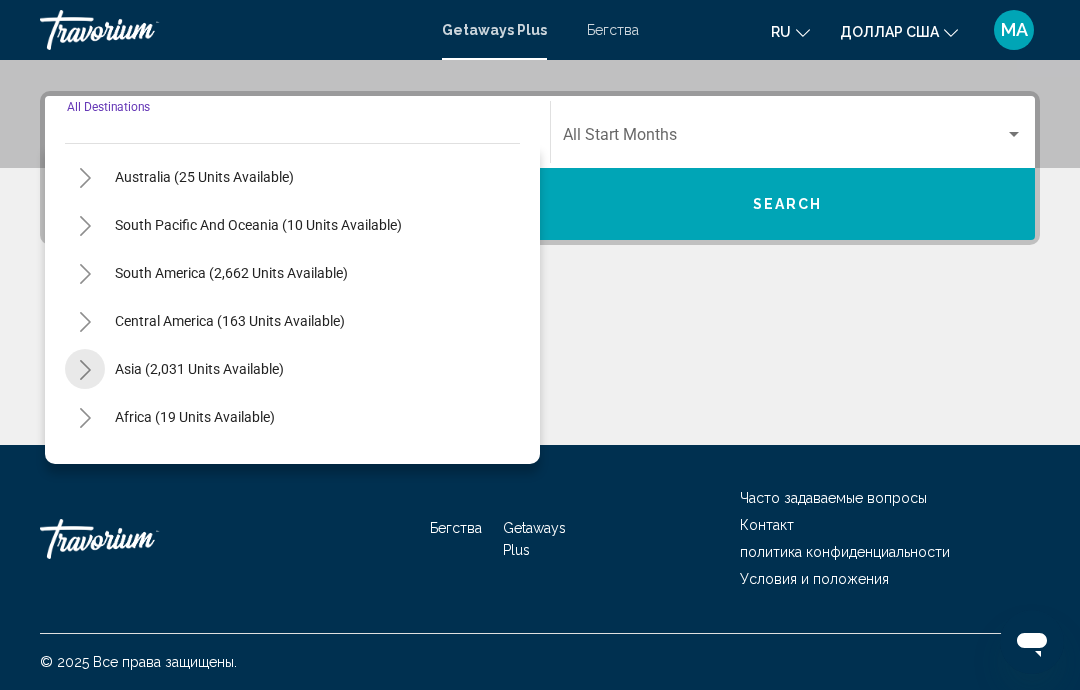click 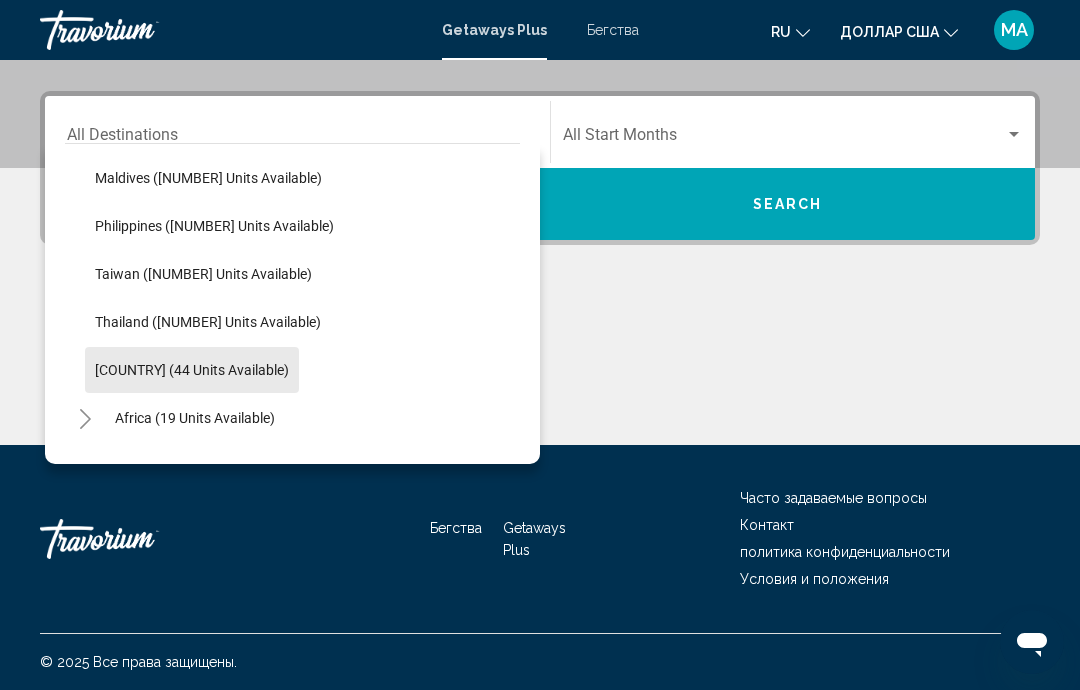 scroll, scrollTop: 721, scrollLeft: 0, axis: vertical 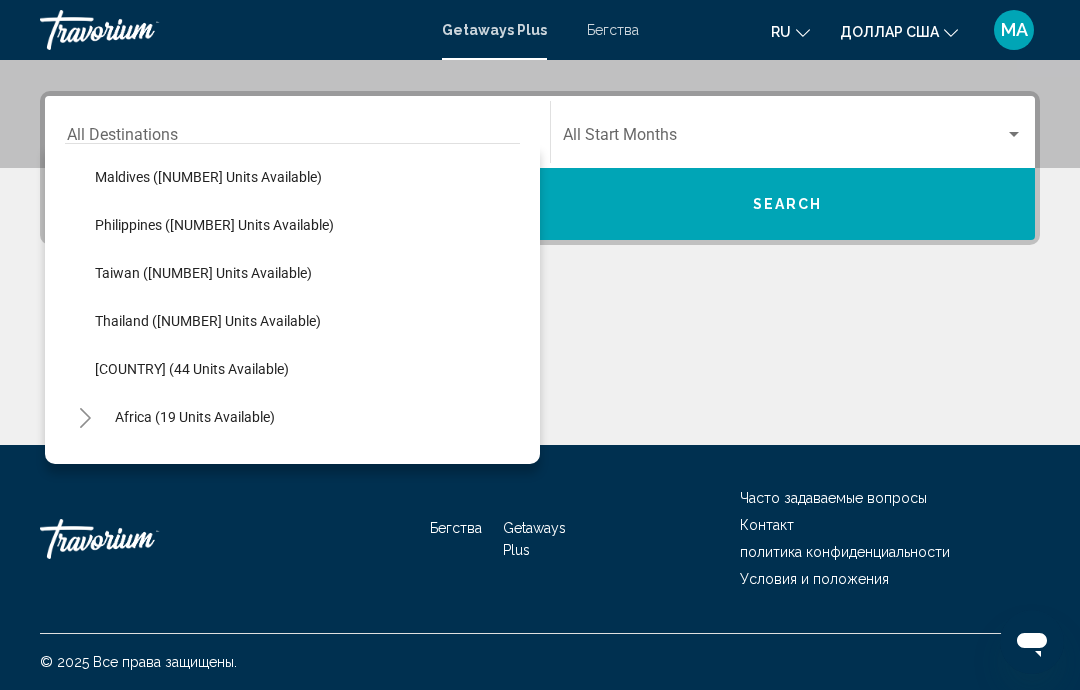 click on "Thailand ([NUMBER] units available)" 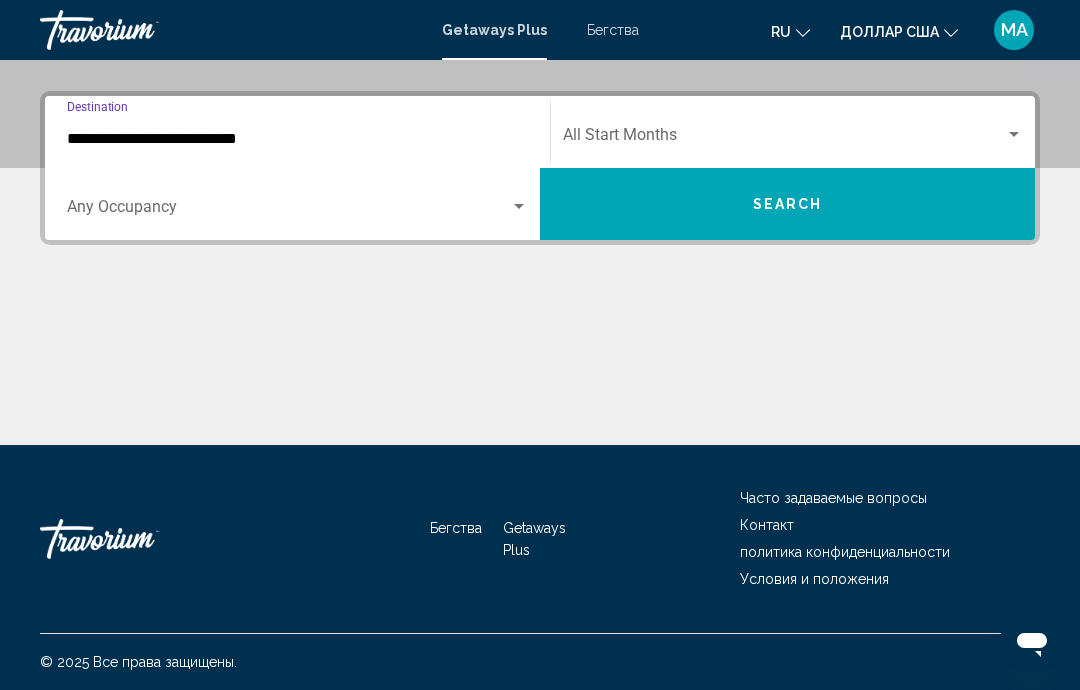 click at bounding box center [519, 206] 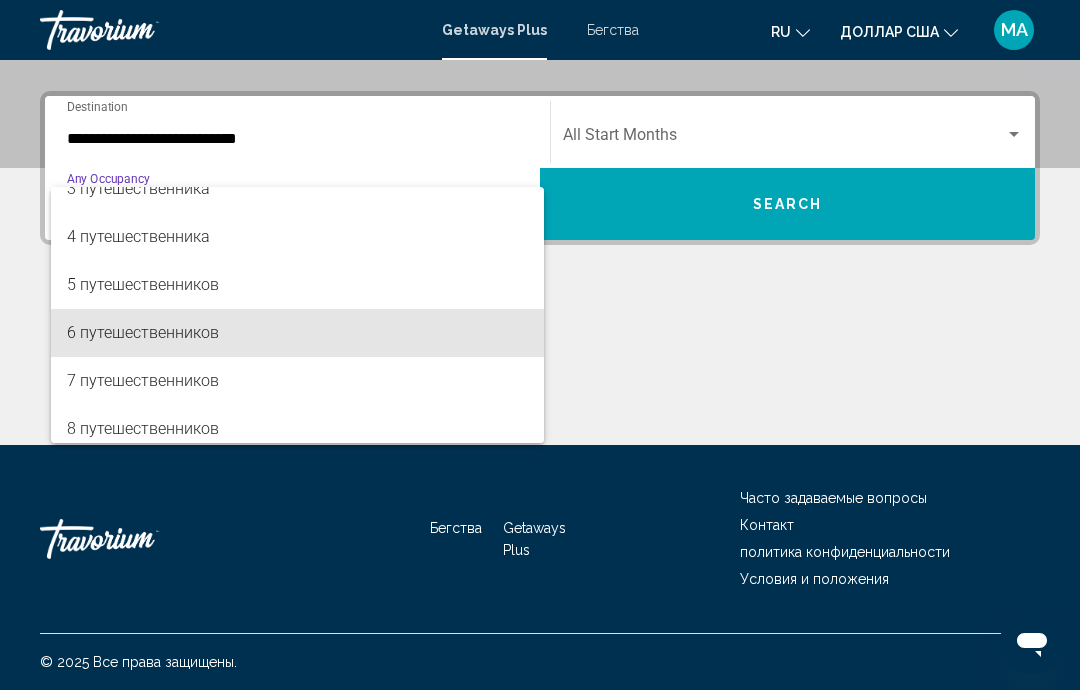 scroll, scrollTop: 121, scrollLeft: 0, axis: vertical 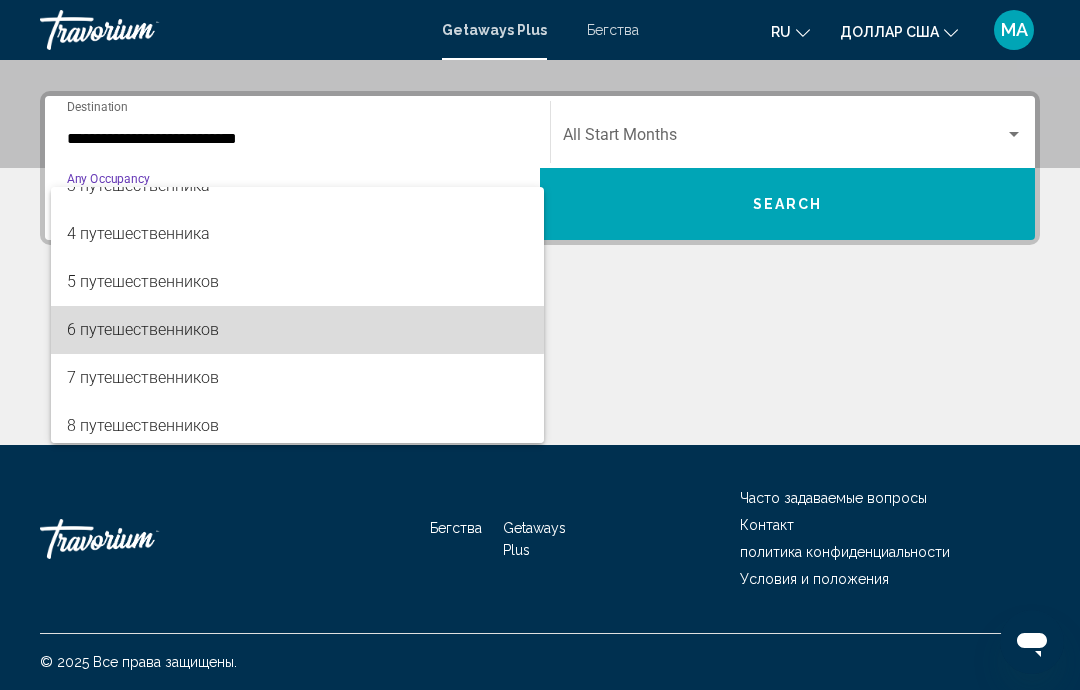 click on "6 путешественников" at bounding box center [297, 330] 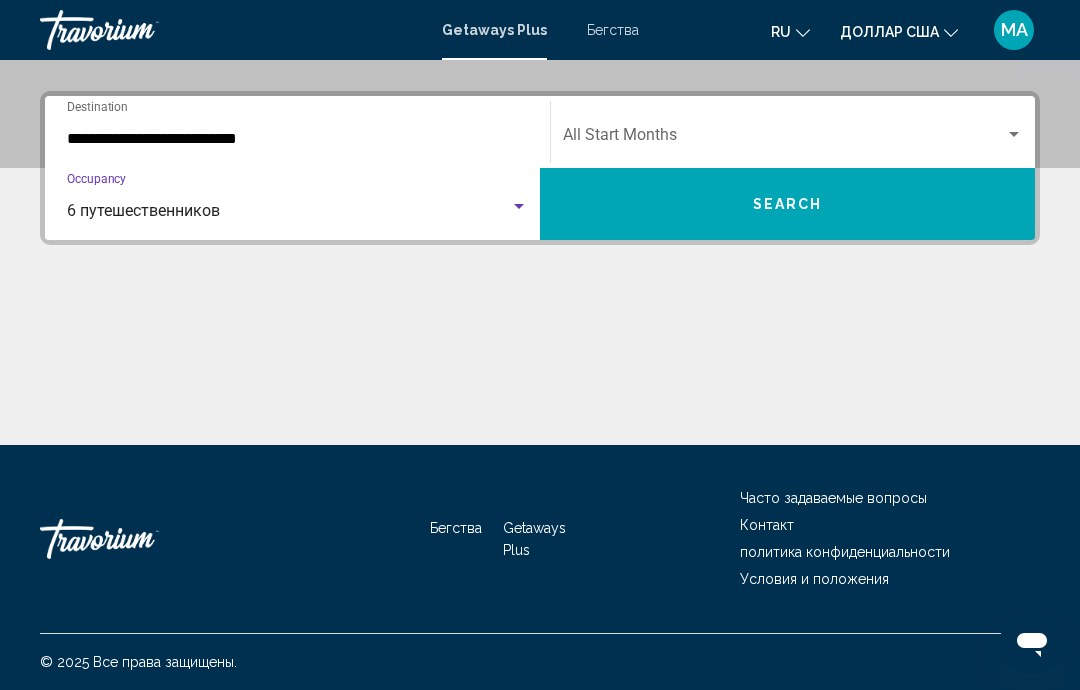 click at bounding box center [1014, 134] 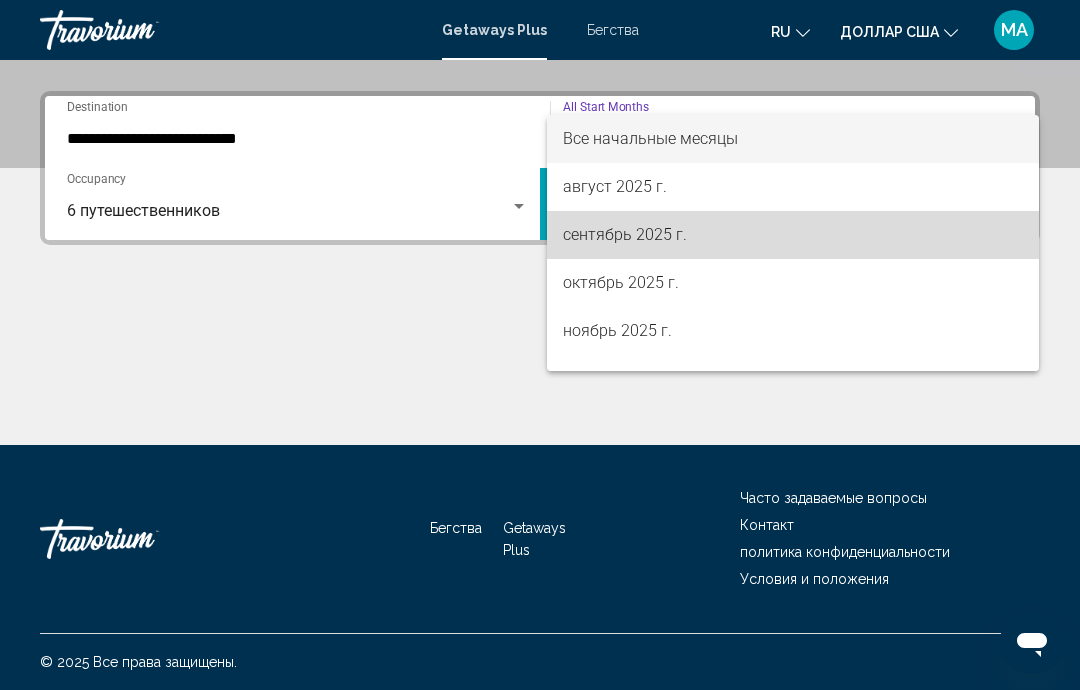 click on "сентябрь 2025 г." at bounding box center (625, 234) 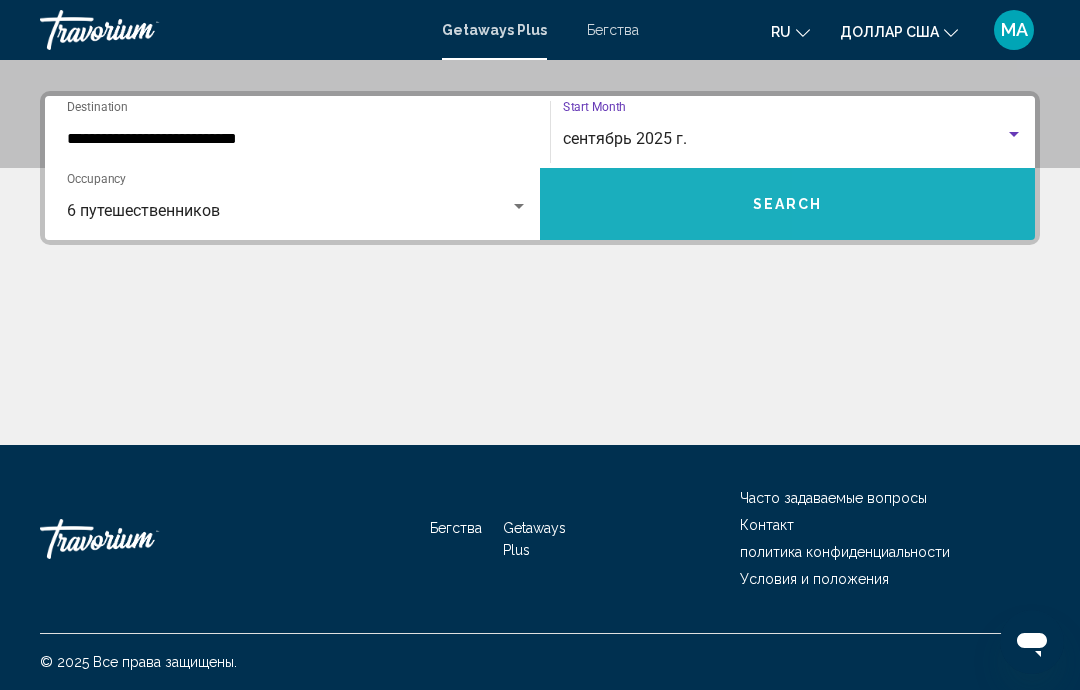 click on "Search" at bounding box center (787, 204) 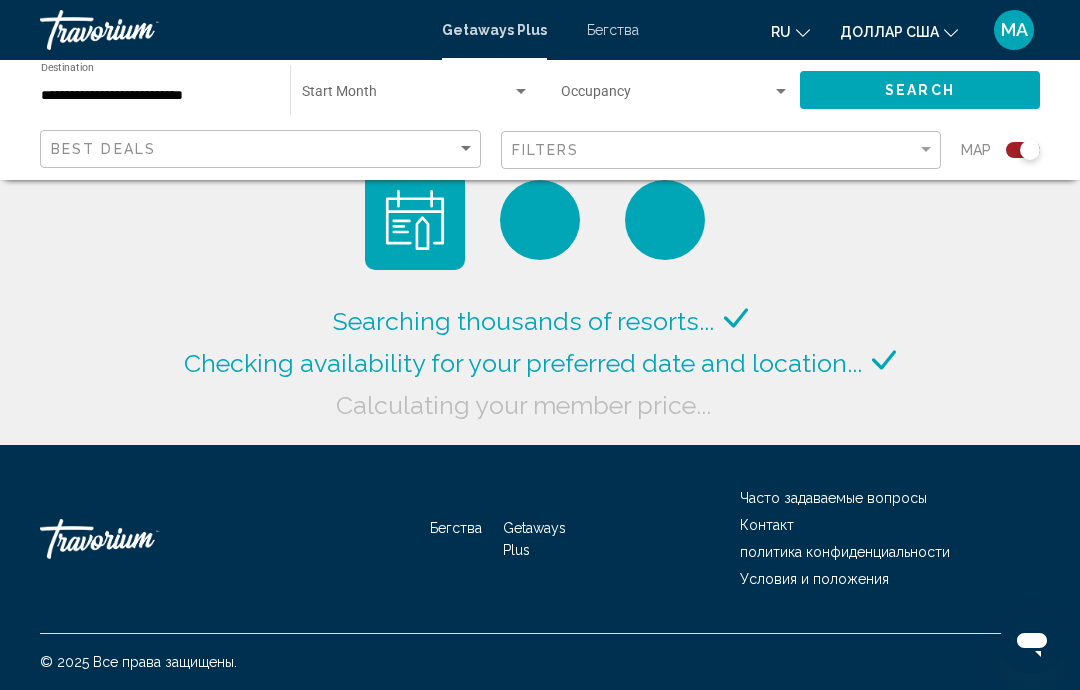 click on "Map" 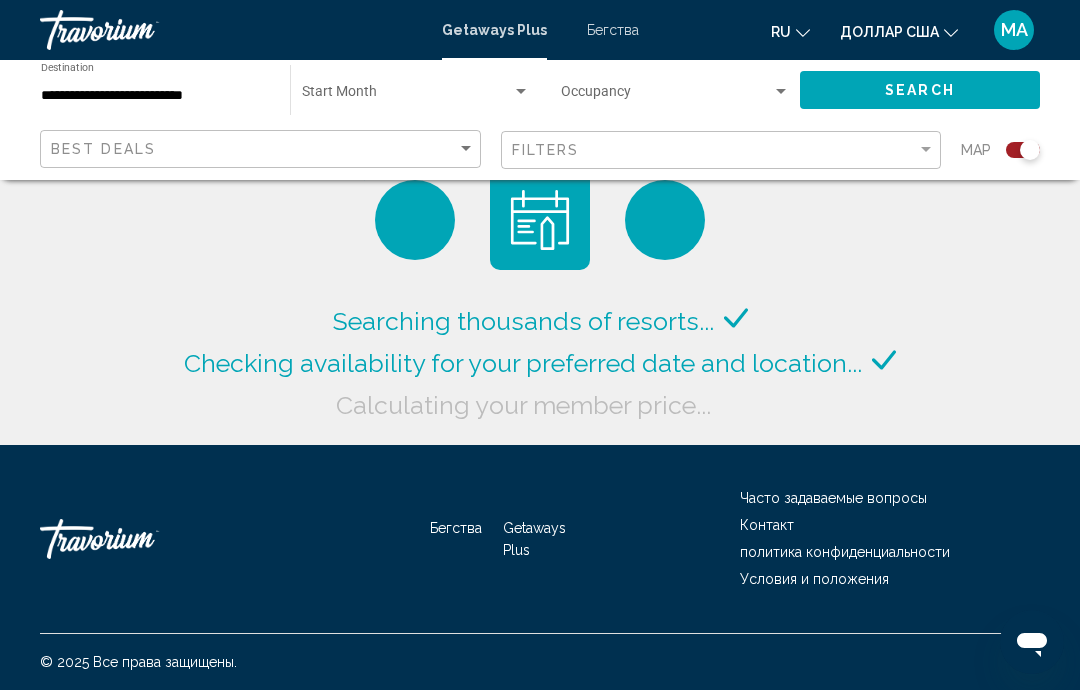 click 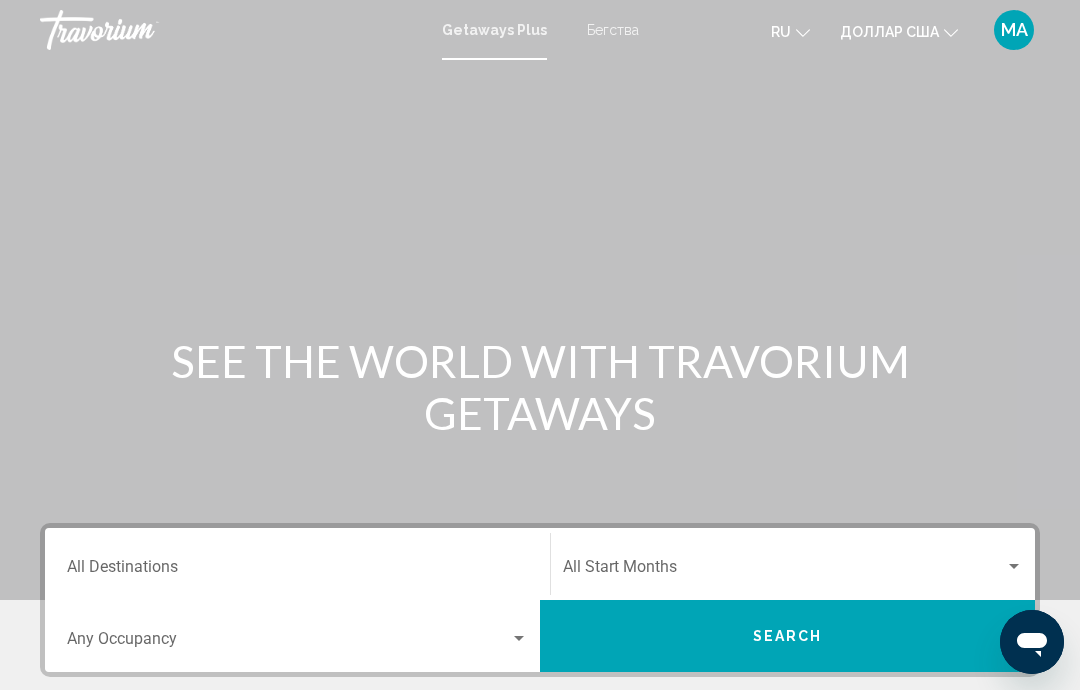 click at bounding box center (519, 639) 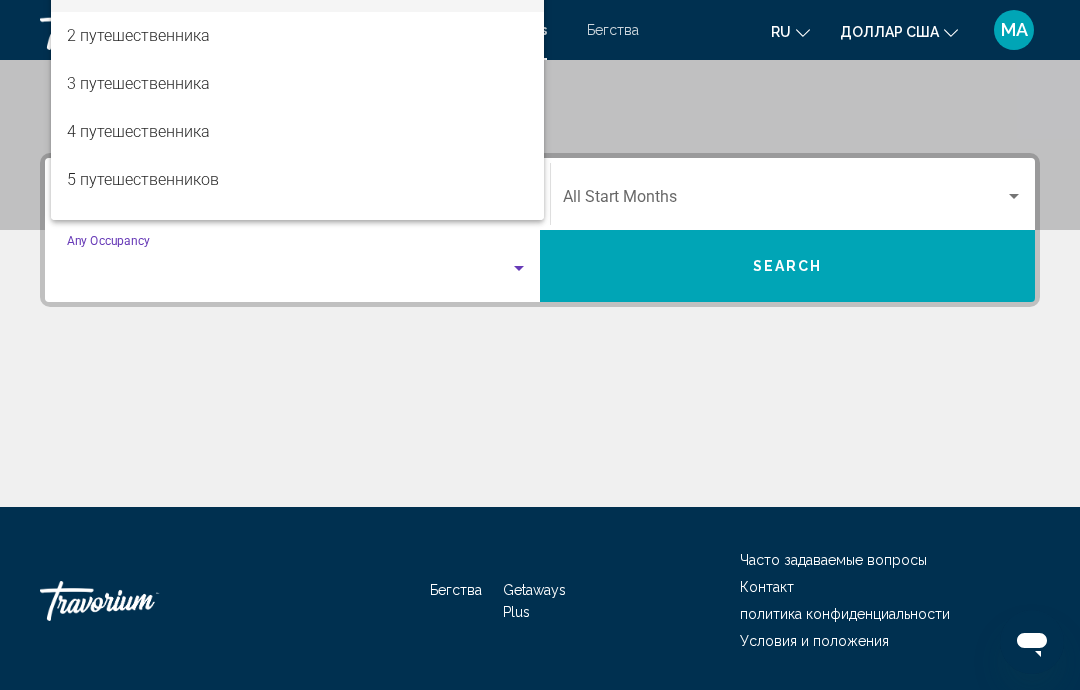scroll, scrollTop: 432, scrollLeft: 0, axis: vertical 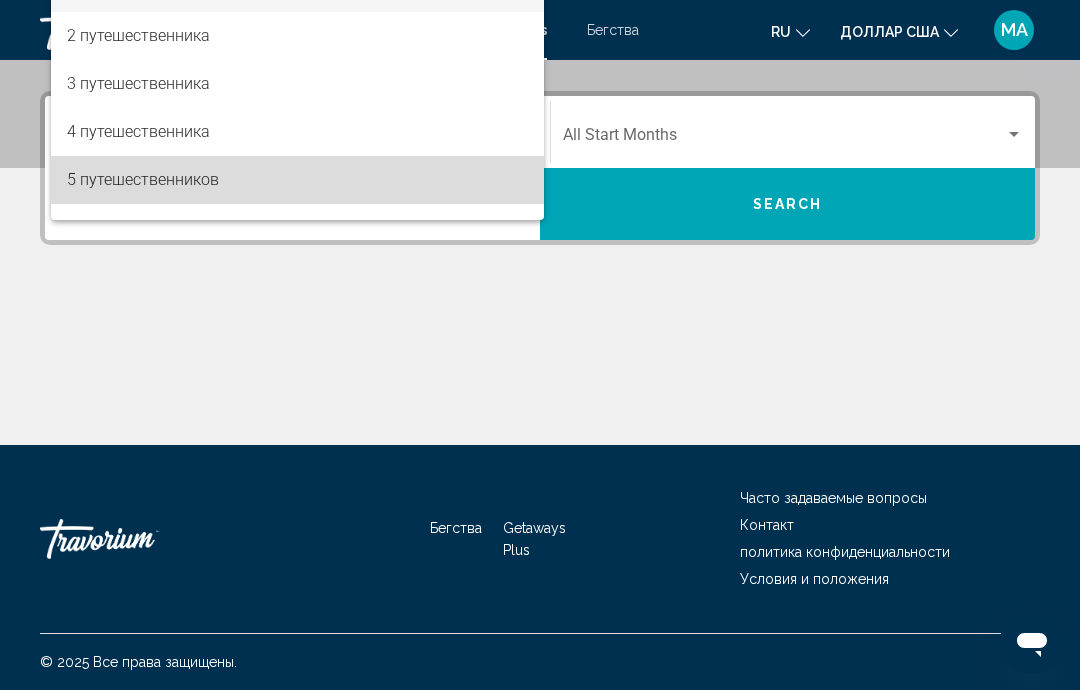 click on "5 путешественников" at bounding box center (297, 180) 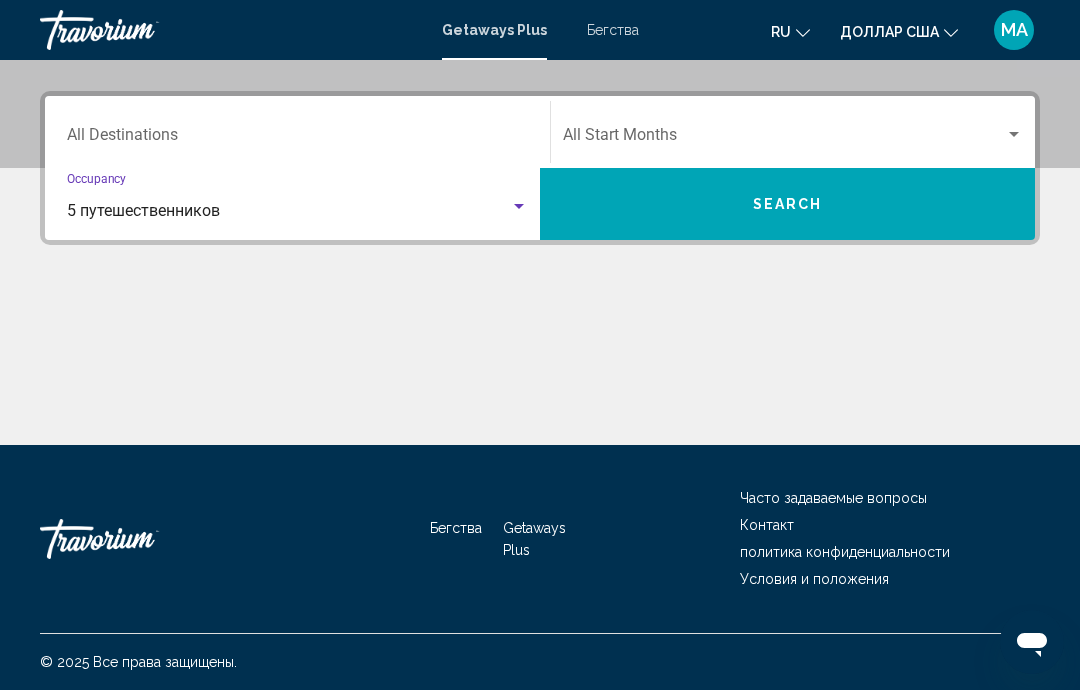 click on "Destination All Destinations" at bounding box center (297, 132) 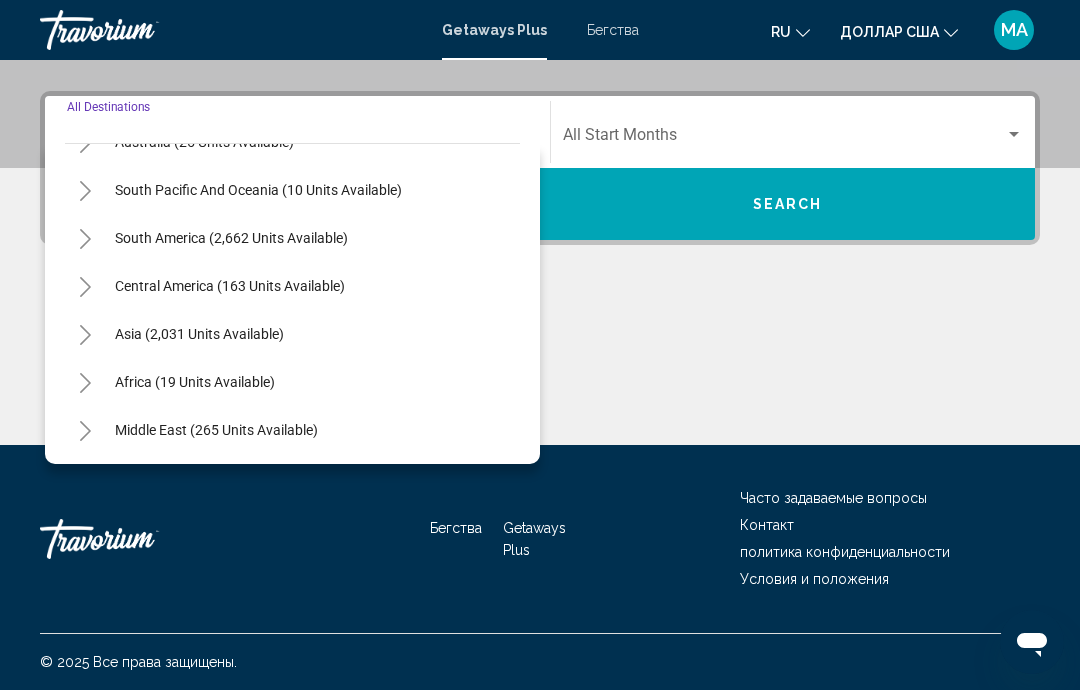 scroll, scrollTop: 324, scrollLeft: 0, axis: vertical 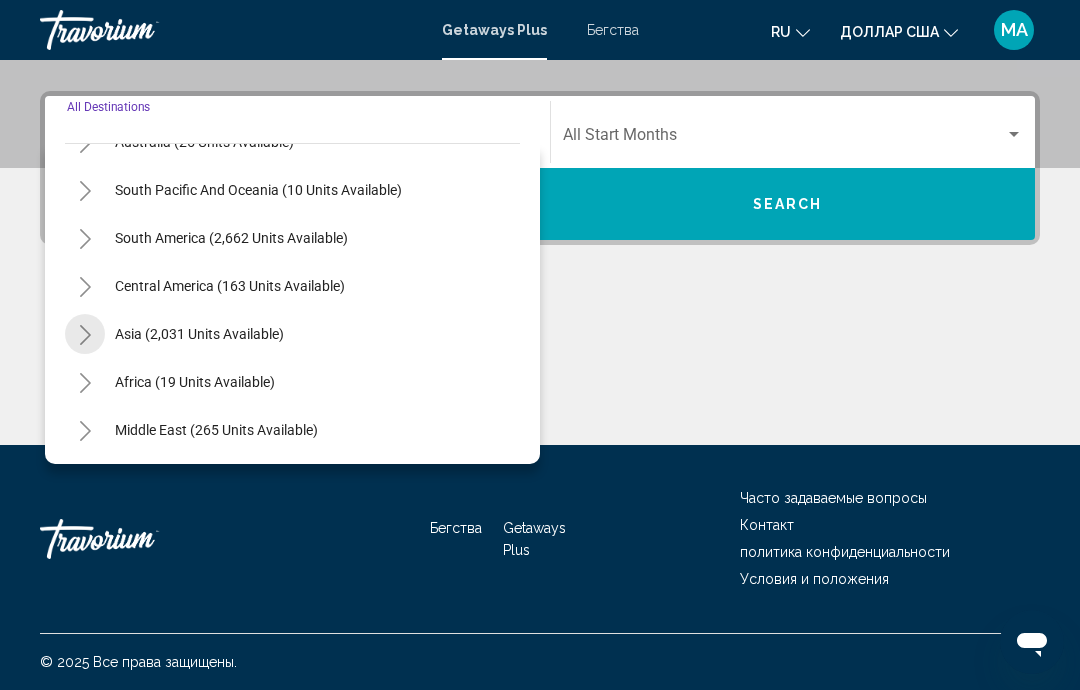 click 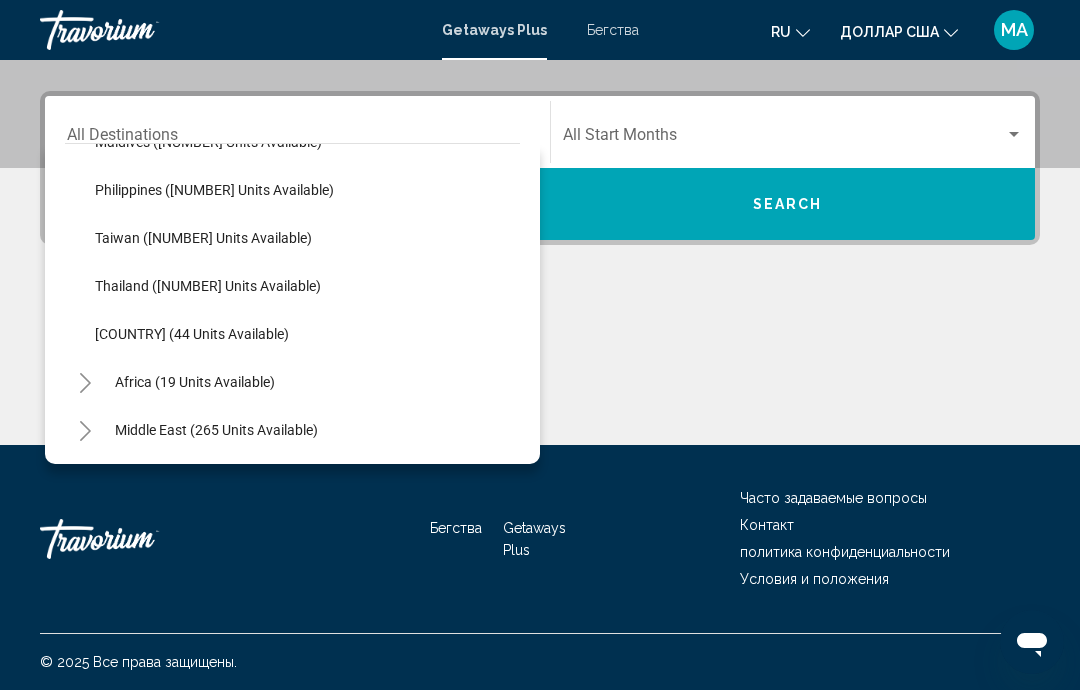 scroll, scrollTop: 756, scrollLeft: 0, axis: vertical 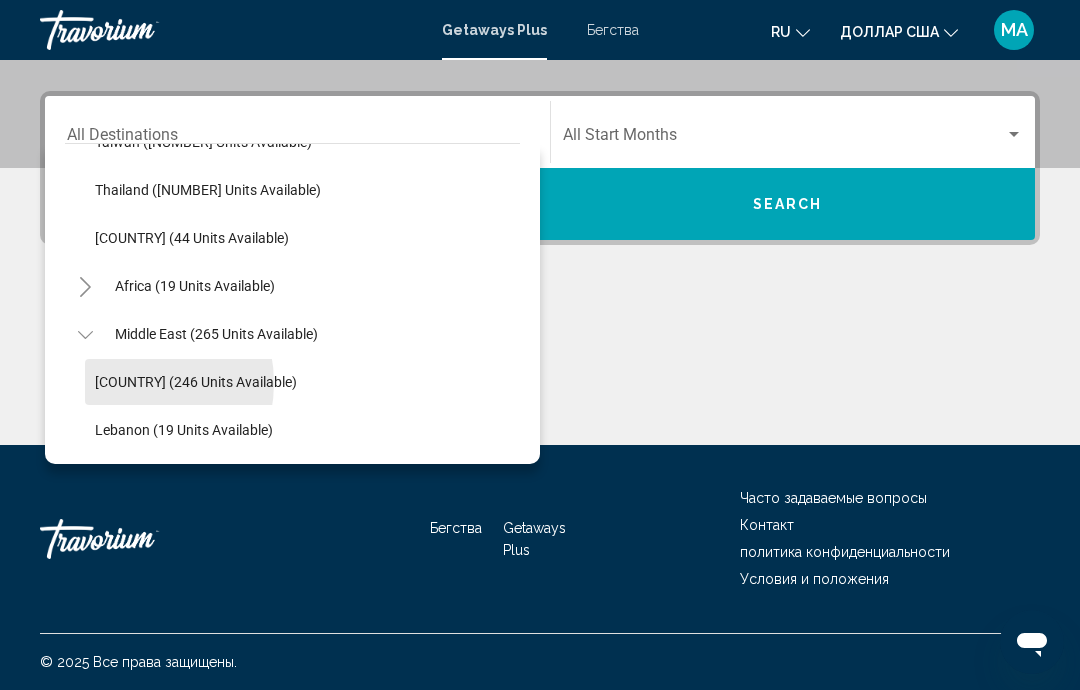 click on "[COUNTRY] (246 units available)" 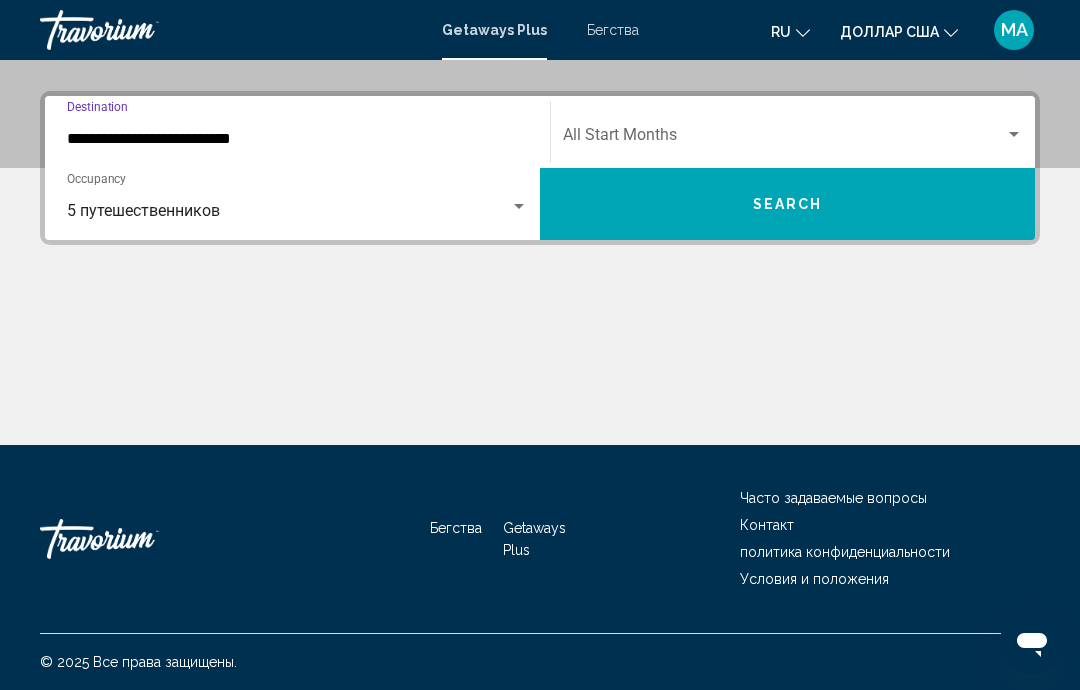 click at bounding box center [1014, 135] 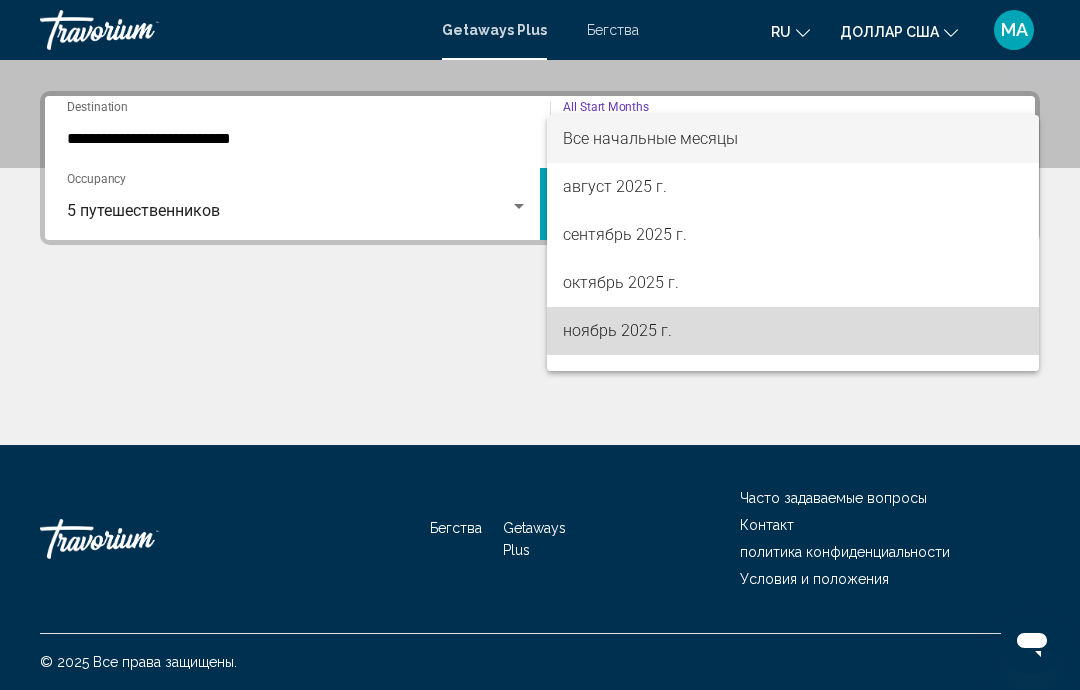 click on "ноябрь 2025 г." at bounding box center [617, 330] 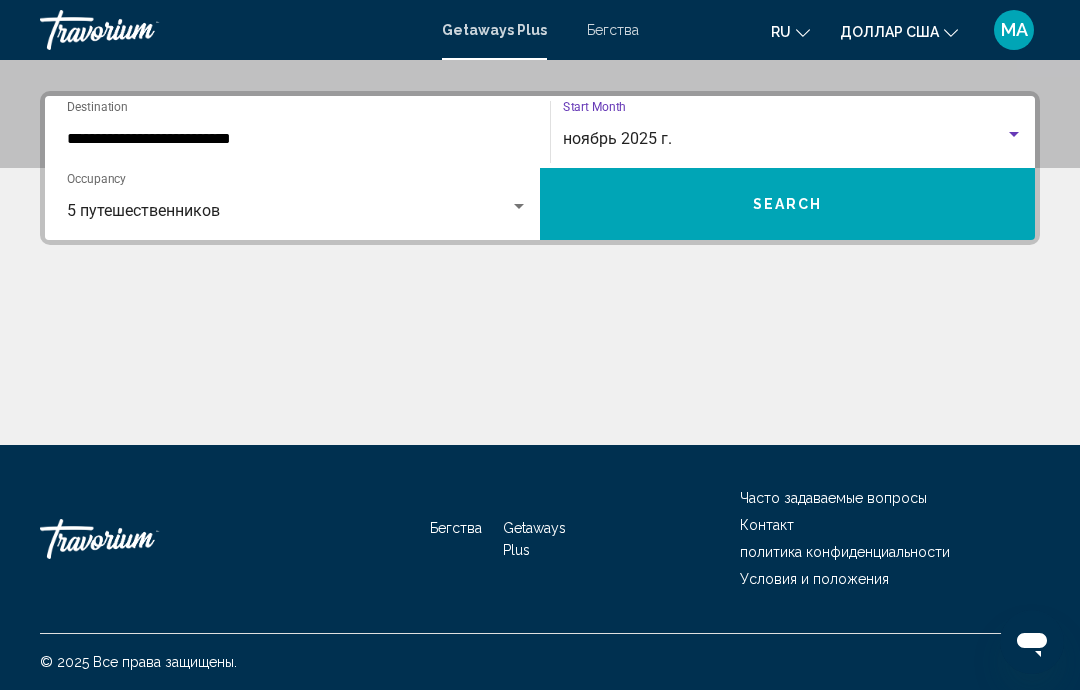 click on "Search" at bounding box center (787, 204) 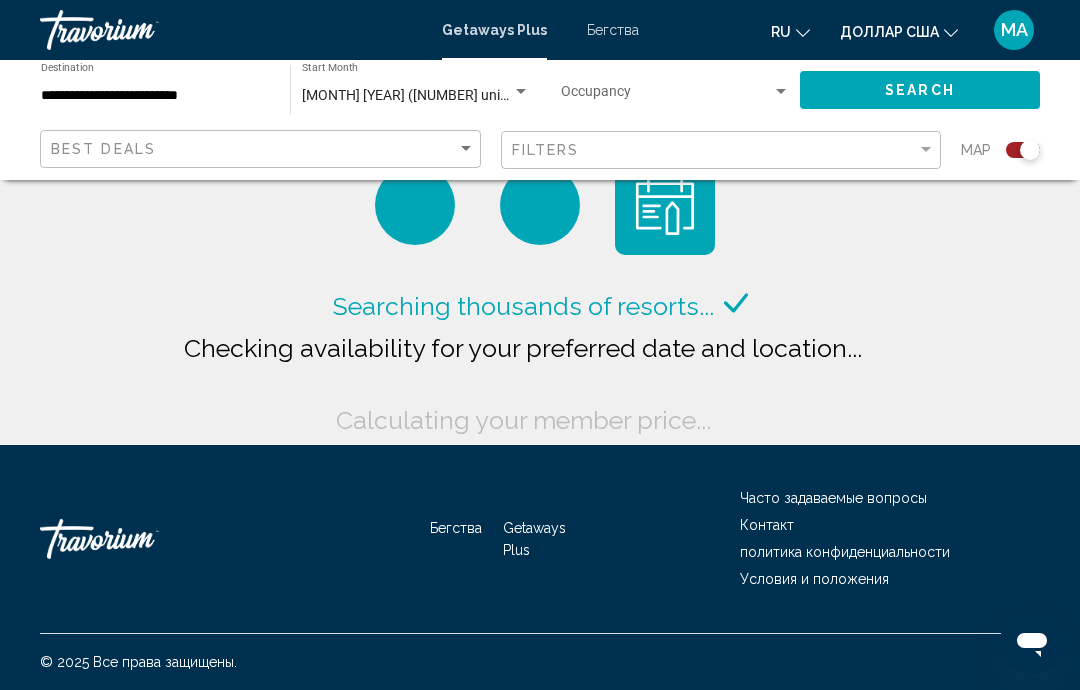 click 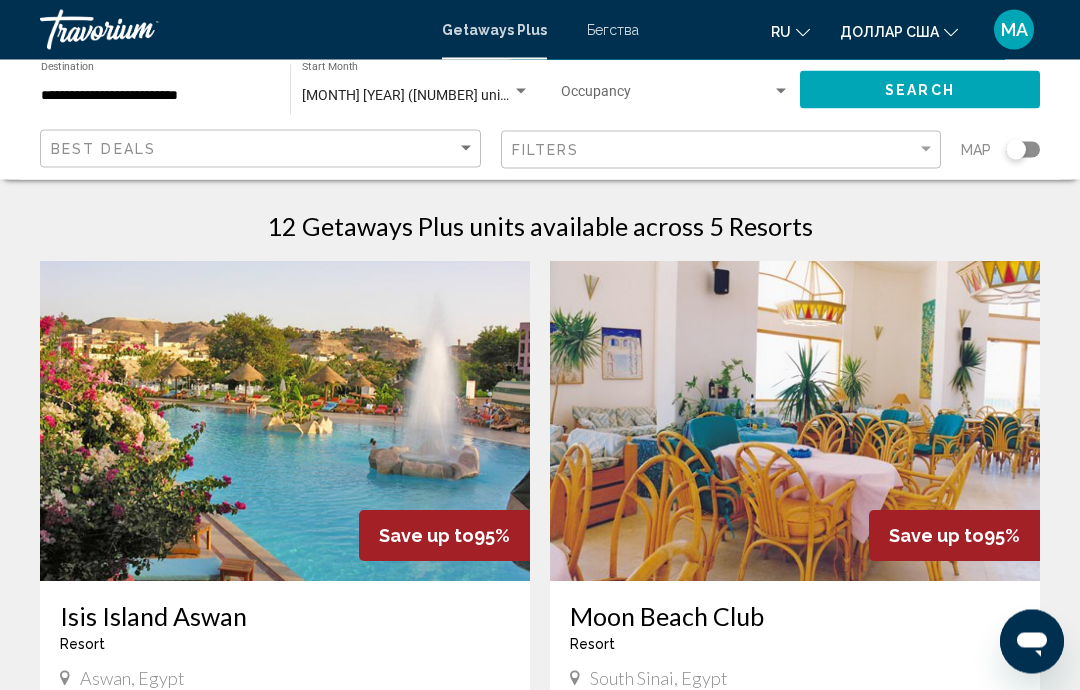 scroll, scrollTop: 0, scrollLeft: 0, axis: both 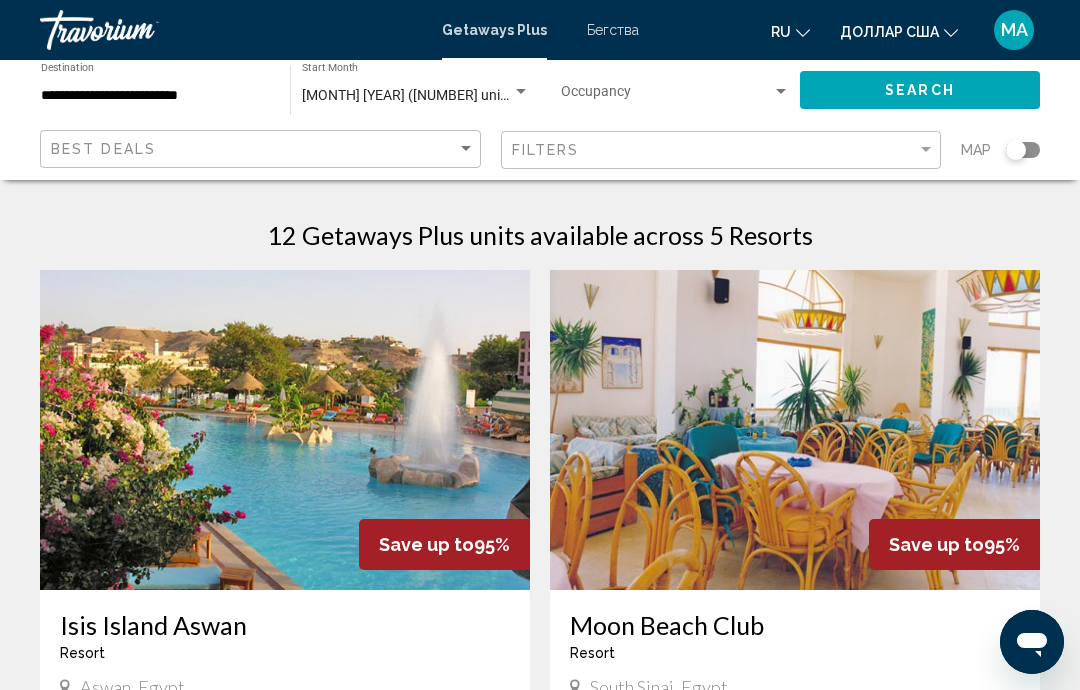 click at bounding box center (781, 92) 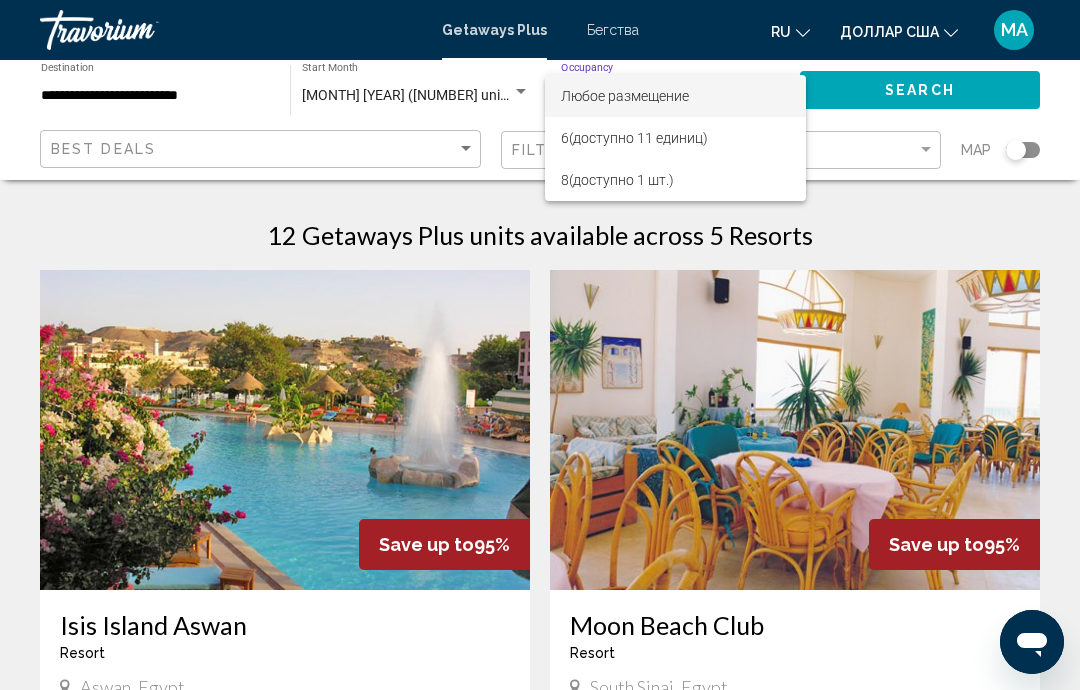 click at bounding box center [540, 345] 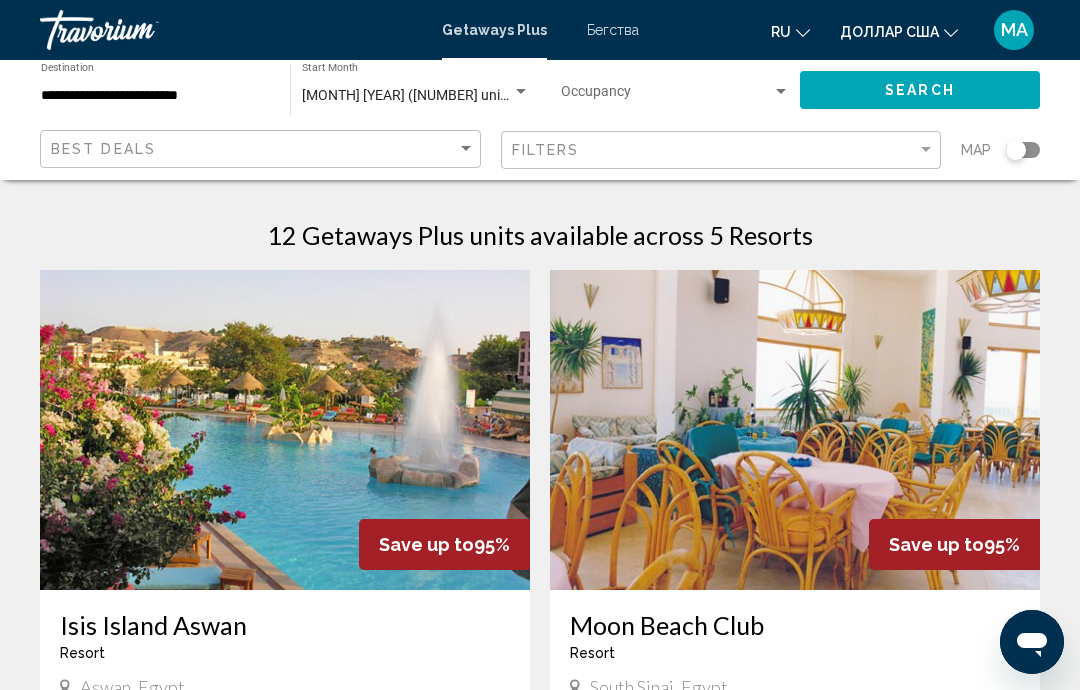 click on "[MONTH] [YEAR] ([NUMBER] units available) Start Month All Start Months" 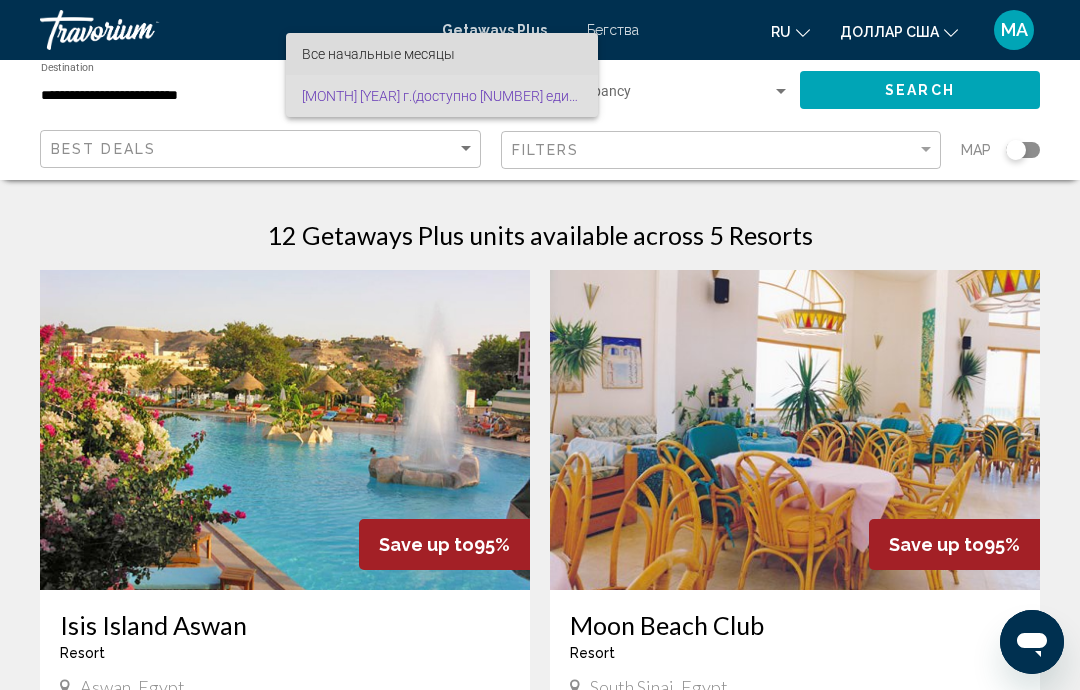 click on "Все начальные месяцы" at bounding box center (378, 54) 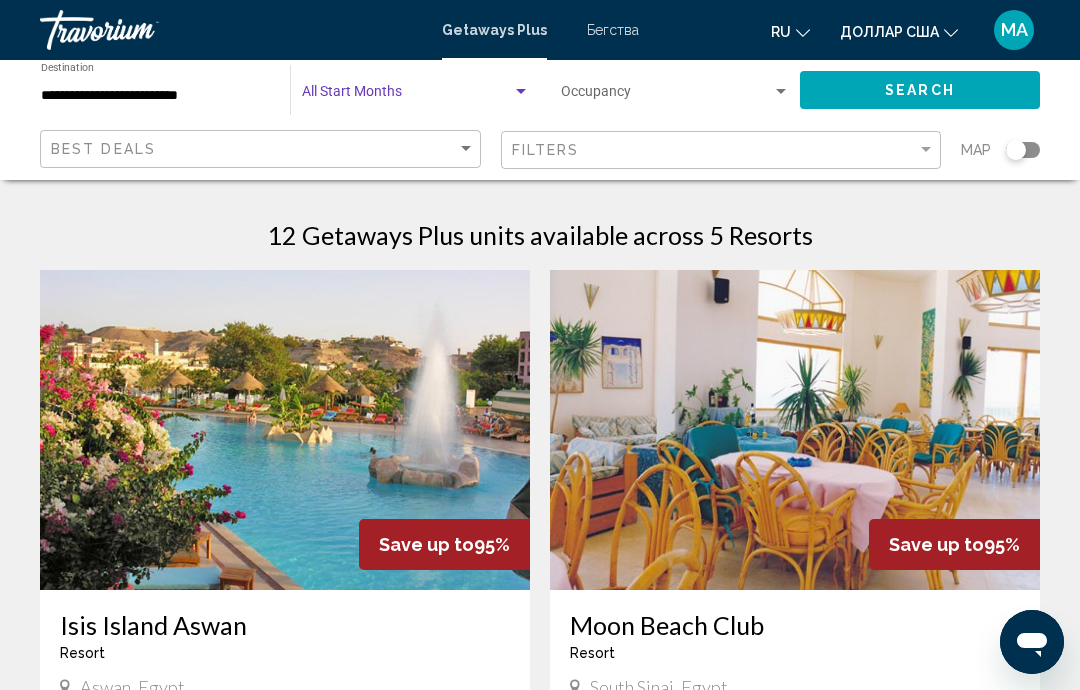 click on "Search" 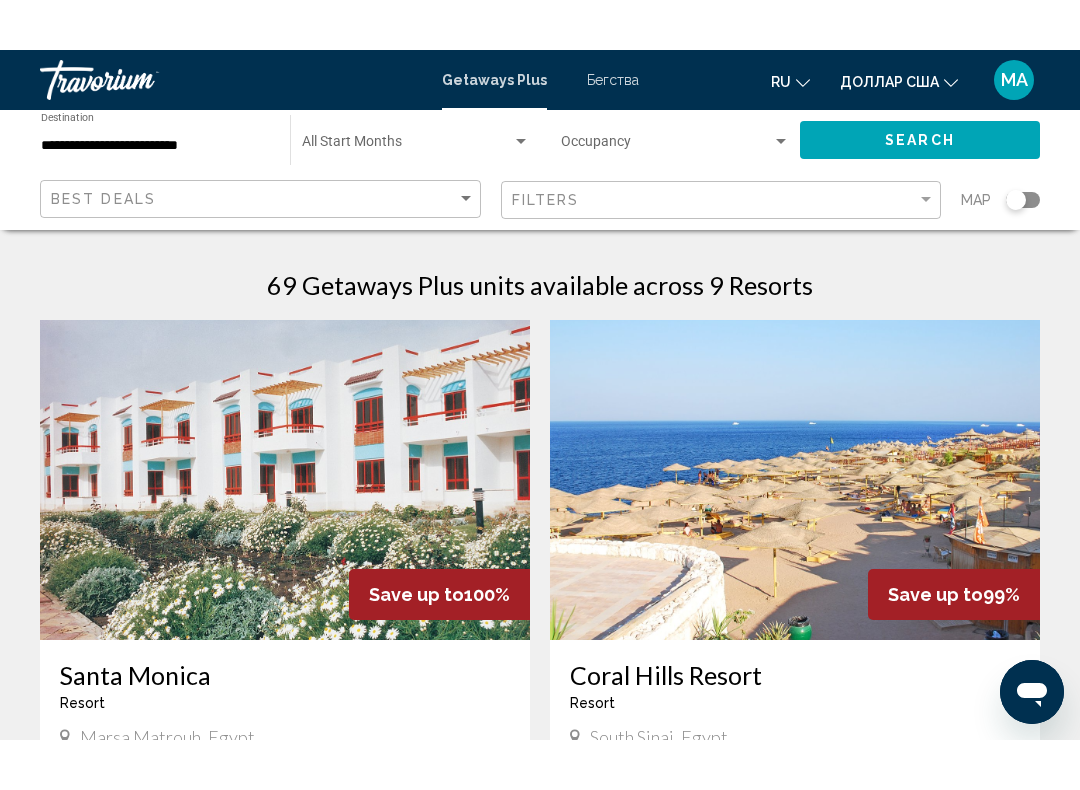scroll, scrollTop: 20, scrollLeft: 0, axis: vertical 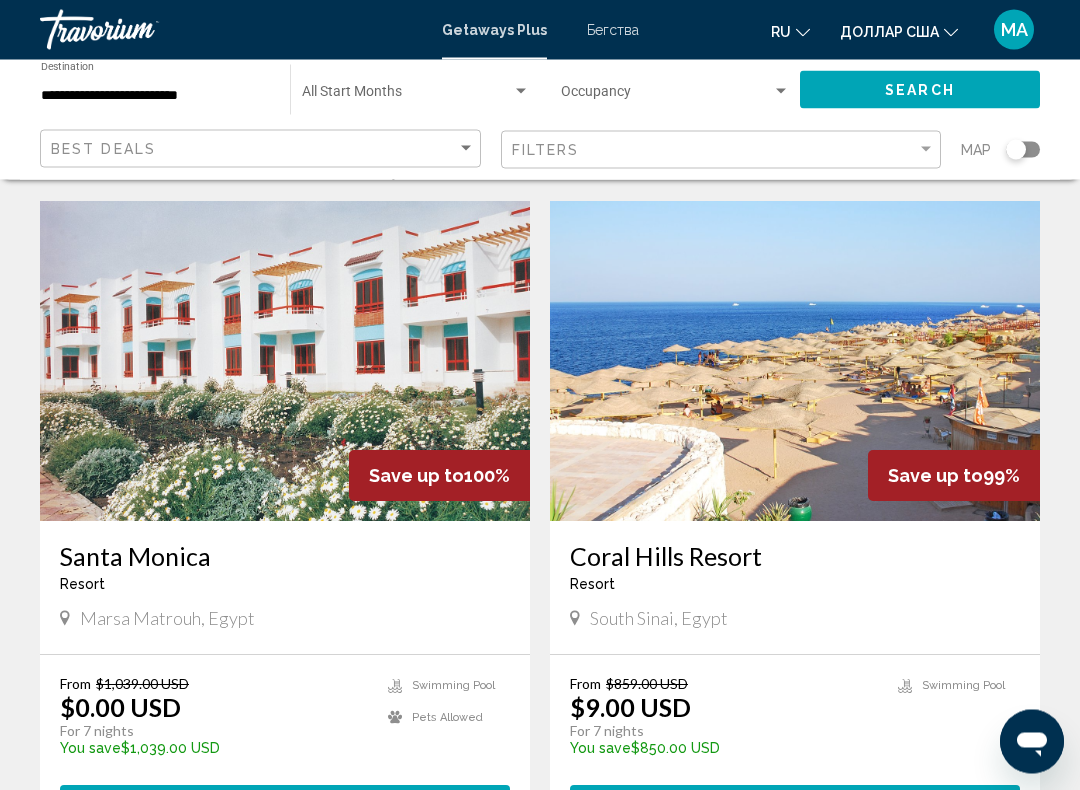 click at bounding box center [795, 362] 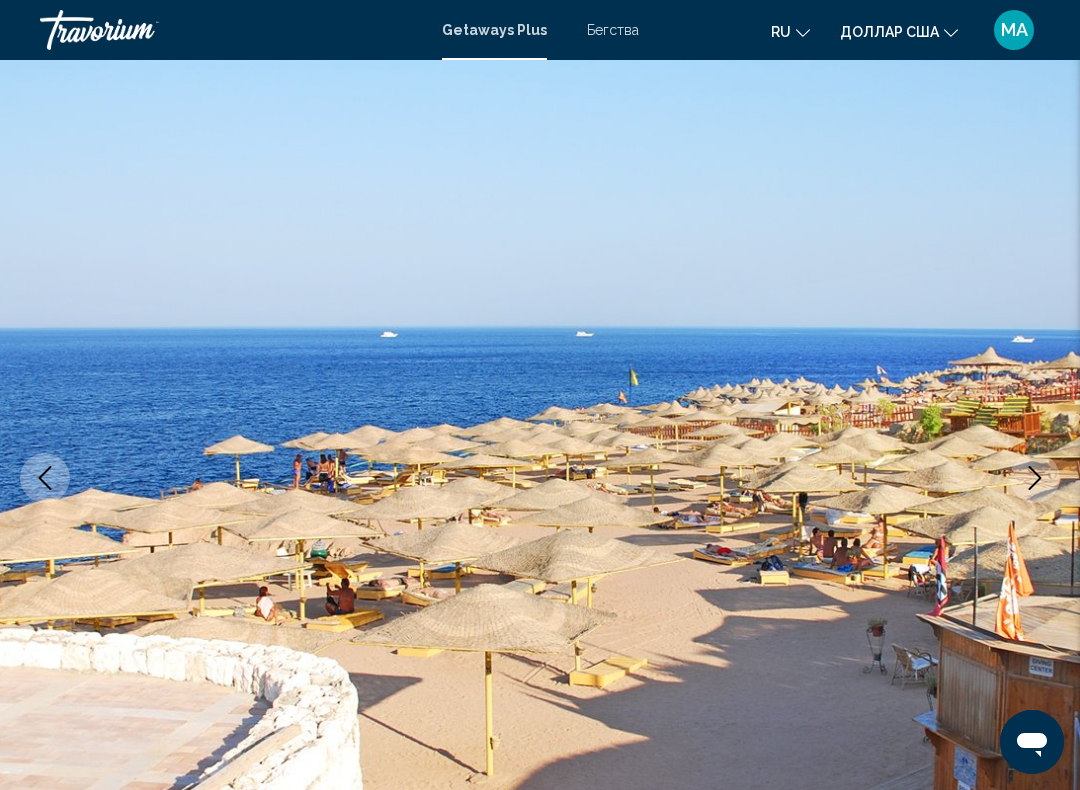 scroll, scrollTop: 71, scrollLeft: 0, axis: vertical 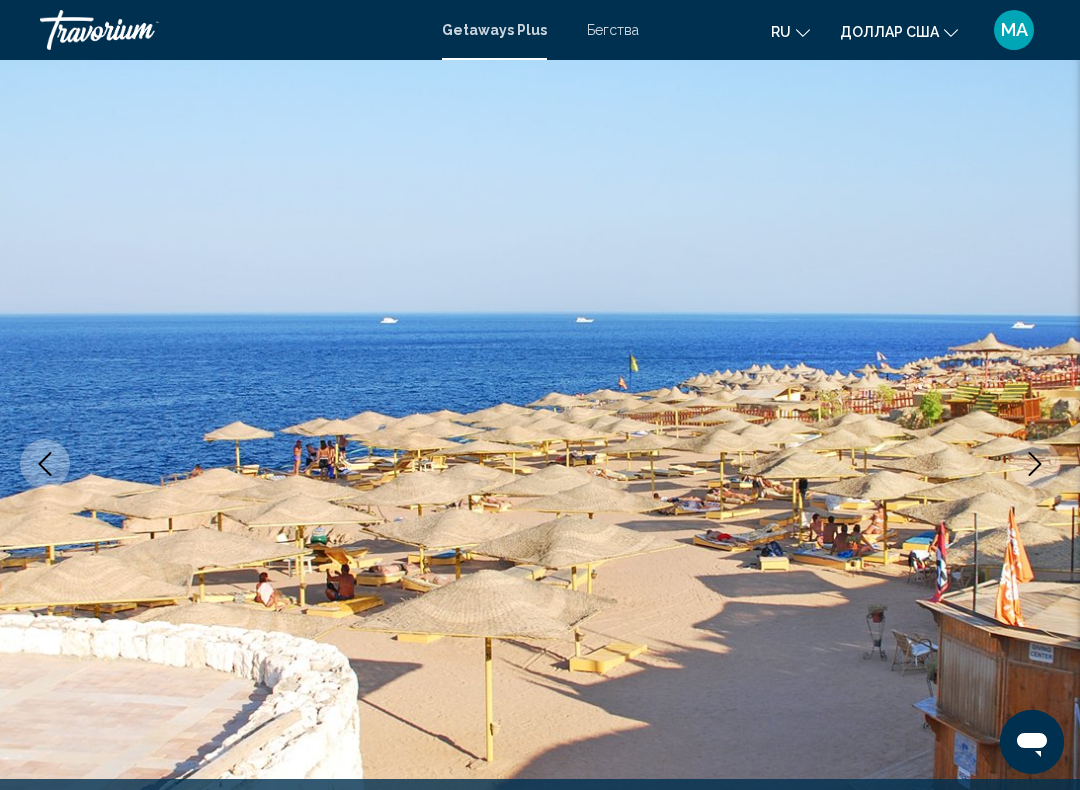 click 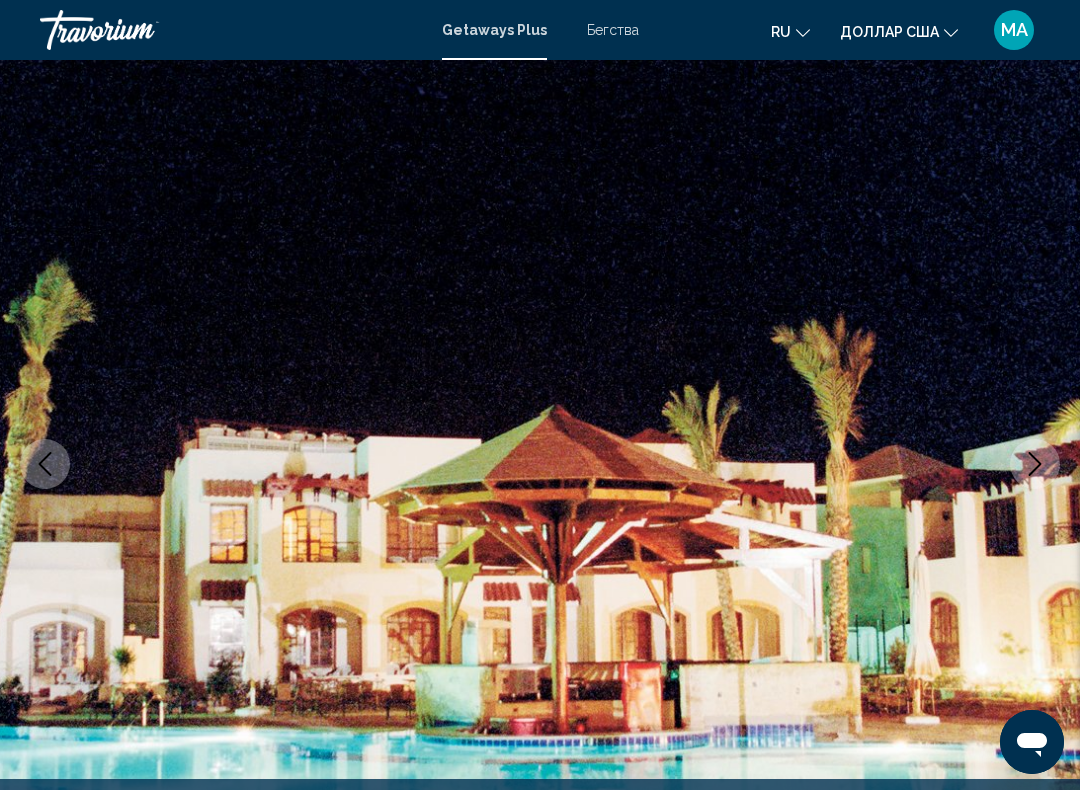click 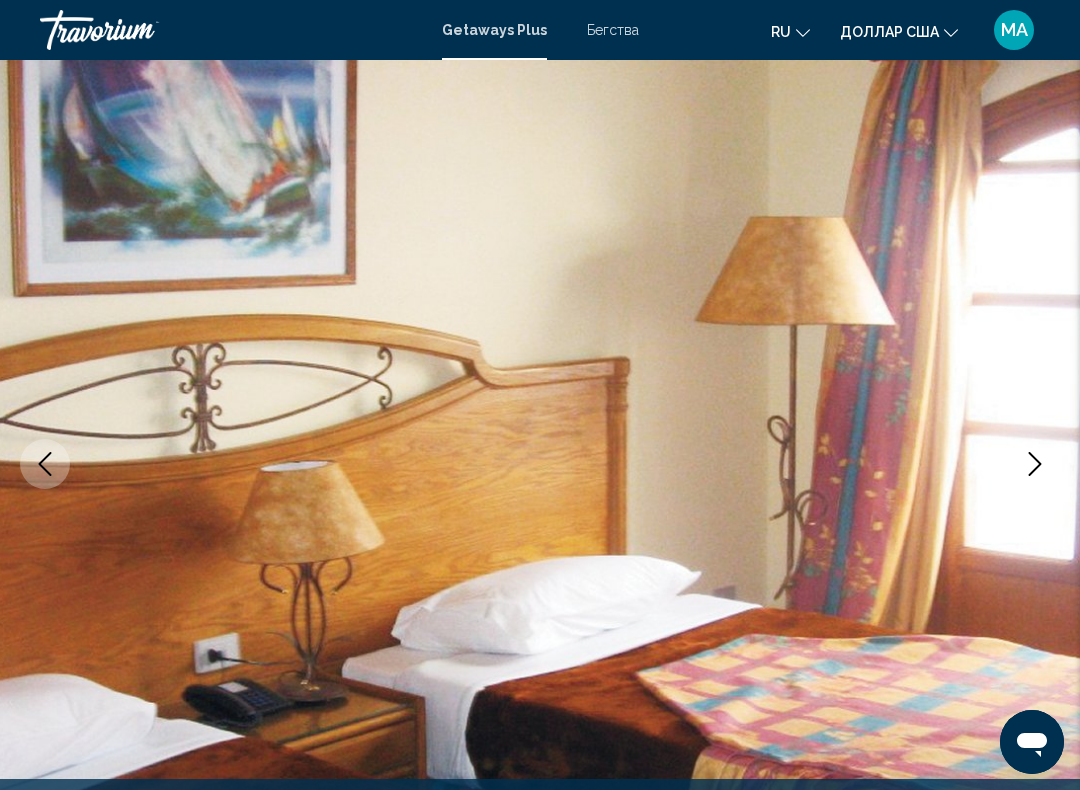 click 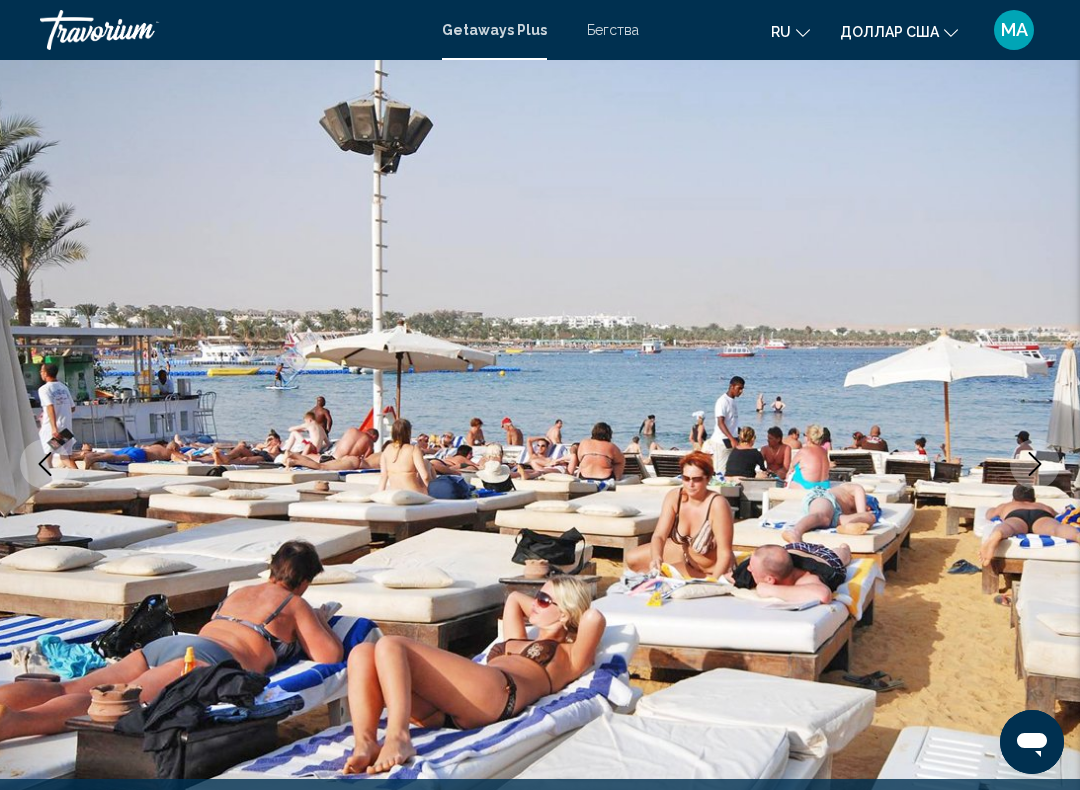 click 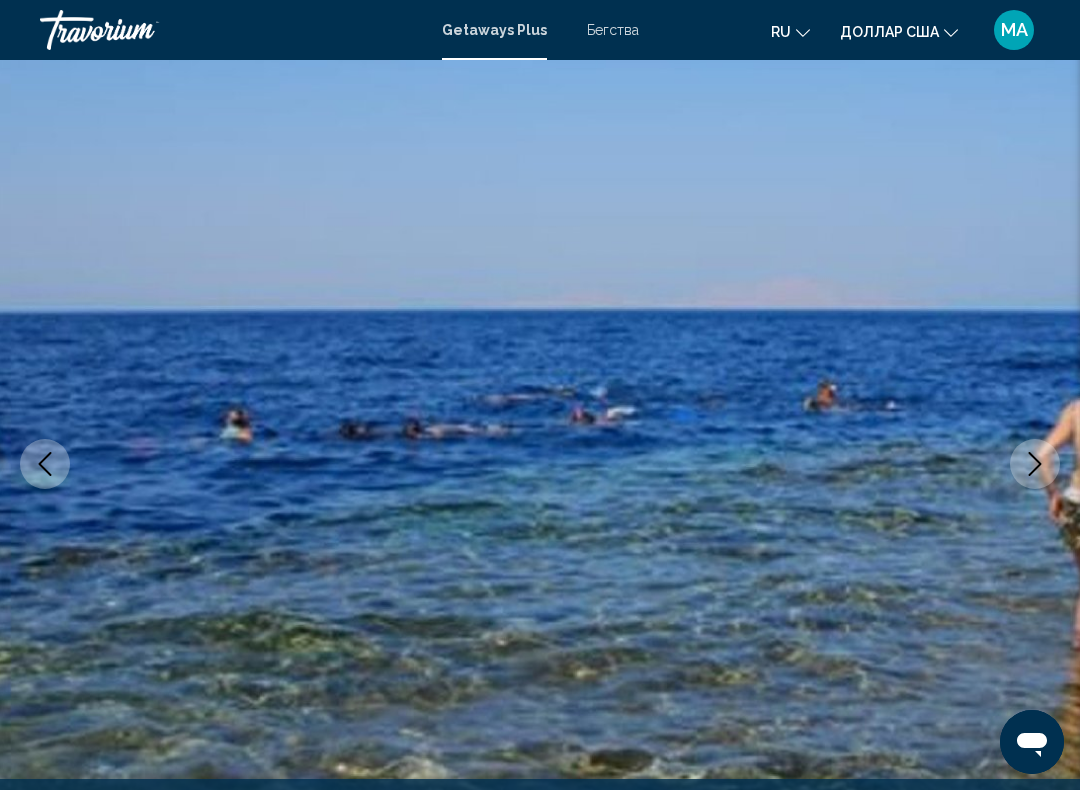 click 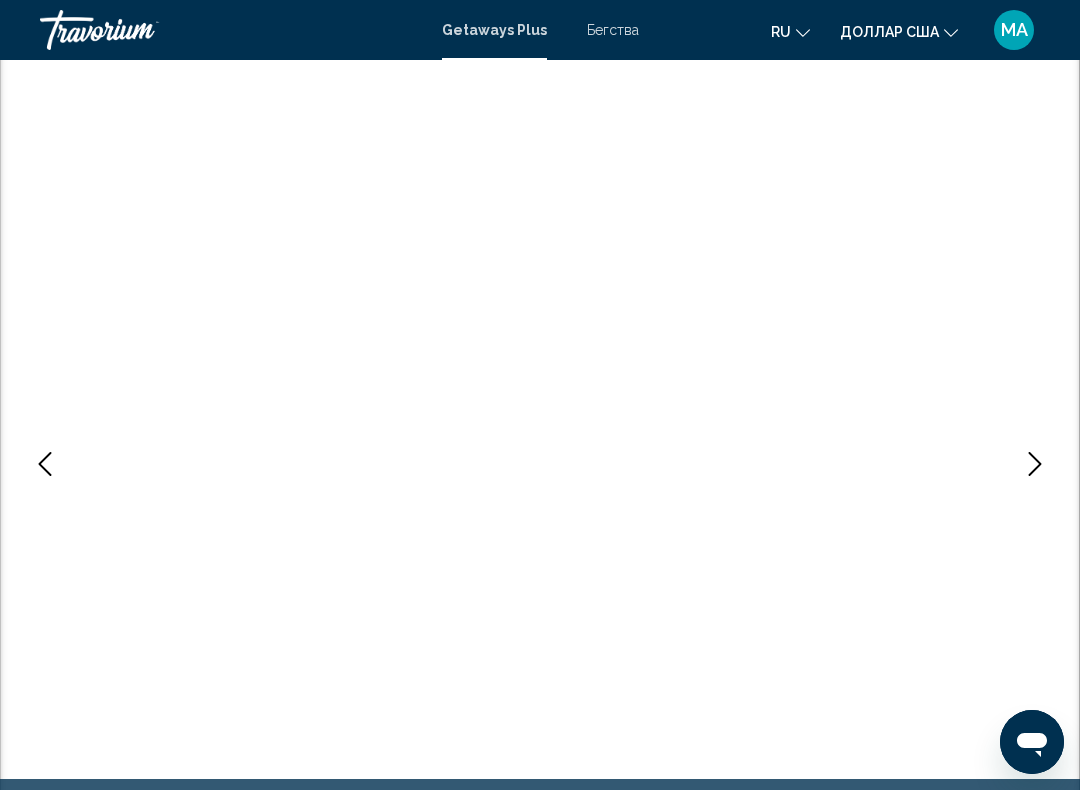 click 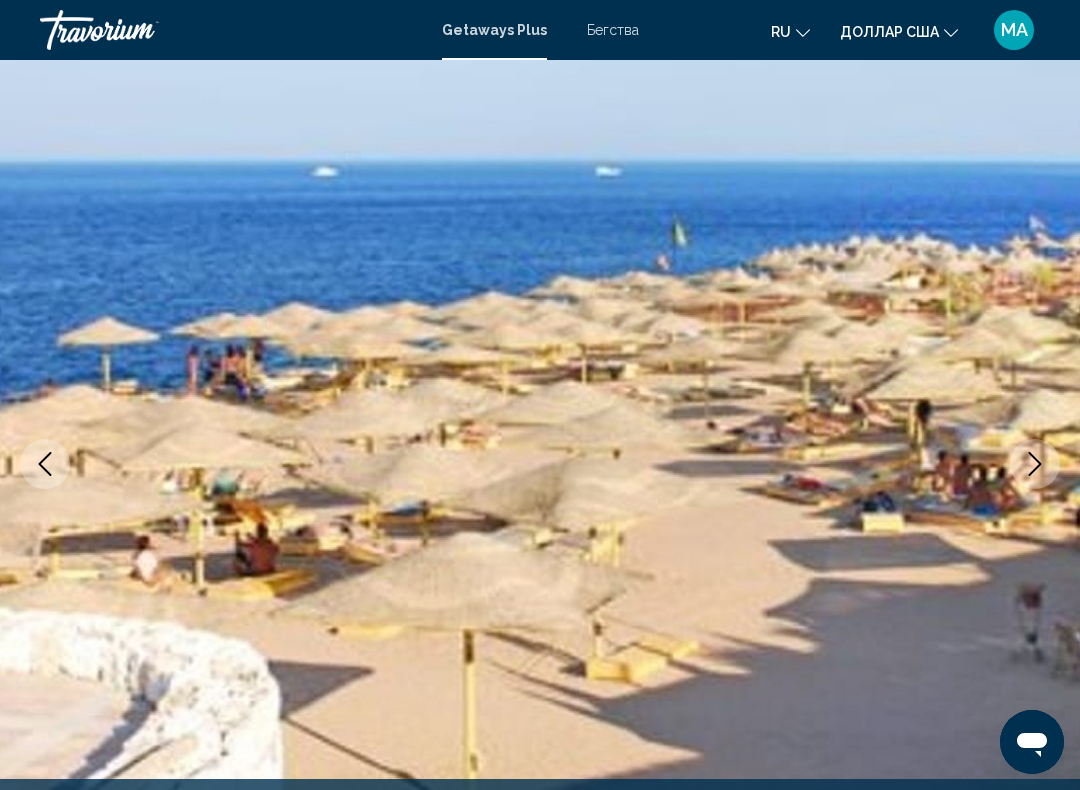 click 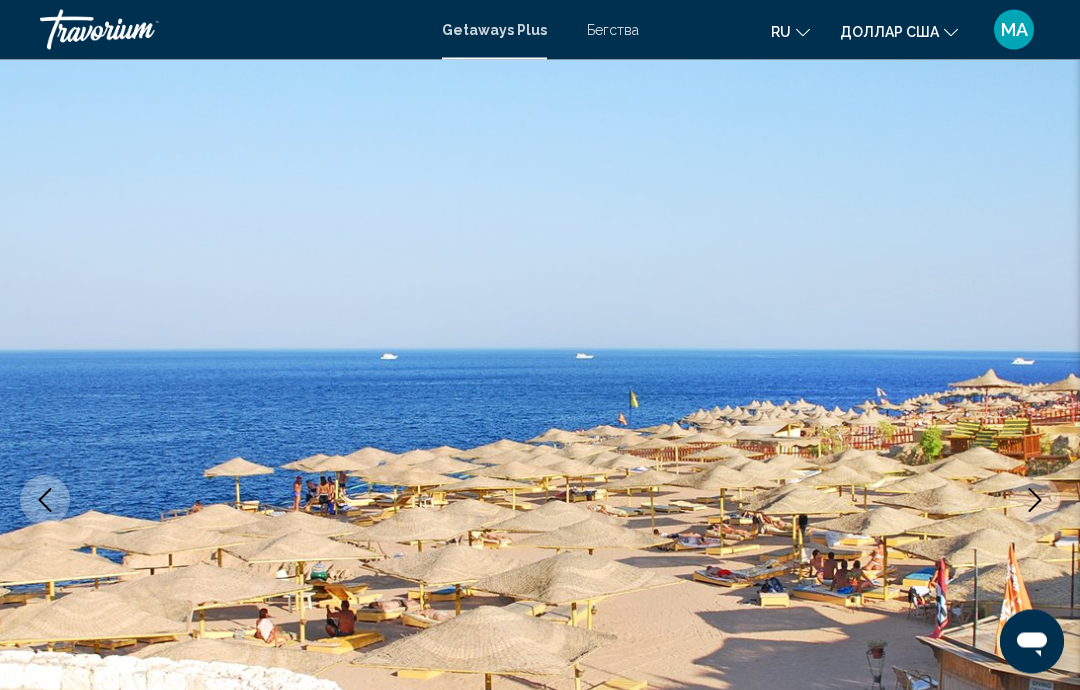 scroll, scrollTop: 0, scrollLeft: 0, axis: both 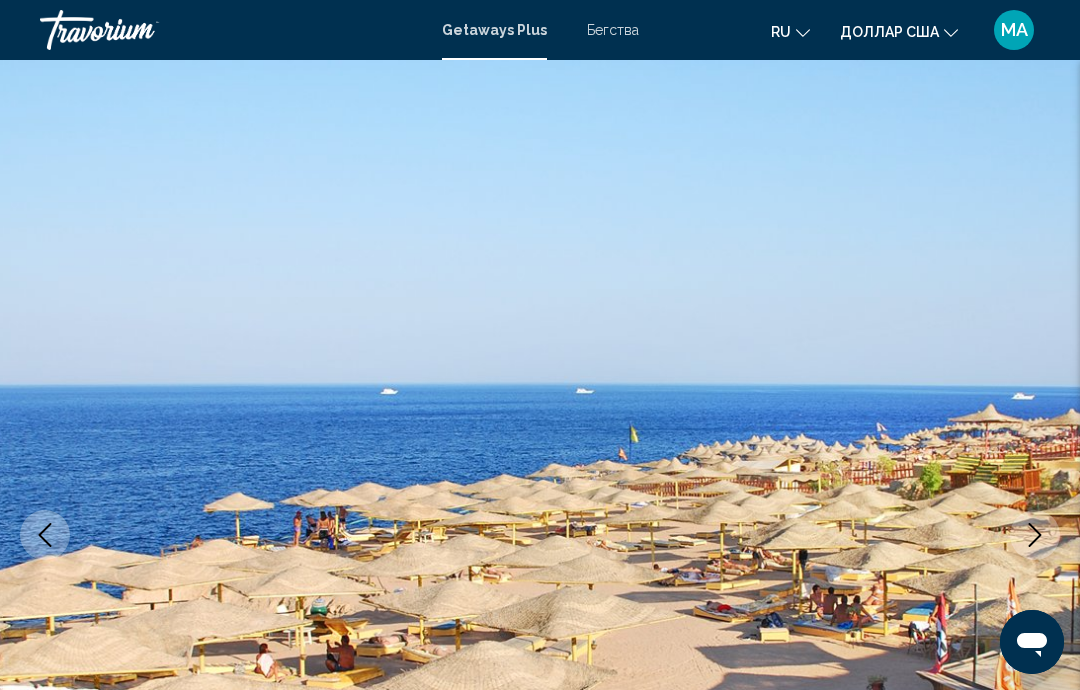 click on "ru
English Español Français Italiano Português русский" 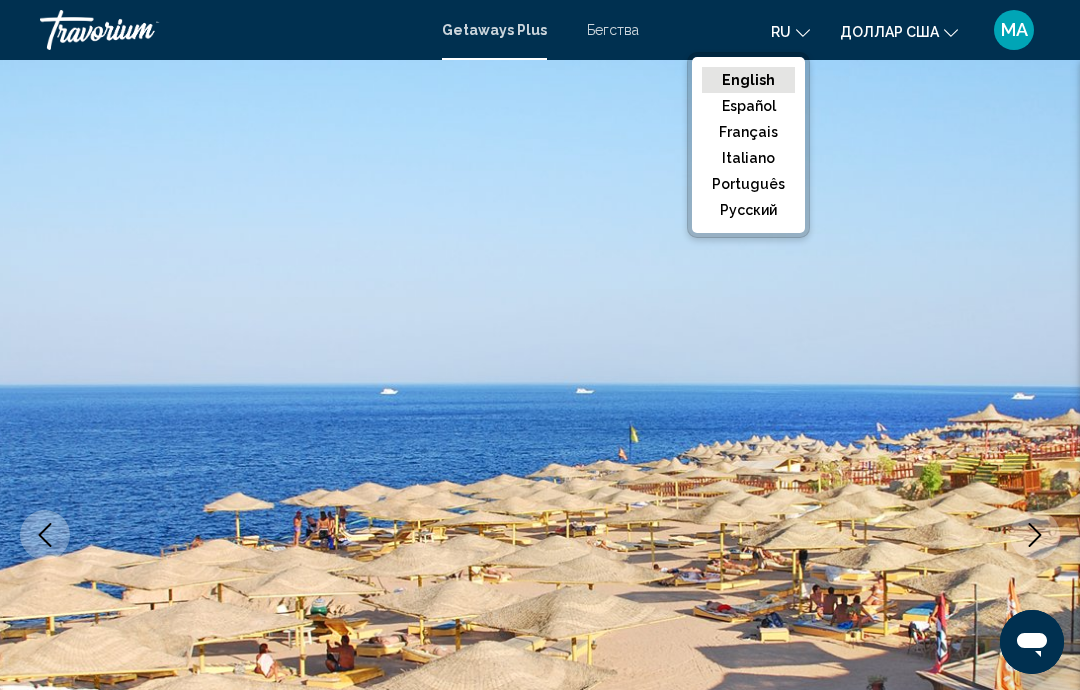 click on "русский" 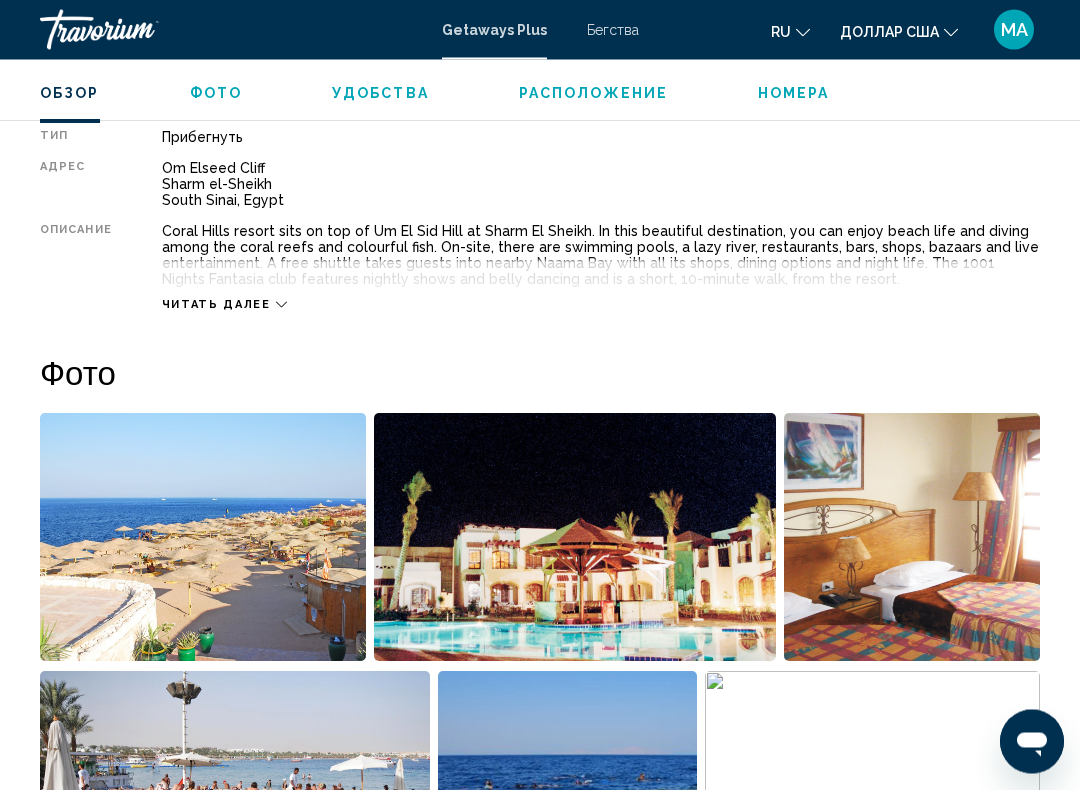 scroll, scrollTop: 1042, scrollLeft: 0, axis: vertical 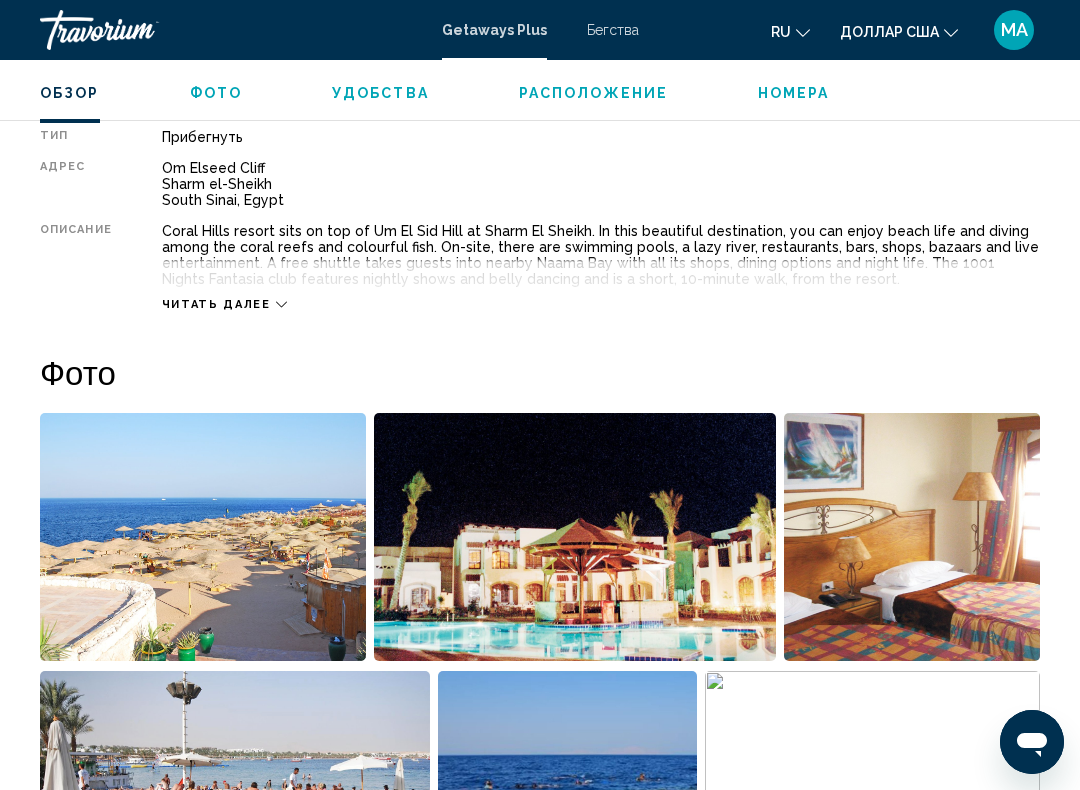 click on "Читать далее" at bounding box center (601, 284) 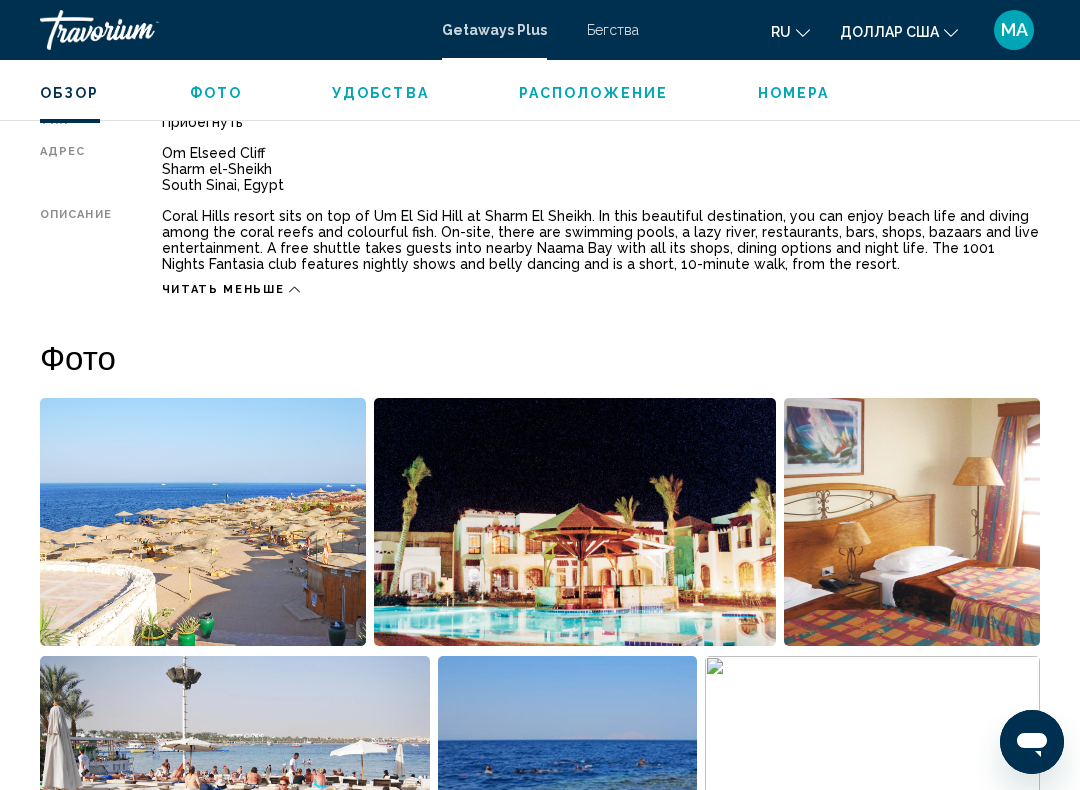 click on "Удобства" at bounding box center [380, 93] 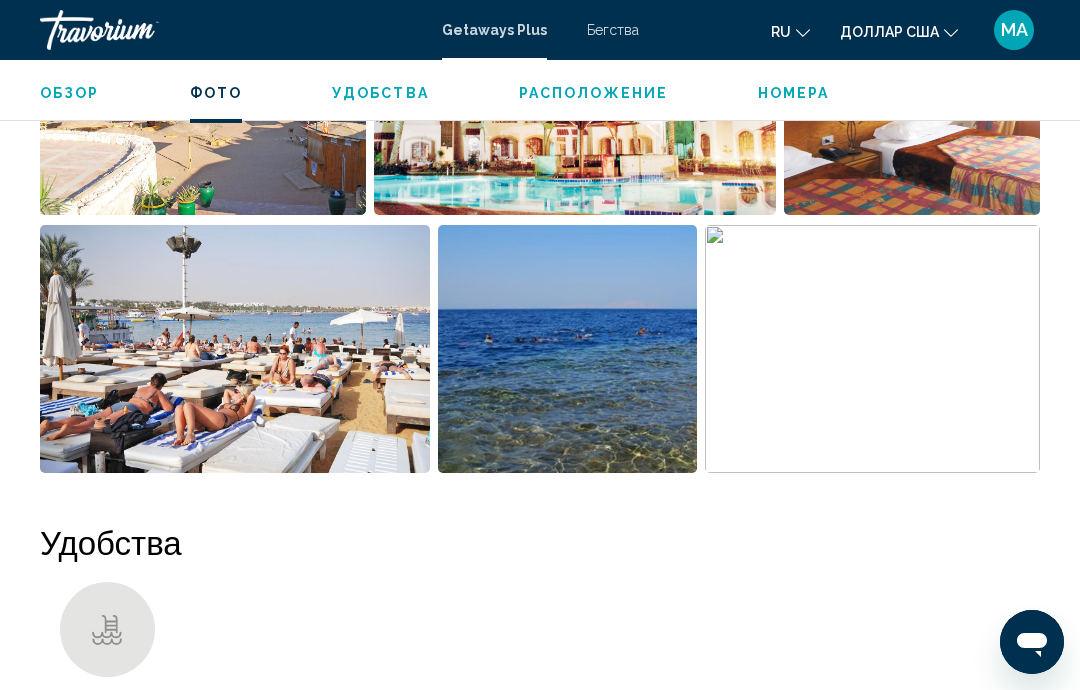 scroll, scrollTop: 1481, scrollLeft: 0, axis: vertical 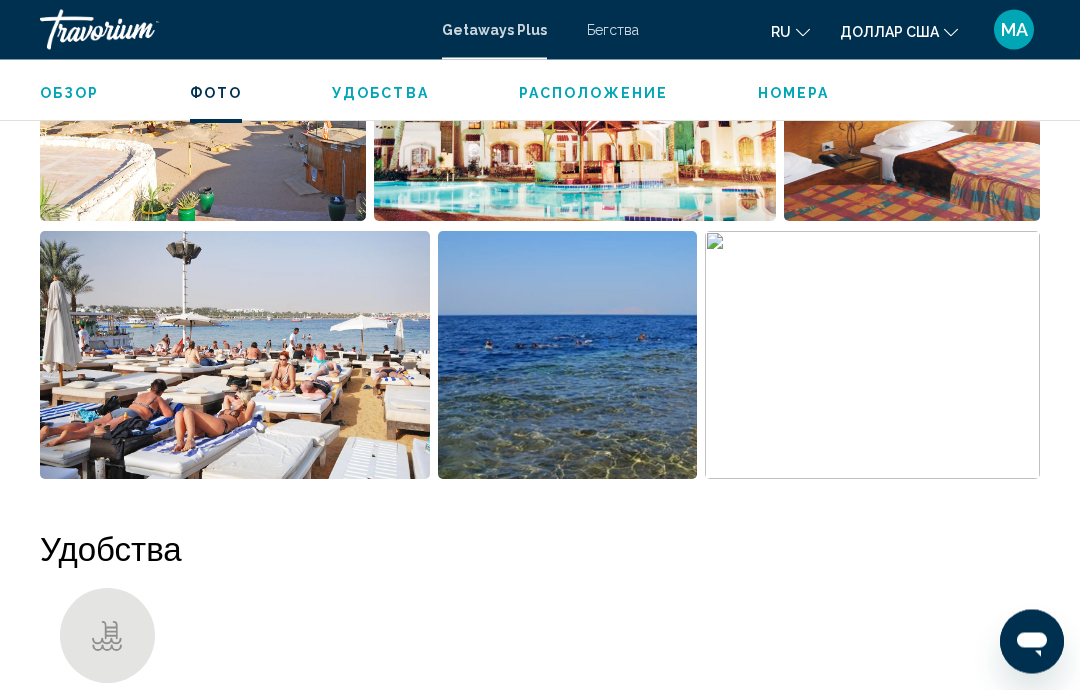 click on "Номера" at bounding box center [794, 93] 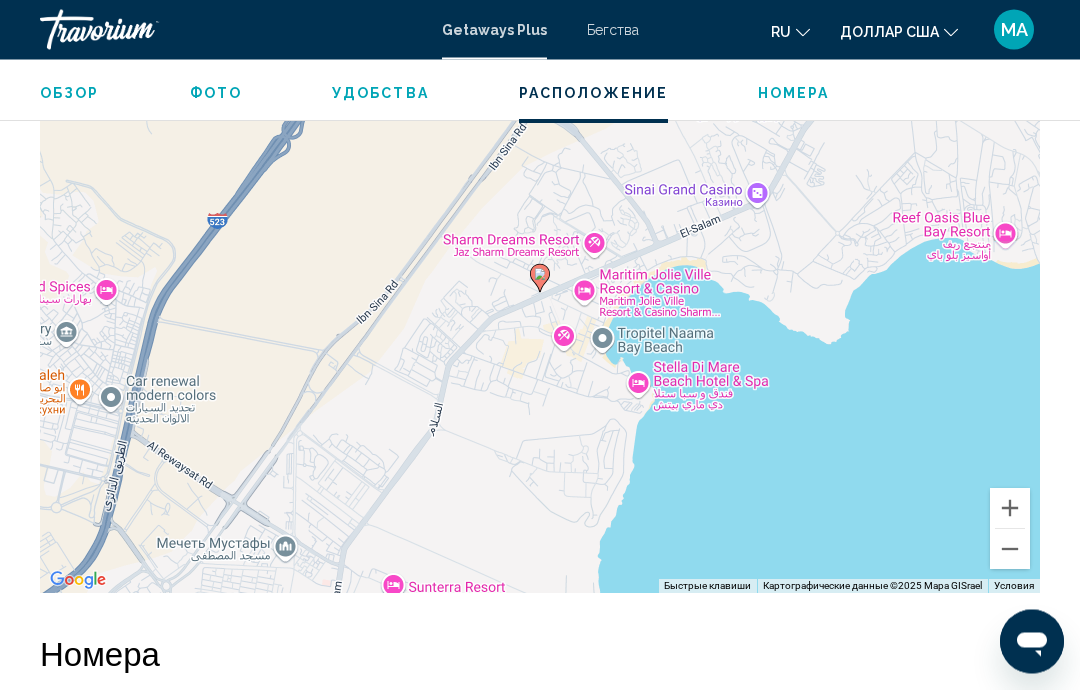 scroll, scrollTop: 2698, scrollLeft: 0, axis: vertical 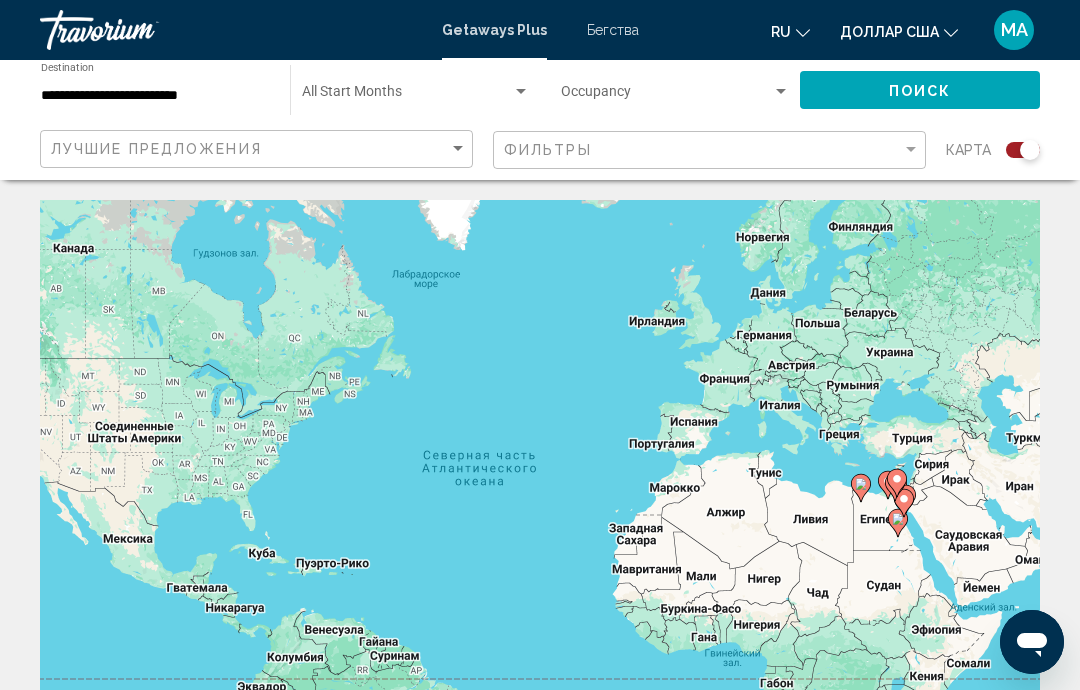 click 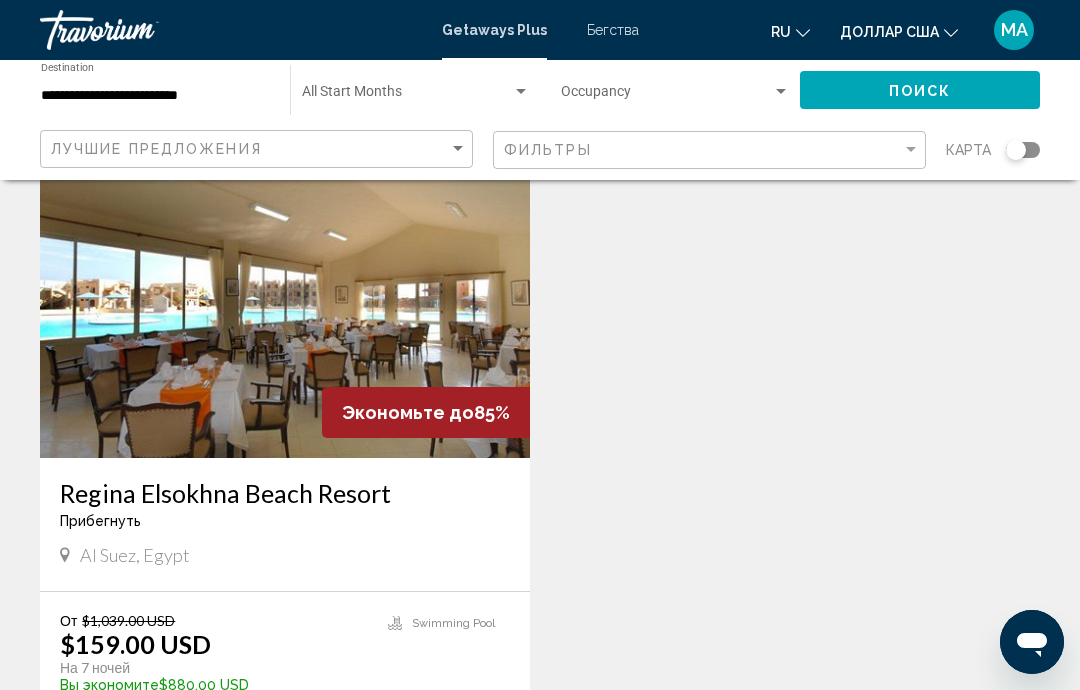 scroll, scrollTop: 2856, scrollLeft: 0, axis: vertical 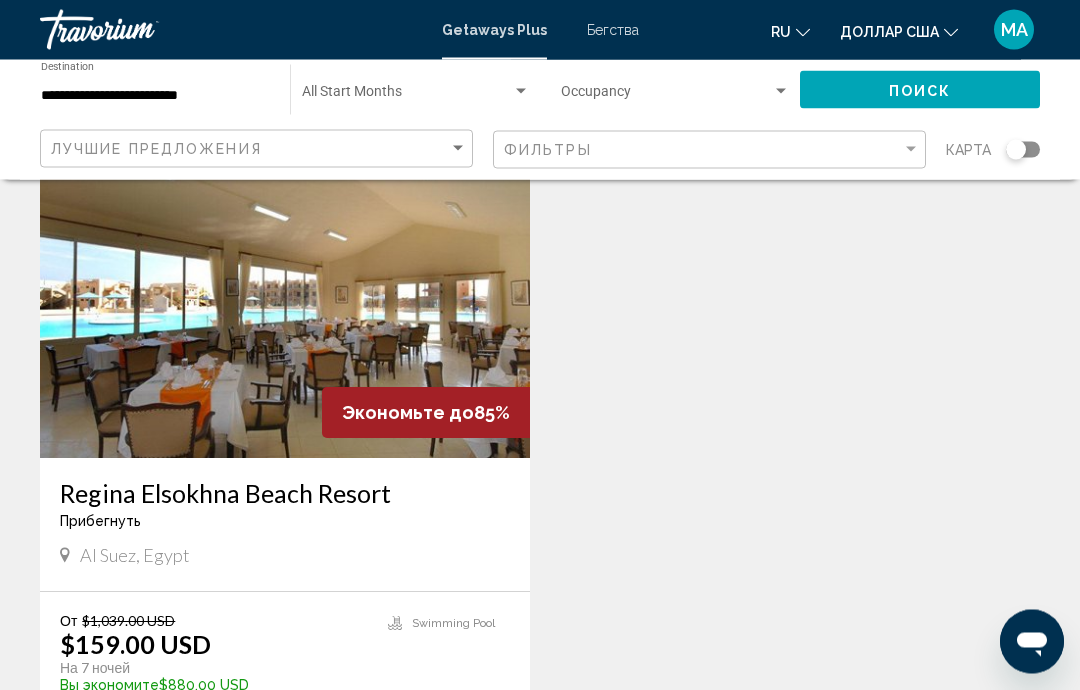 click at bounding box center [285, 299] 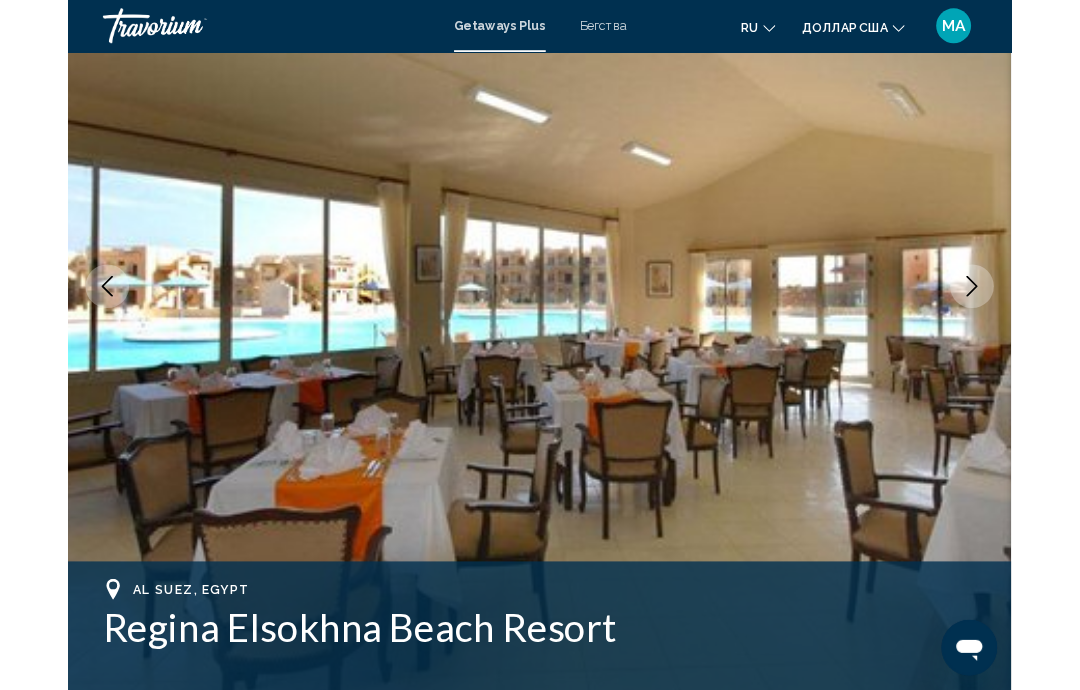 scroll, scrollTop: 207, scrollLeft: 0, axis: vertical 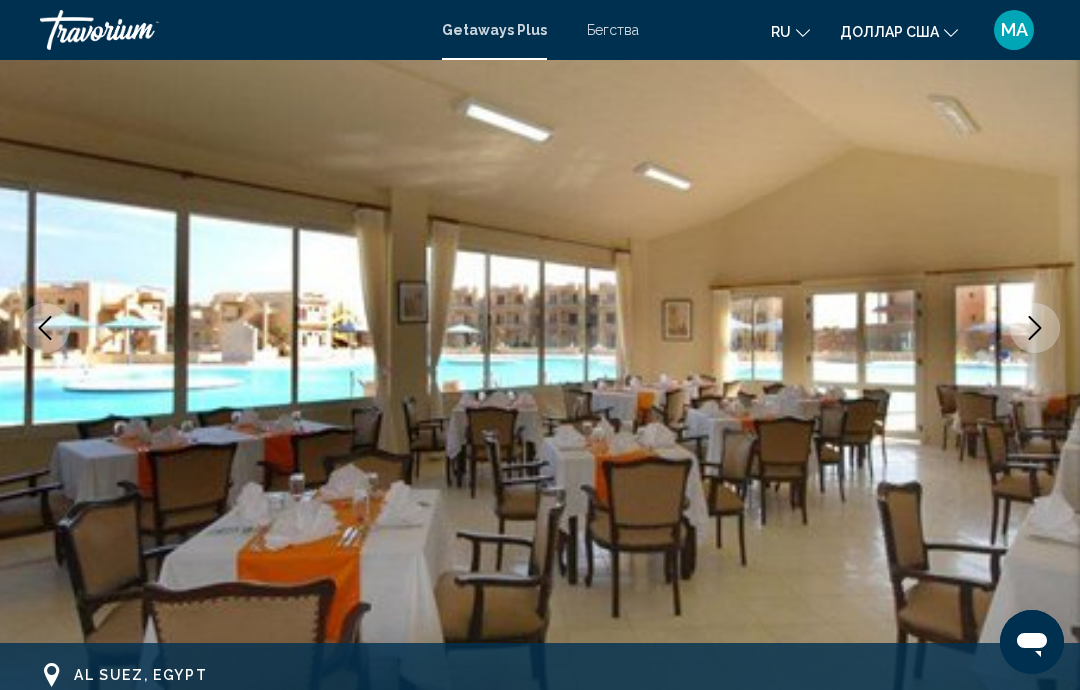 click 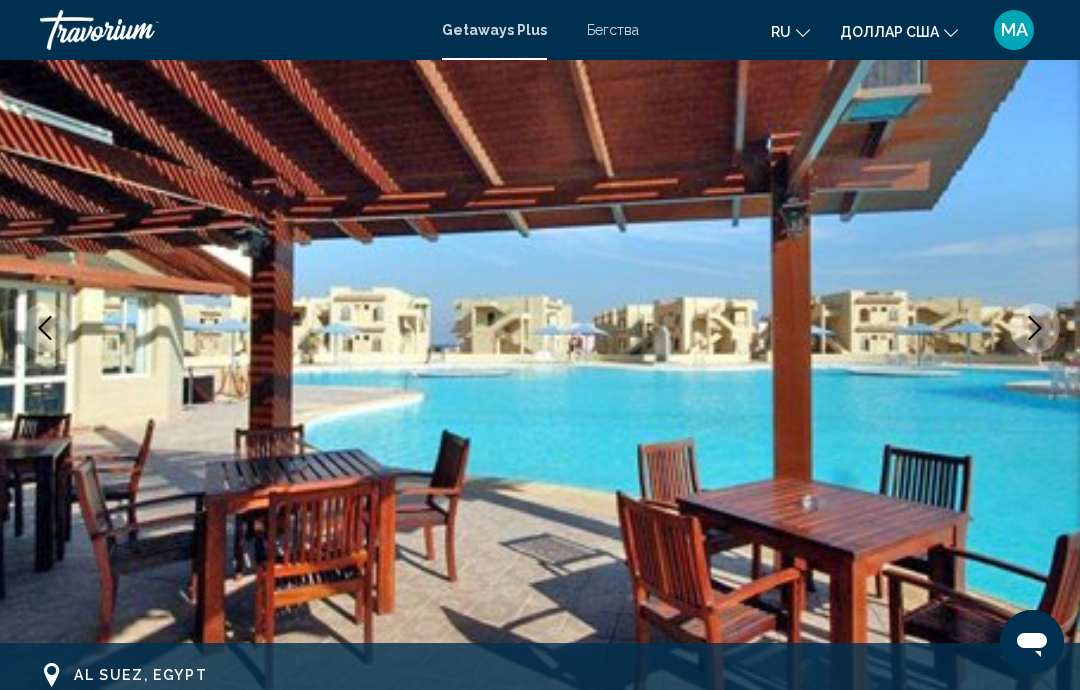 click 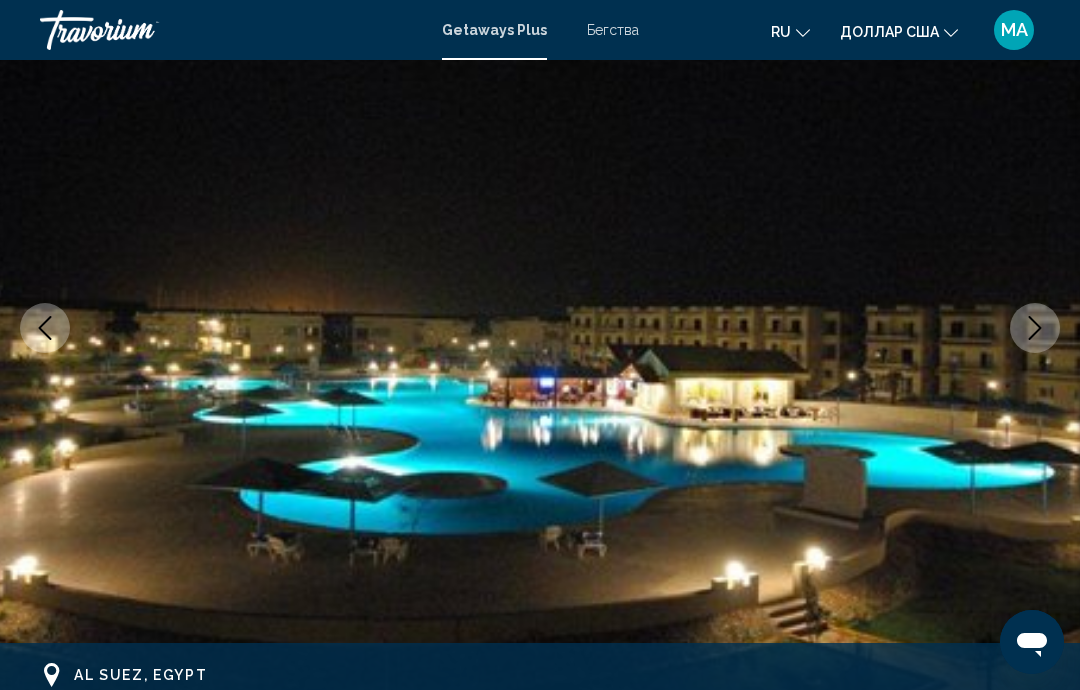 click 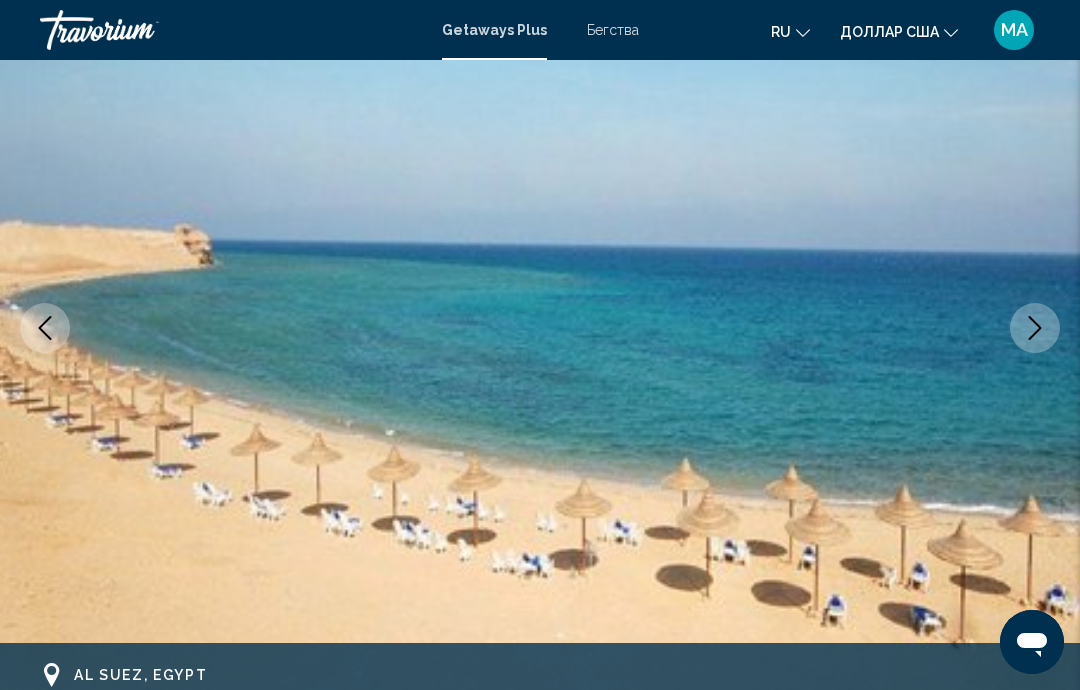 click 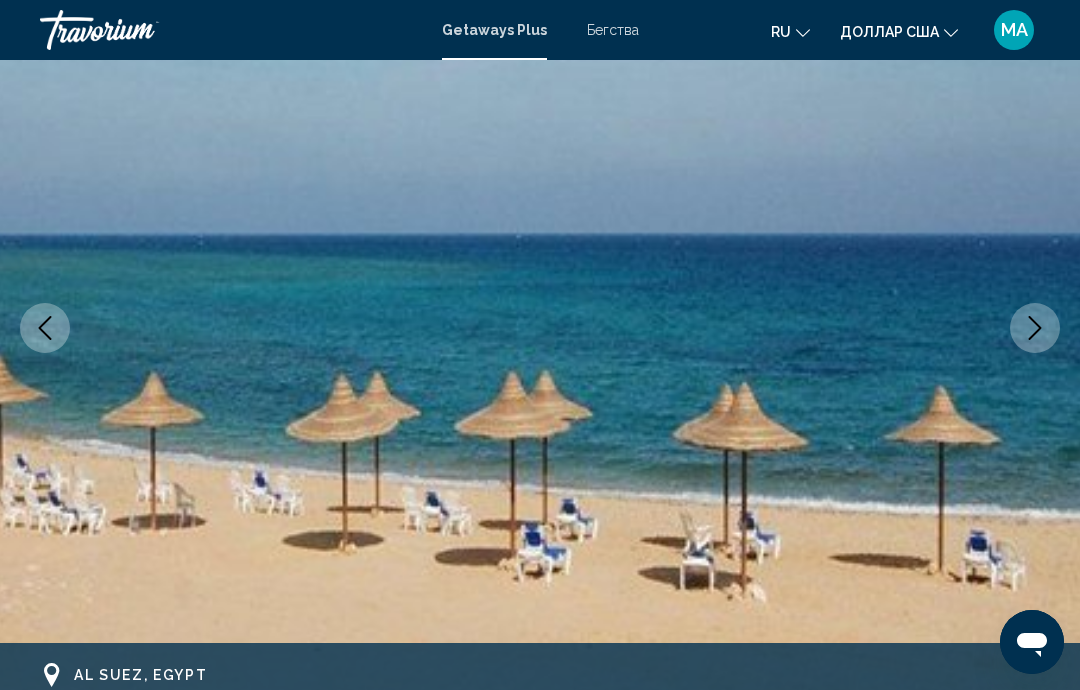 click 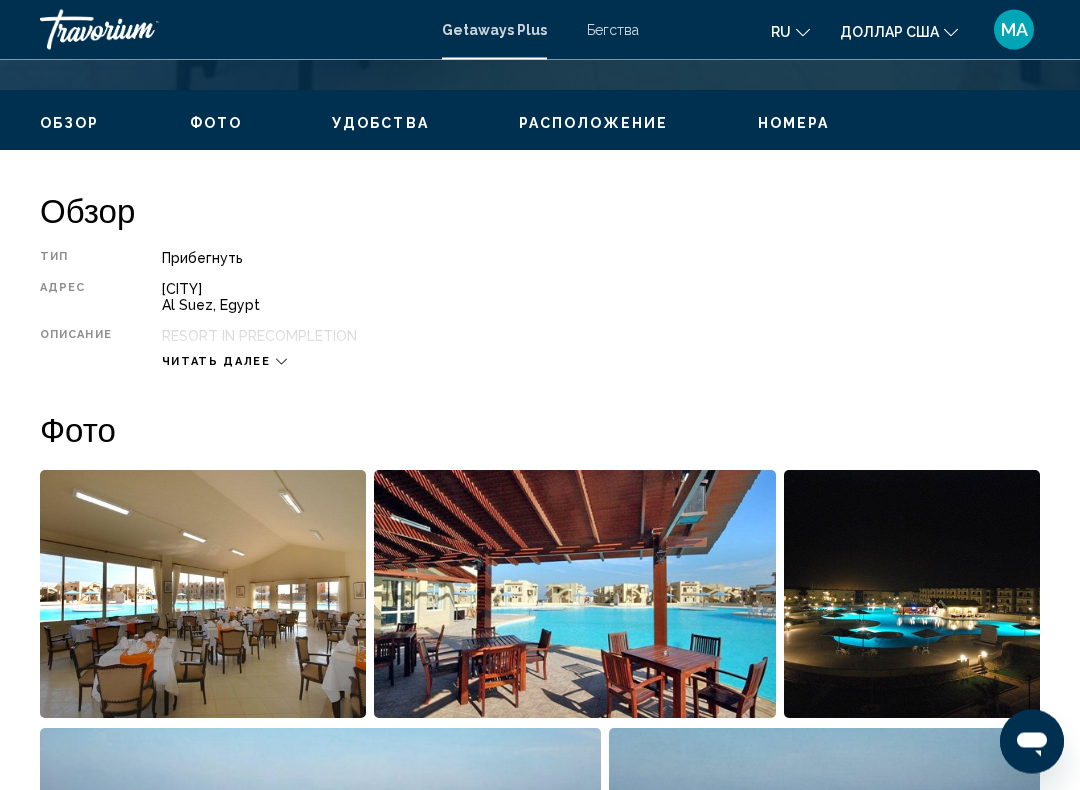 scroll, scrollTop: 944, scrollLeft: 0, axis: vertical 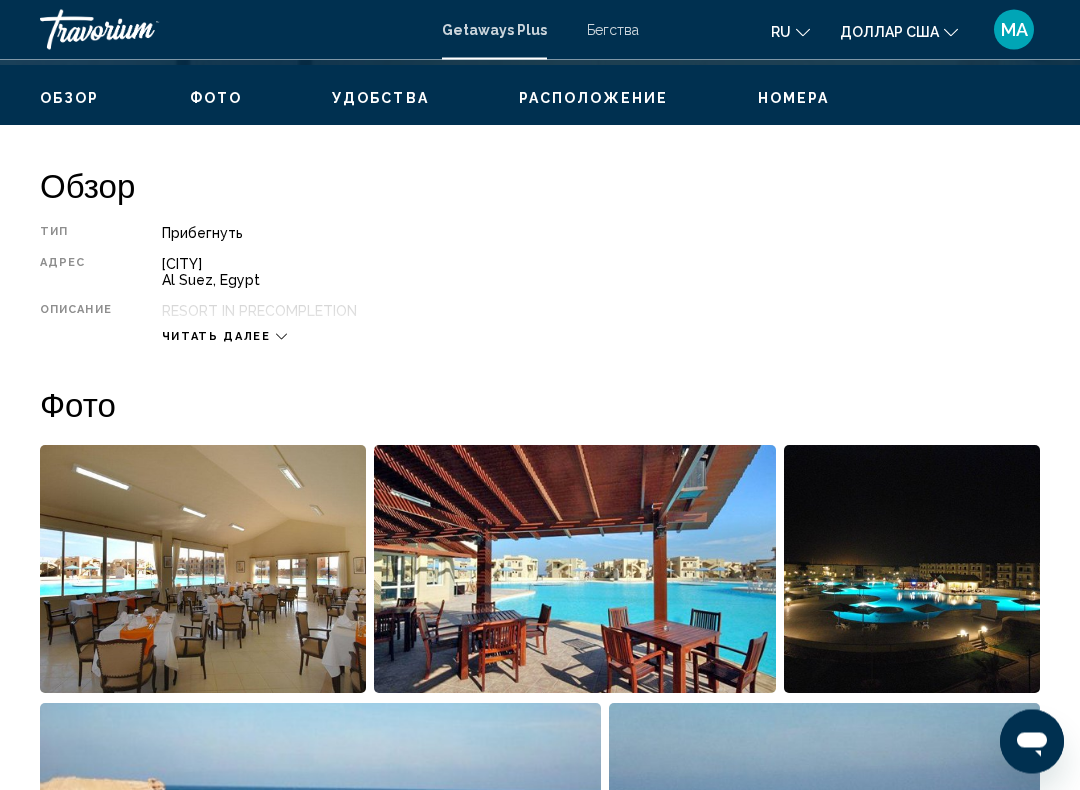 click 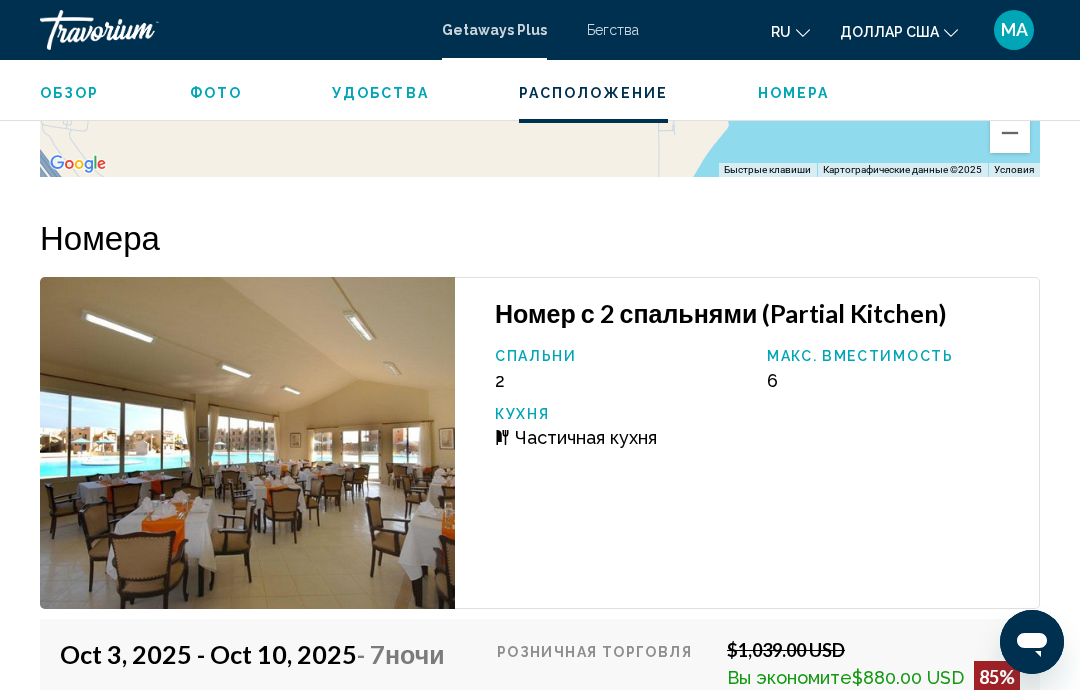 scroll, scrollTop: 3124, scrollLeft: 0, axis: vertical 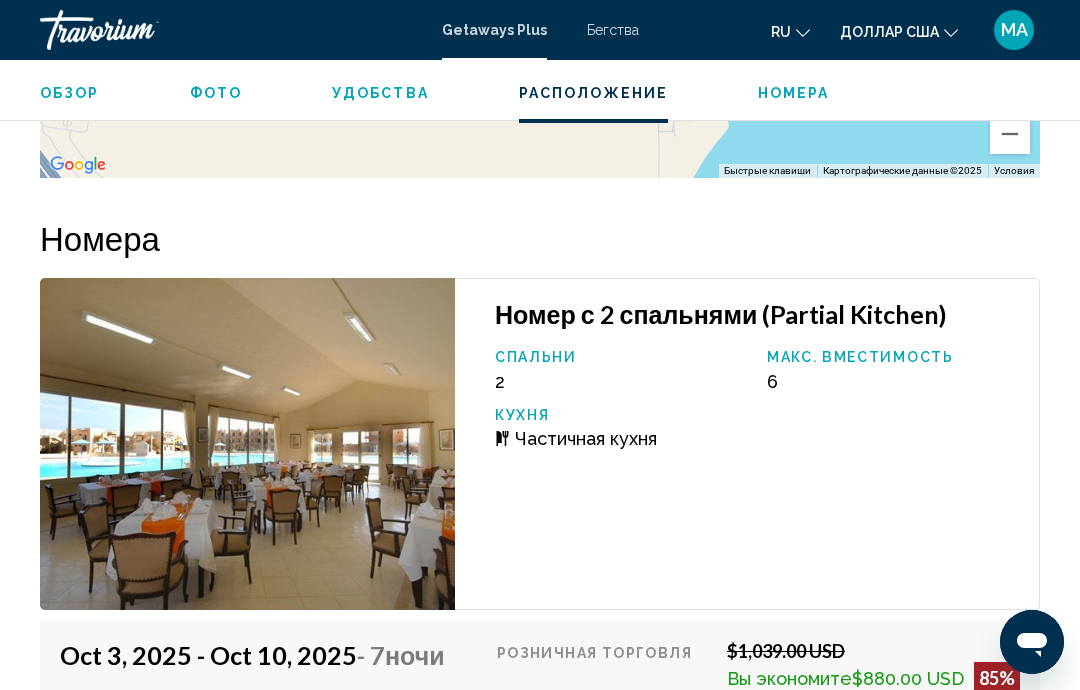 click on "Номера" at bounding box center (794, 93) 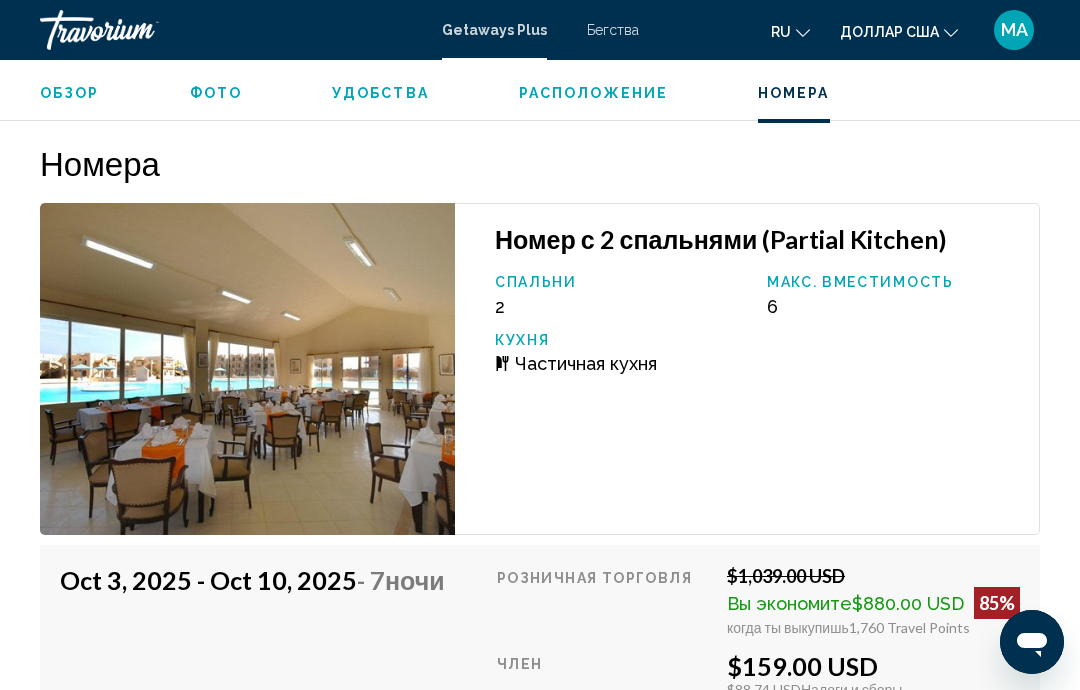 scroll, scrollTop: 3221, scrollLeft: 0, axis: vertical 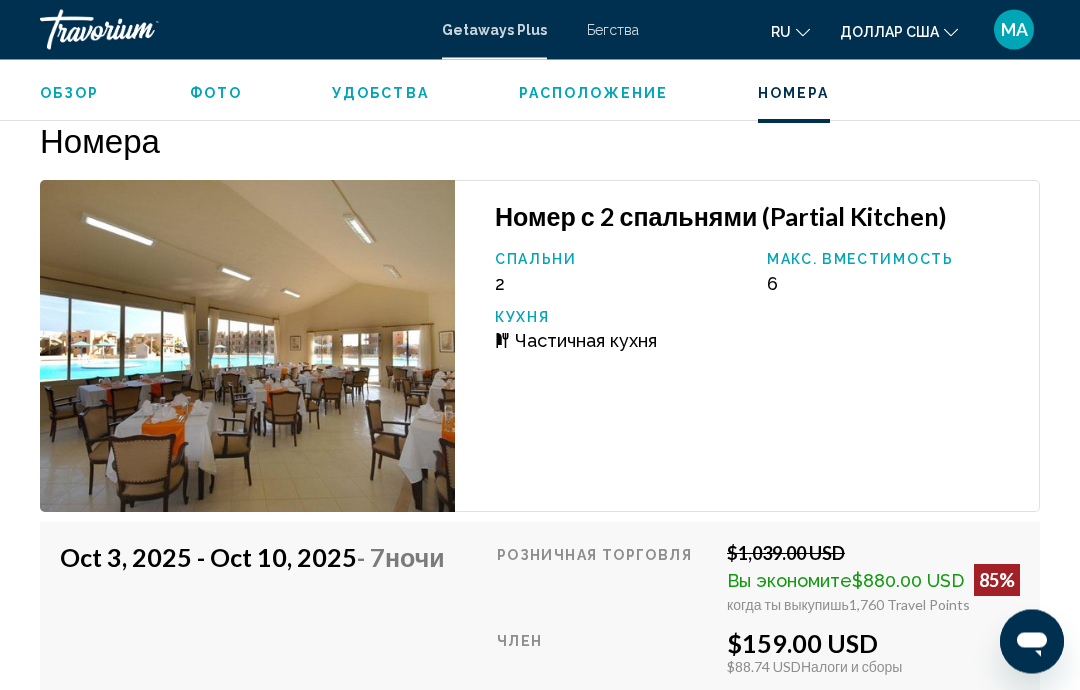 click at bounding box center (247, 347) 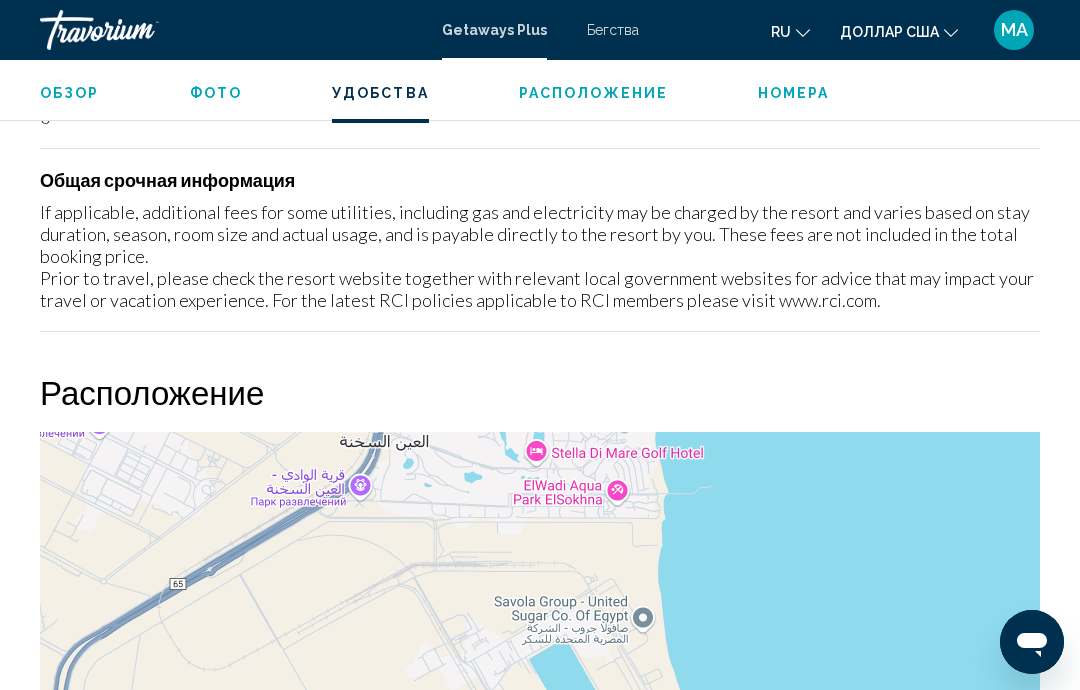 scroll, scrollTop: 2245, scrollLeft: 0, axis: vertical 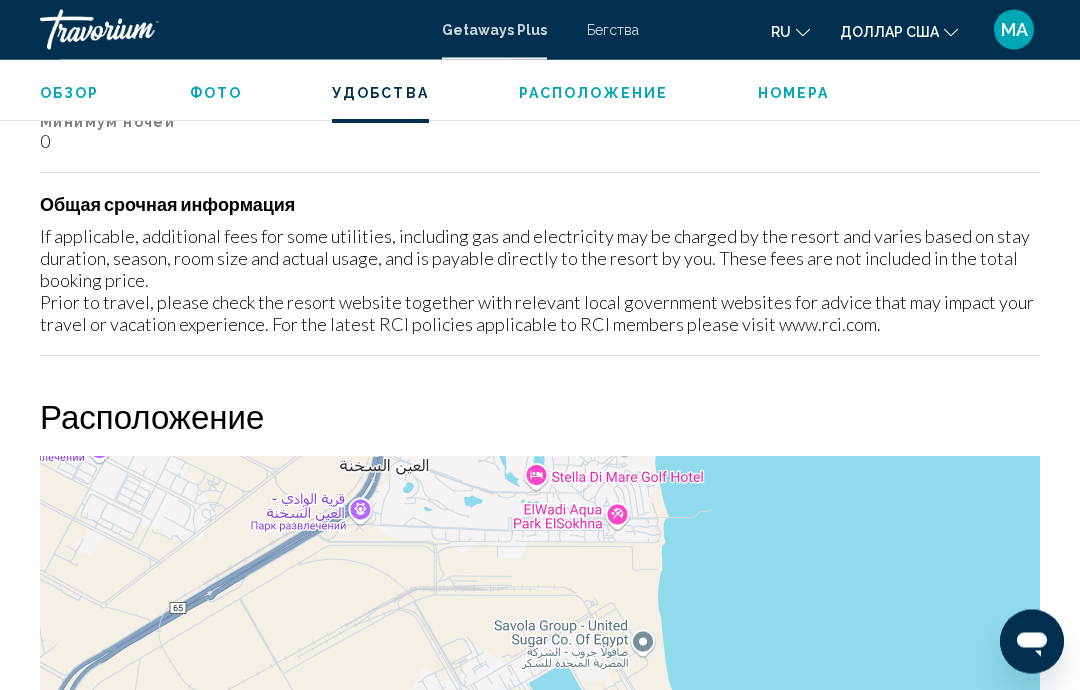 click on "Номера" at bounding box center (794, 93) 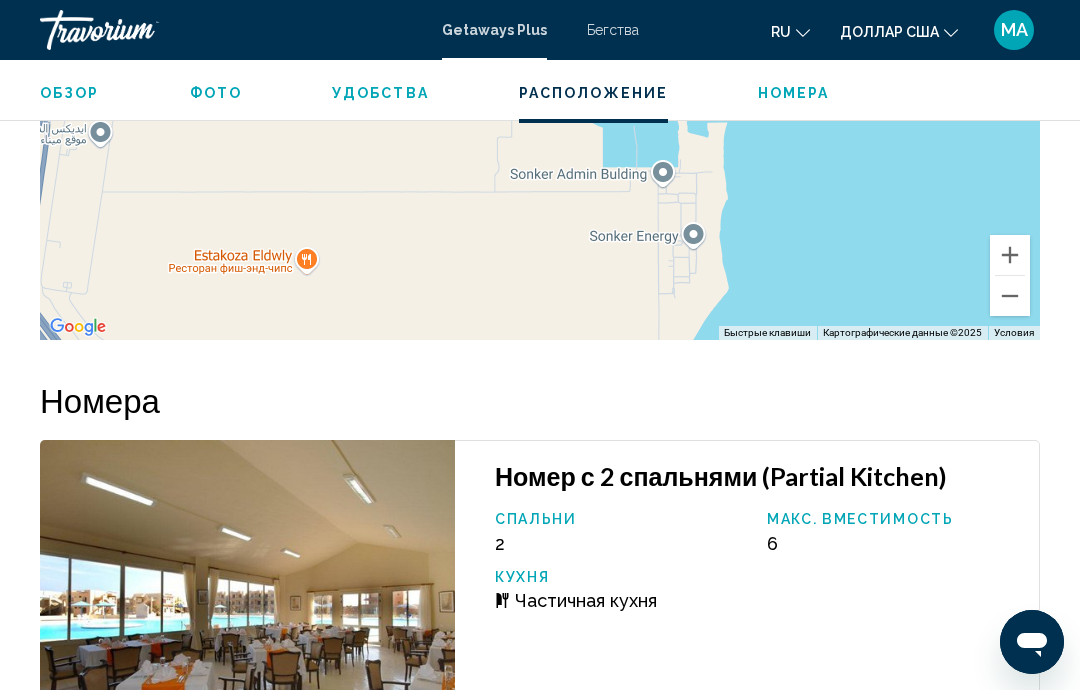 scroll, scrollTop: 3221, scrollLeft: 0, axis: vertical 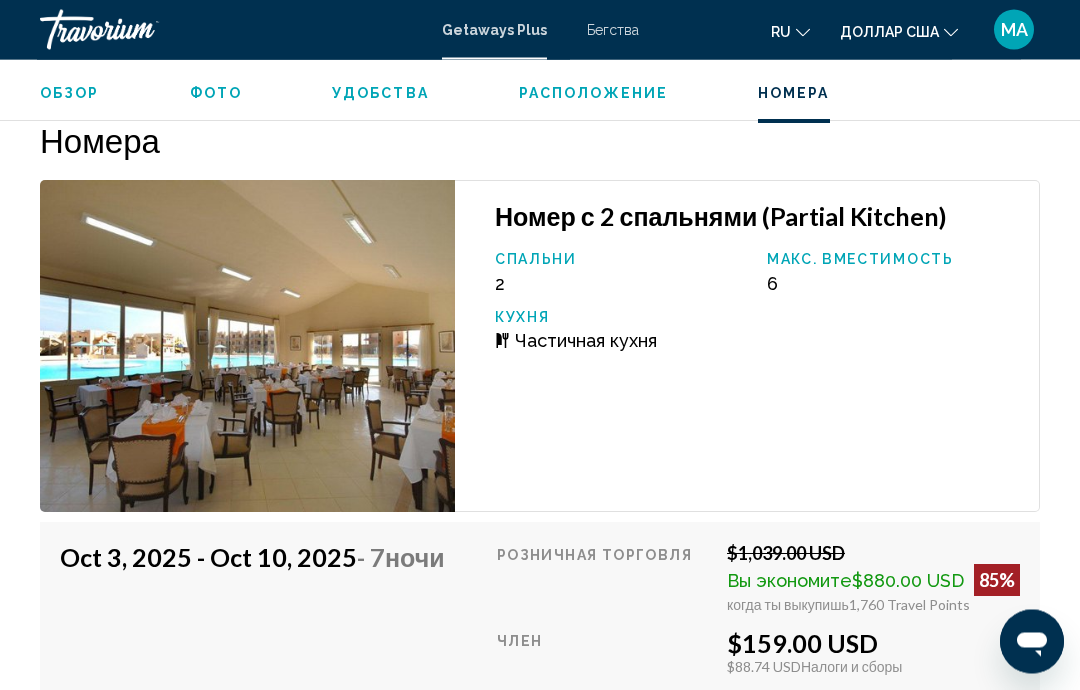 click on "Номер с 2 спальнями (Partial Kitchen) Спальни 2 Макс. вместимость 6 Кухня
Частичная кухня" at bounding box center [747, 347] 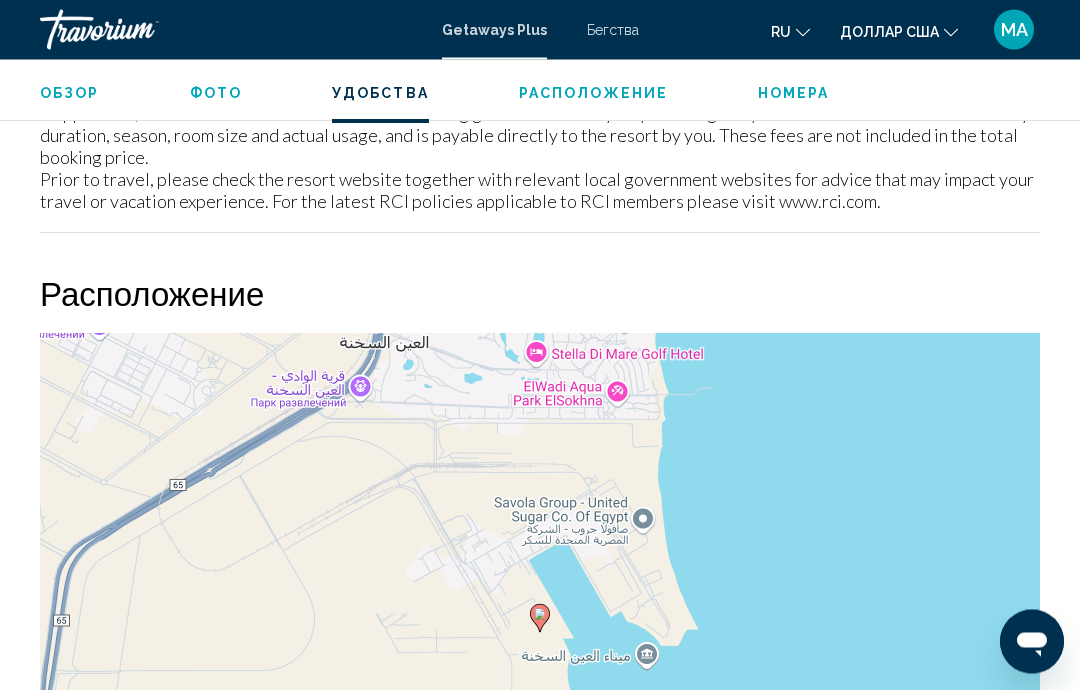 scroll, scrollTop: 2356, scrollLeft: 0, axis: vertical 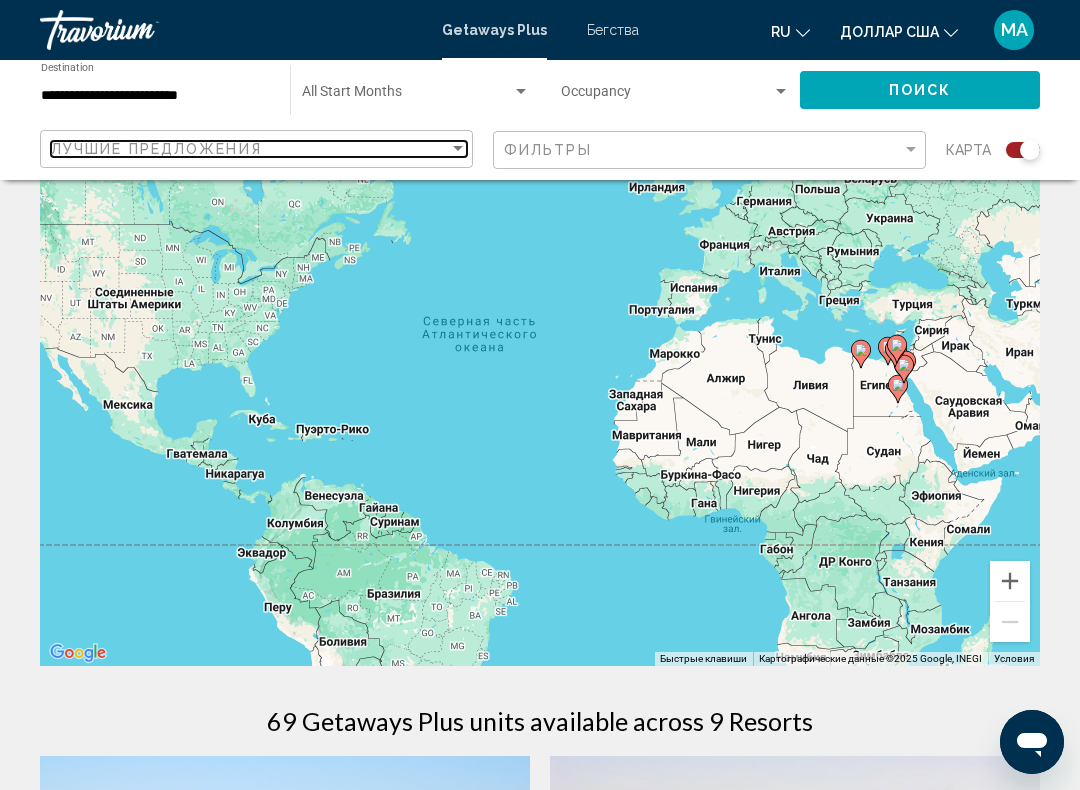 click at bounding box center (458, 149) 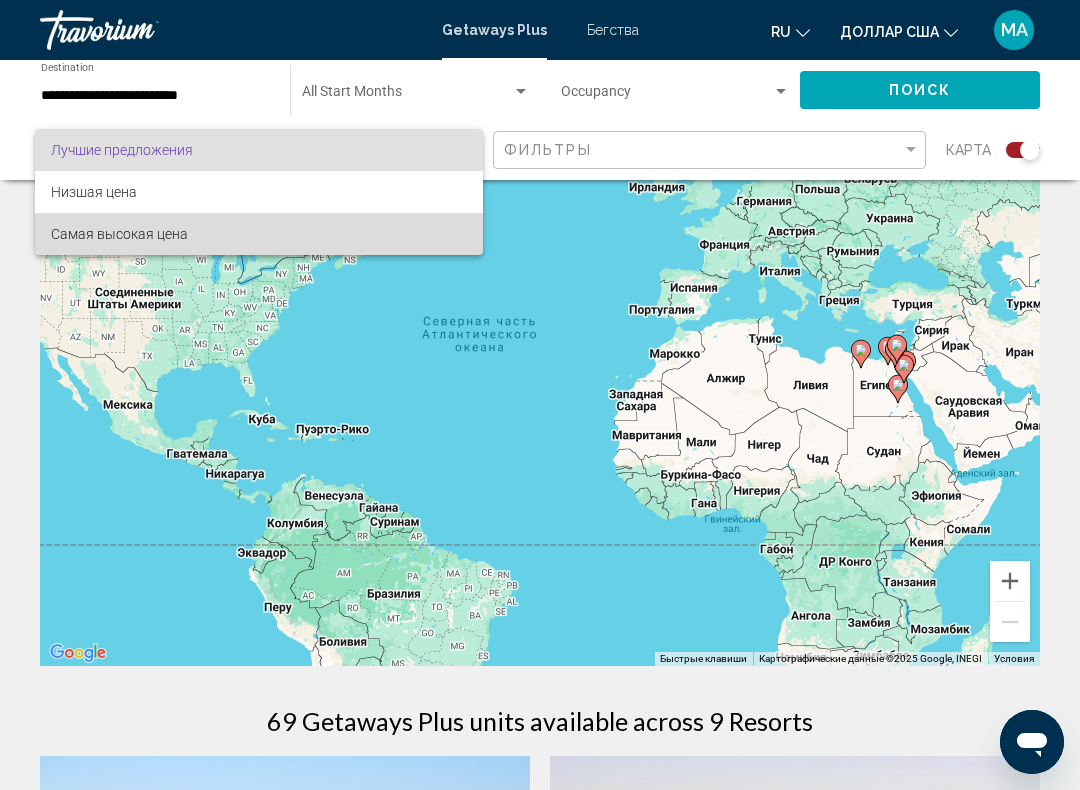 click on "Самая высокая цена" at bounding box center [119, 234] 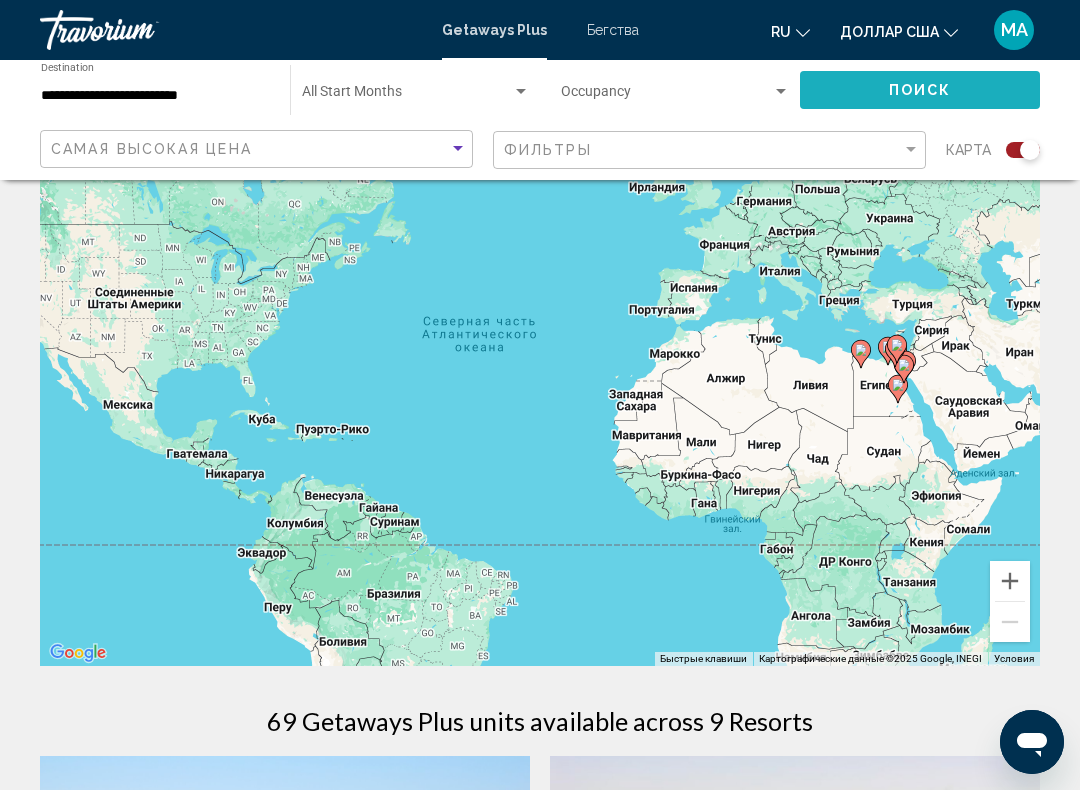 click on "Поиск" 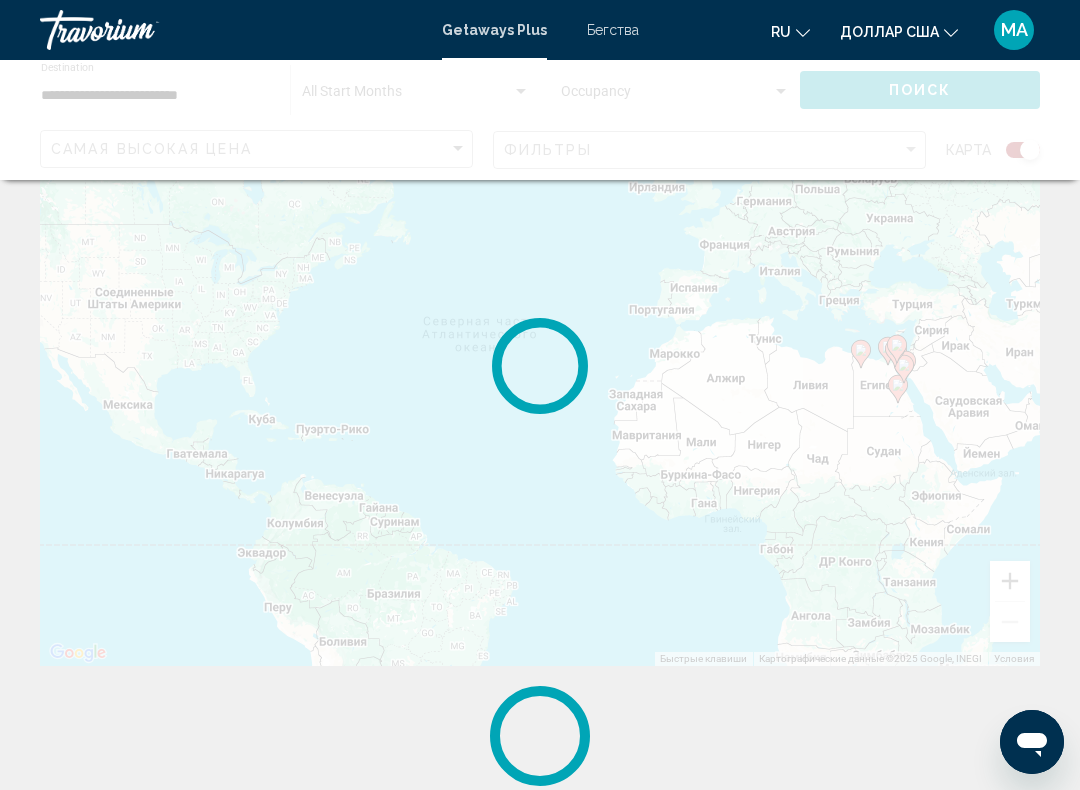 scroll, scrollTop: 0, scrollLeft: 0, axis: both 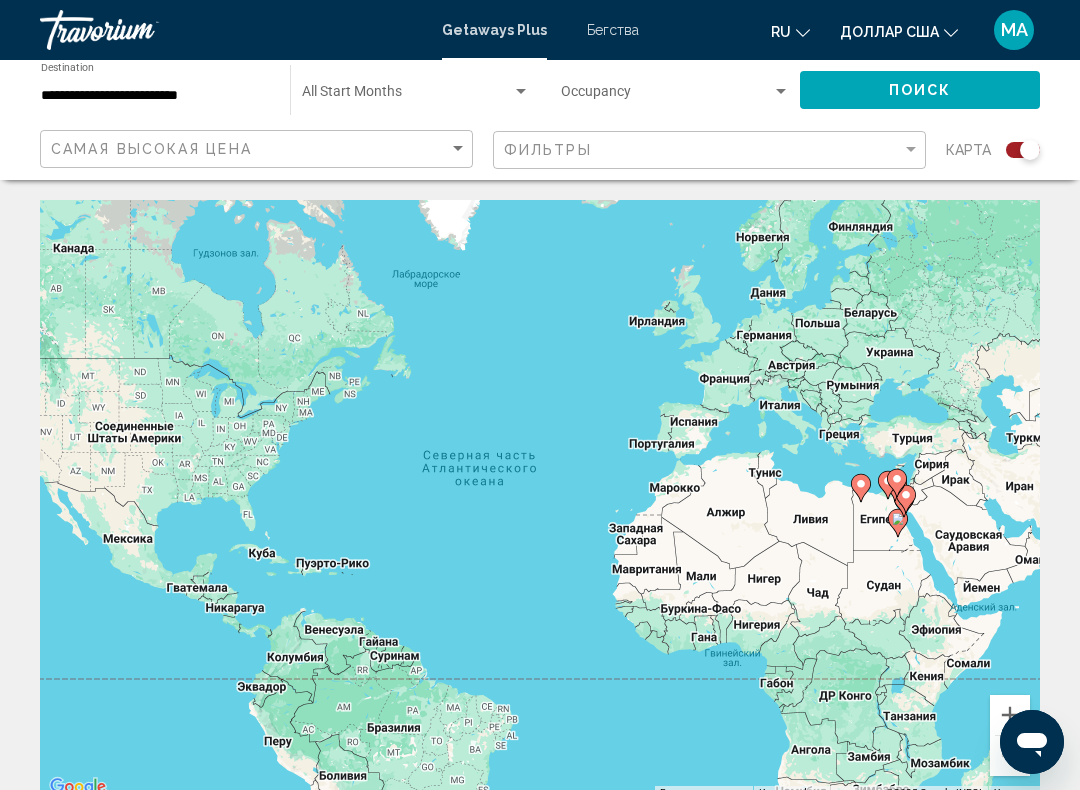 click 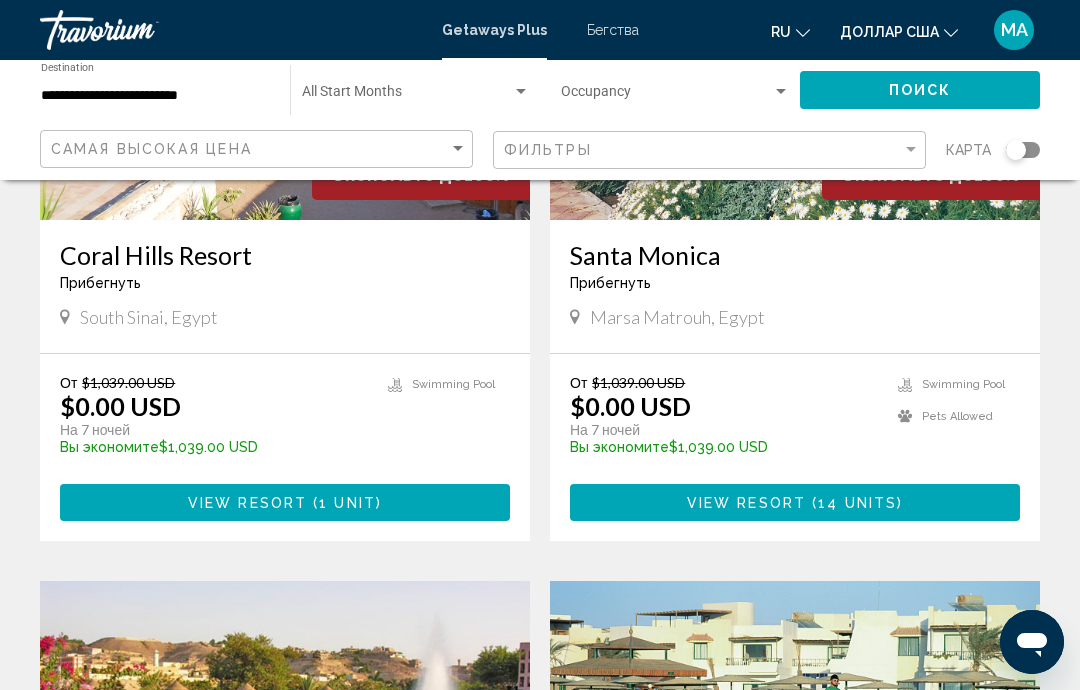 scroll, scrollTop: 1719, scrollLeft: 0, axis: vertical 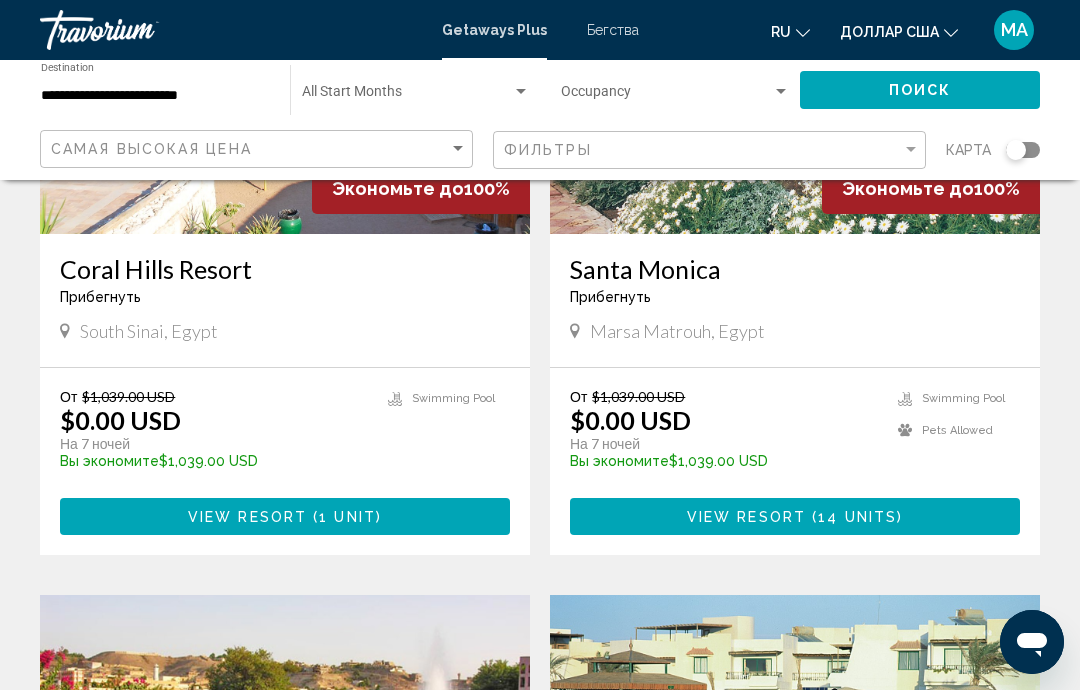 click on "Santa Monica" at bounding box center (795, 269) 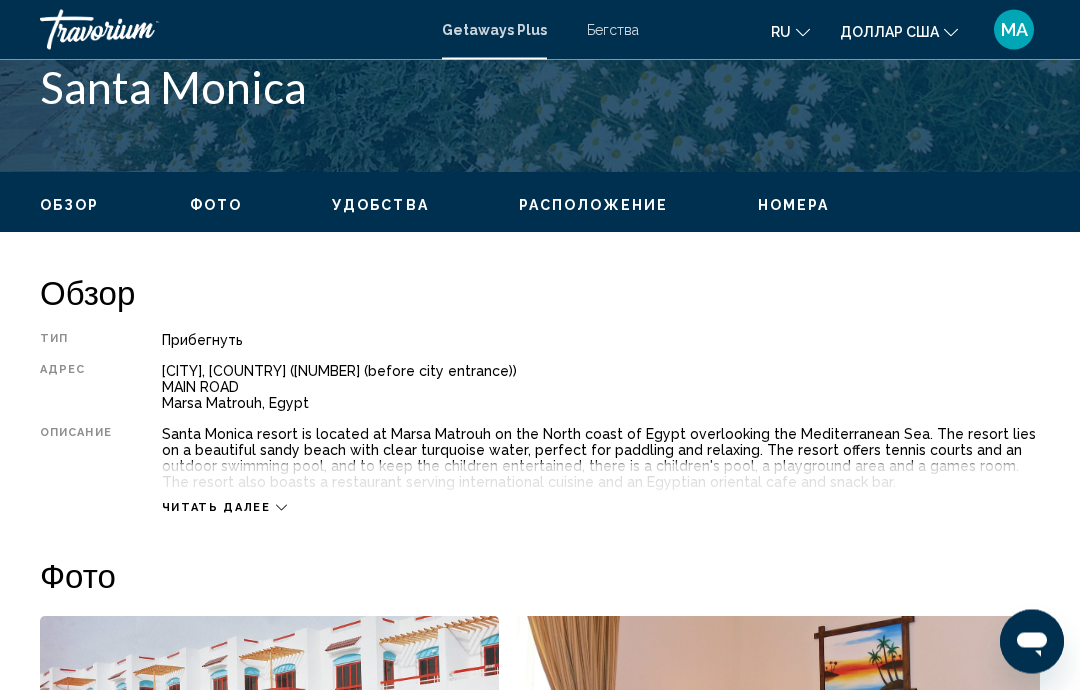 scroll, scrollTop: 826, scrollLeft: 0, axis: vertical 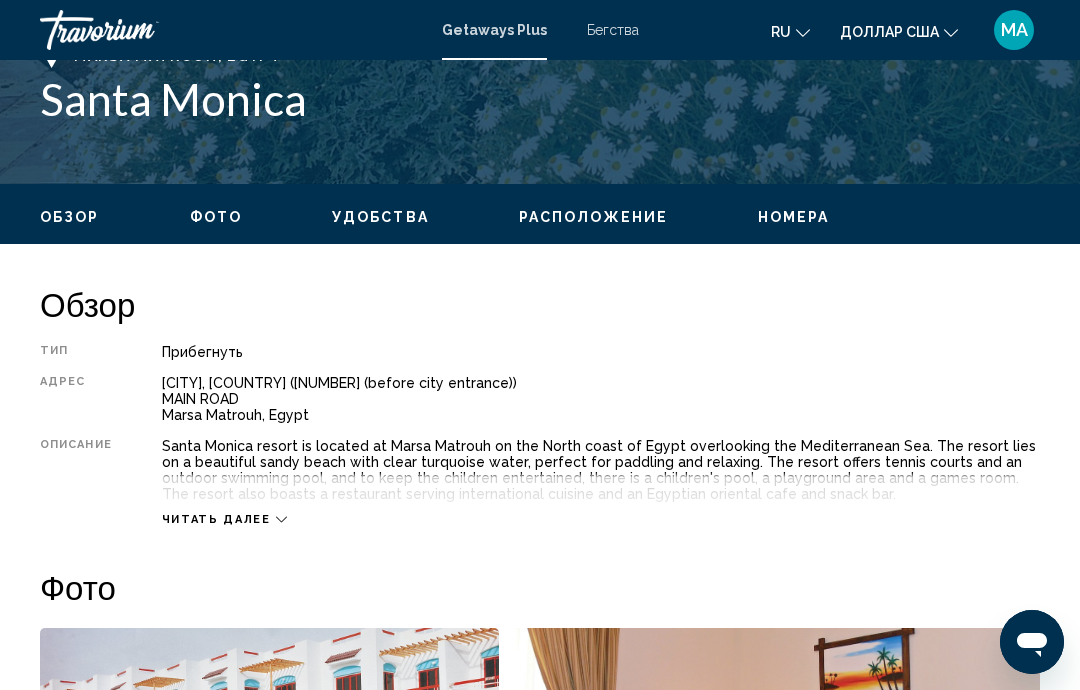 click on "Номера" at bounding box center (794, 217) 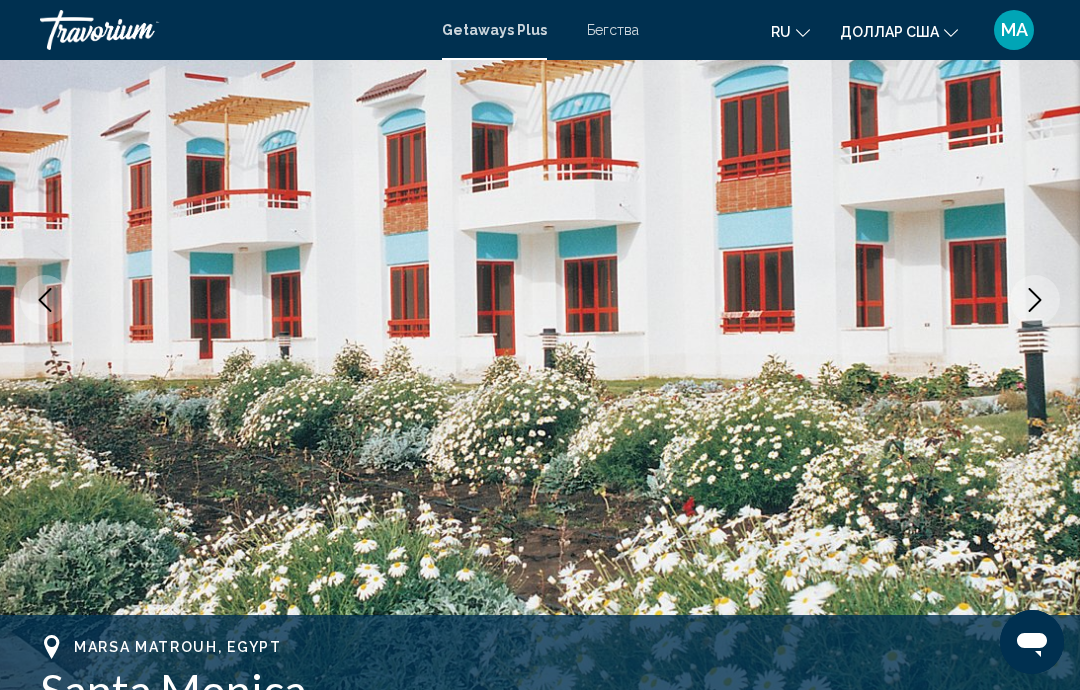 scroll, scrollTop: 0, scrollLeft: 0, axis: both 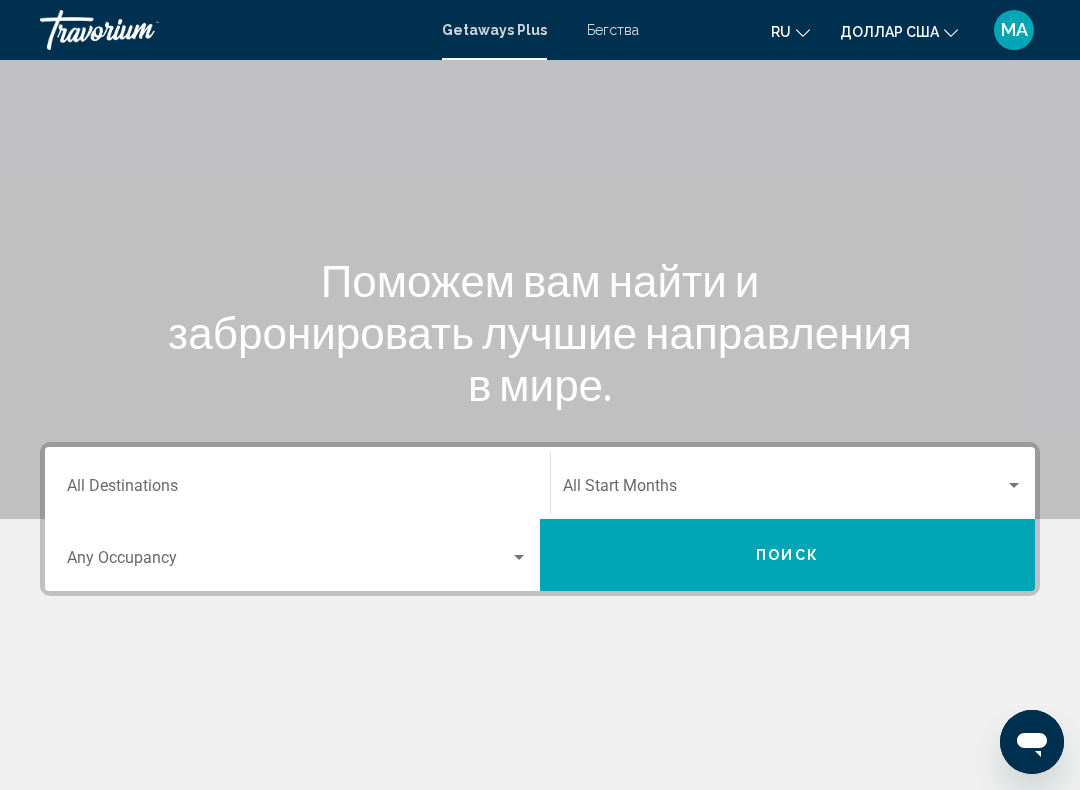 click on "Occupancy Any Occupancy" at bounding box center [297, 555] 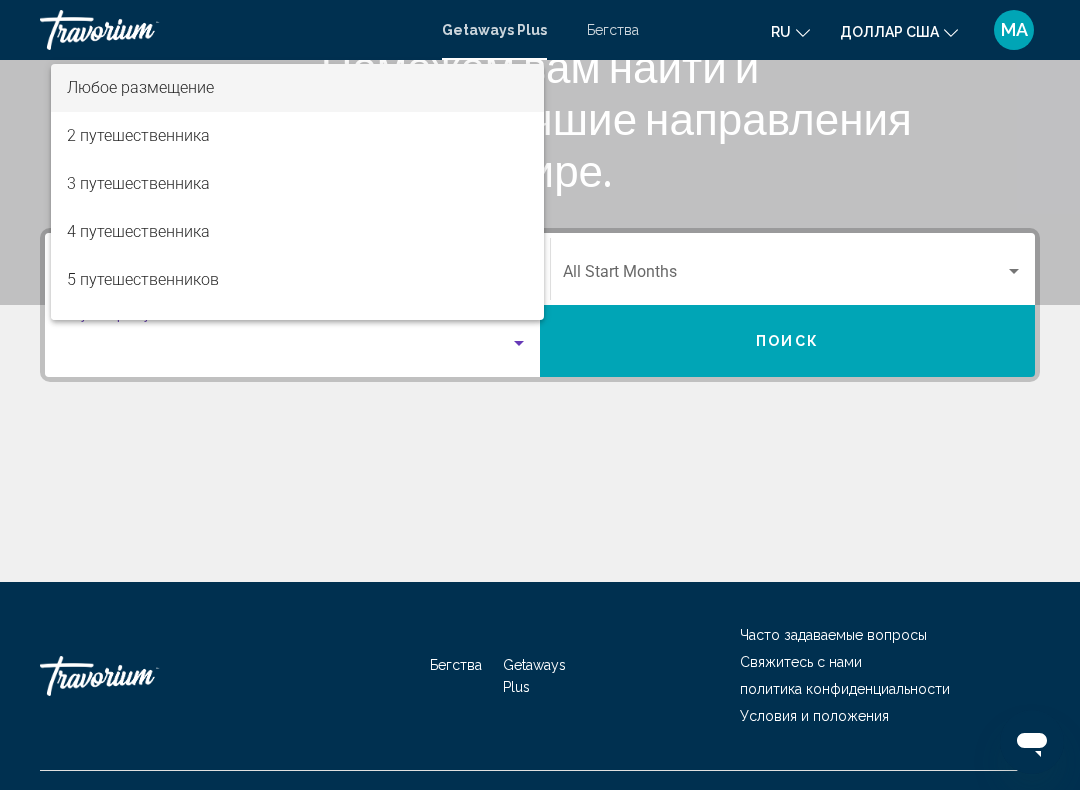 scroll, scrollTop: 332, scrollLeft: 0, axis: vertical 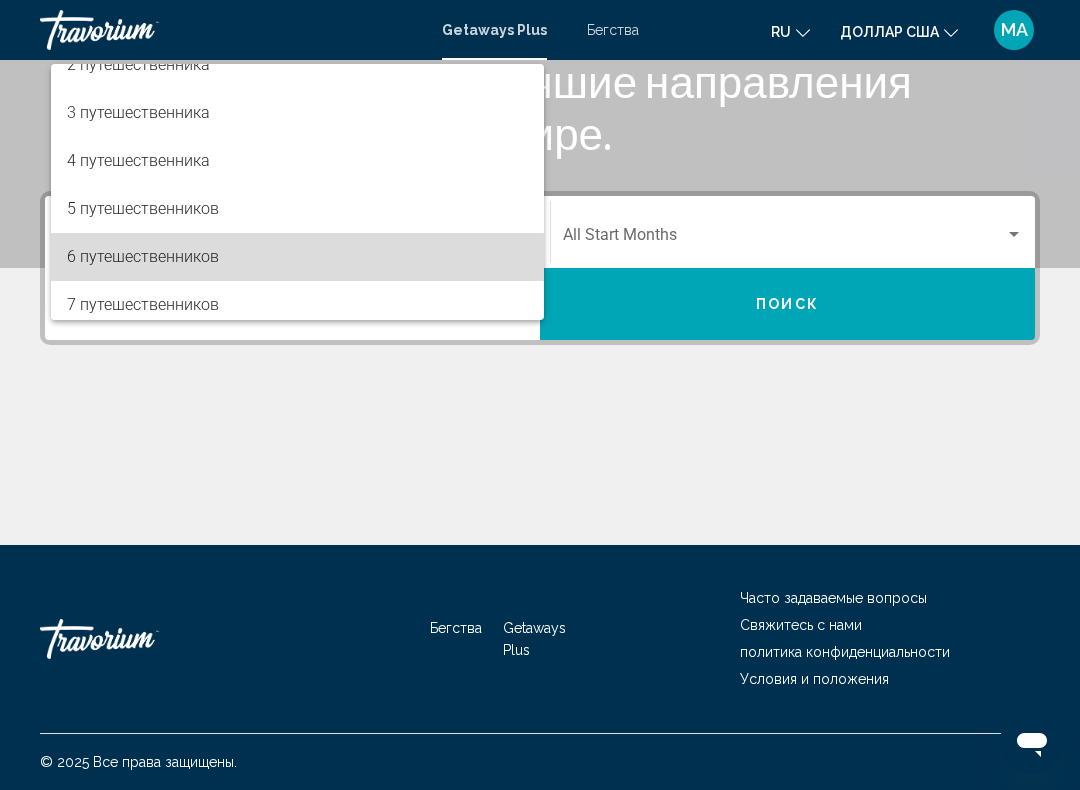 click on "6 путешественников" at bounding box center [143, 256] 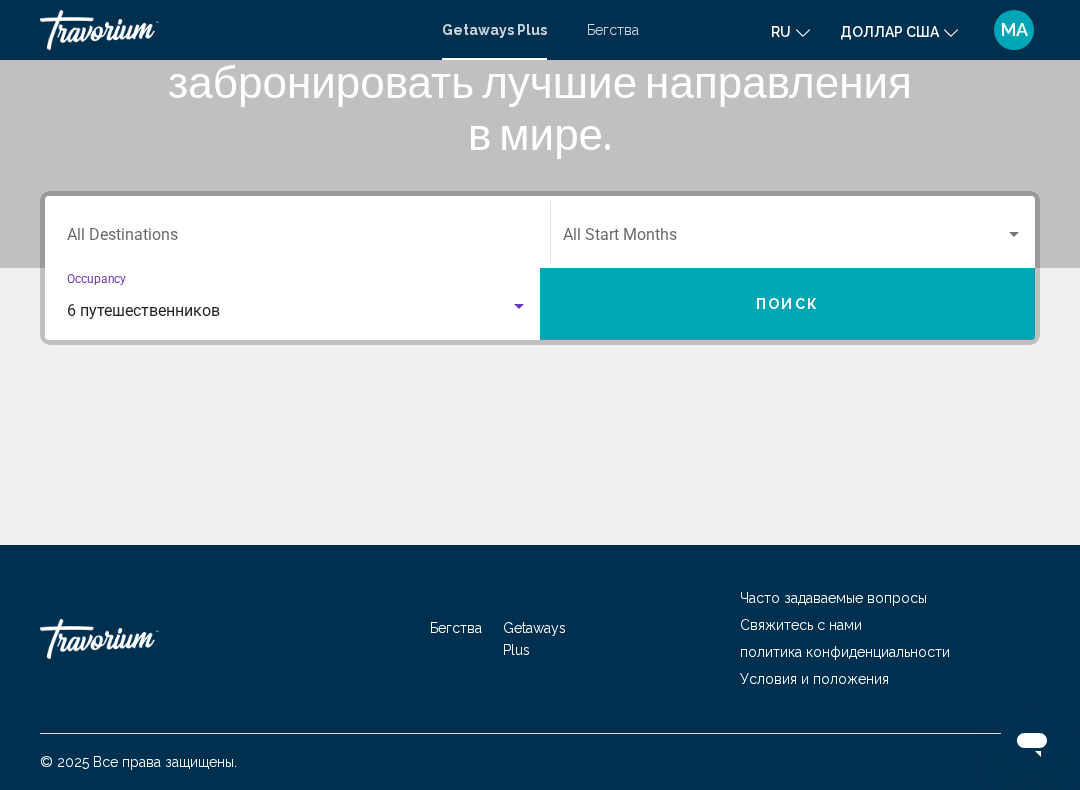 click on "Destination All Destinations" at bounding box center (297, 232) 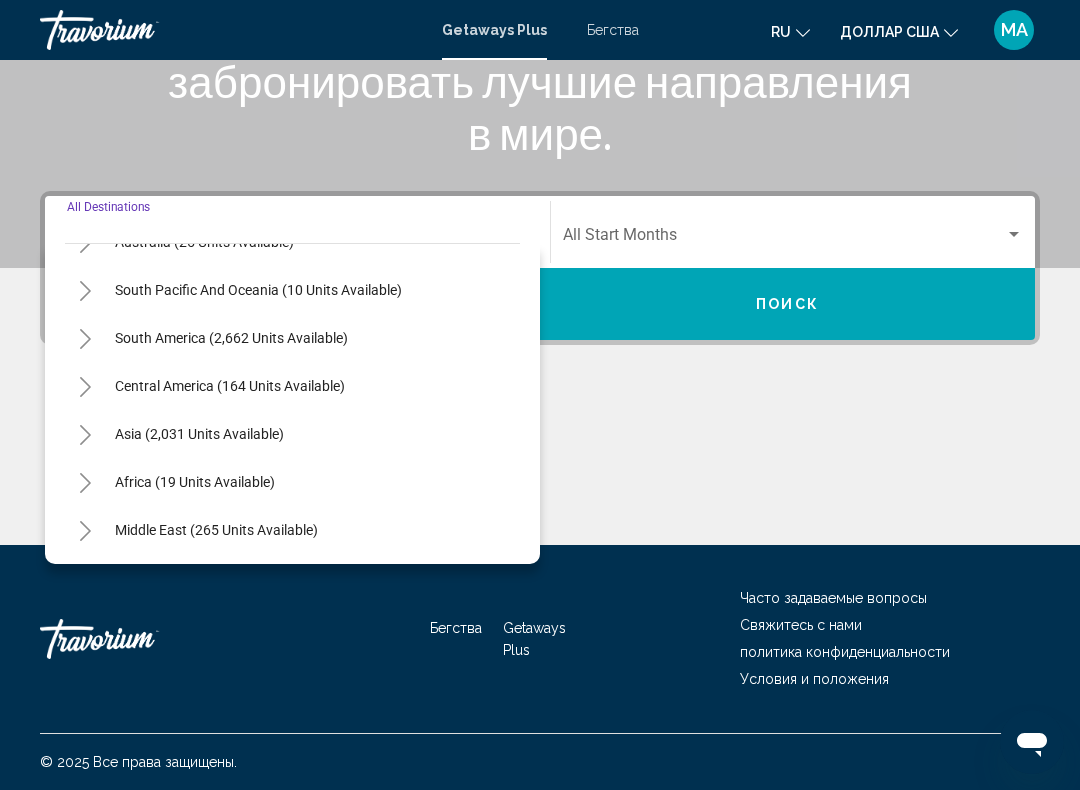 scroll, scrollTop: 324, scrollLeft: 0, axis: vertical 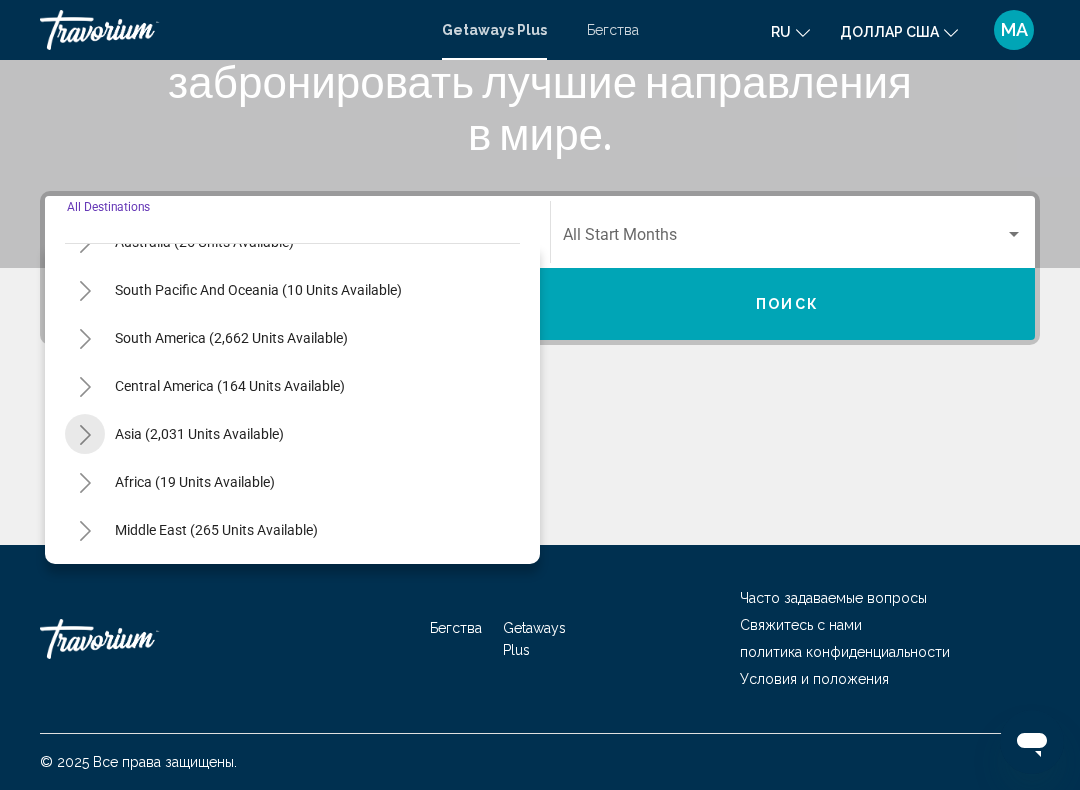 click 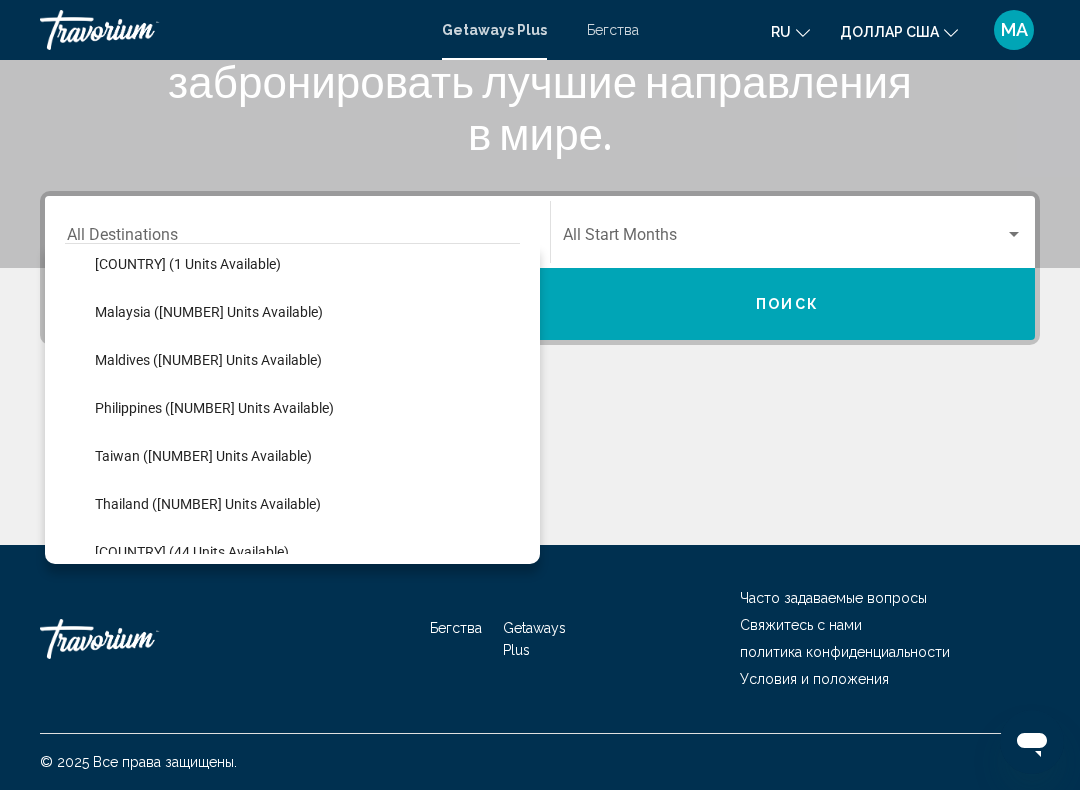 scroll, scrollTop: 637, scrollLeft: 0, axis: vertical 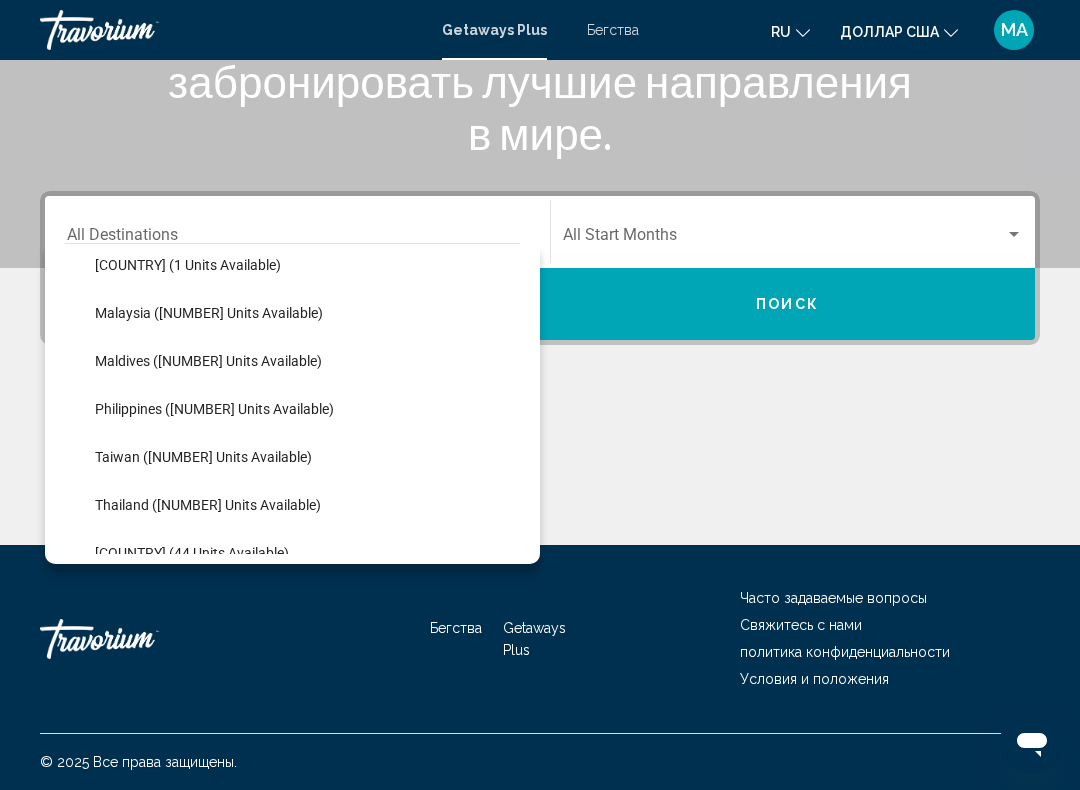 click on "Maldives ([NUMBER] units available)" 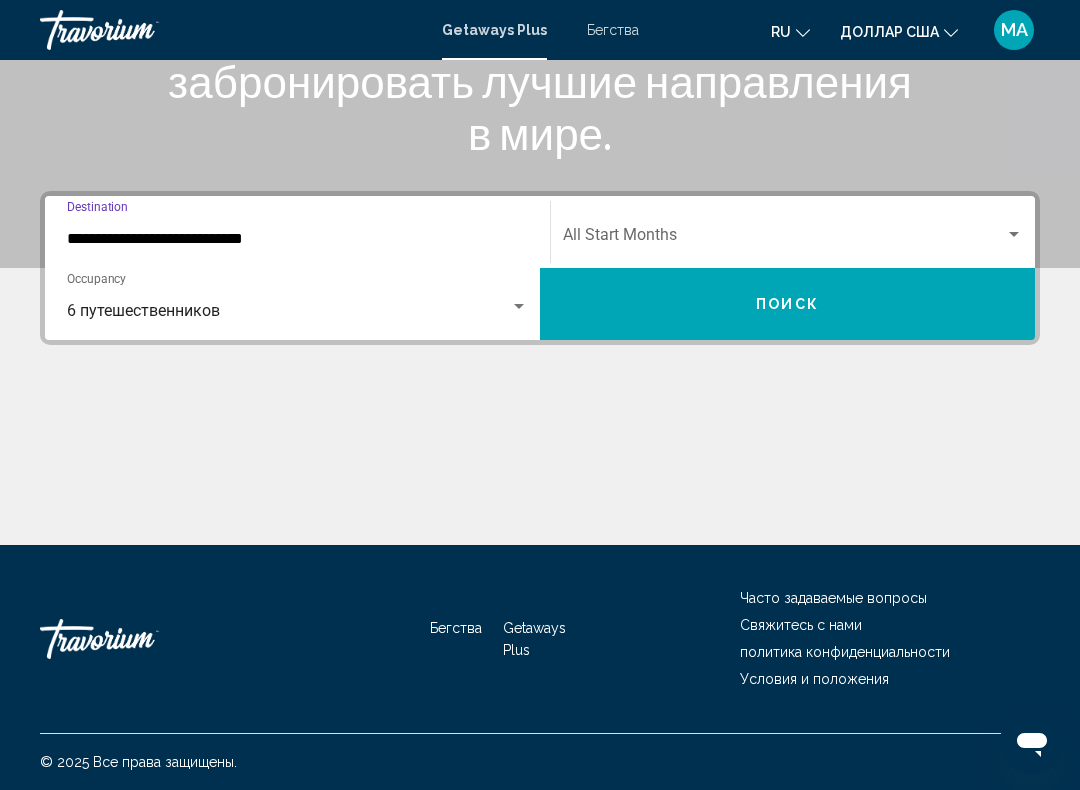 click at bounding box center [519, 307] 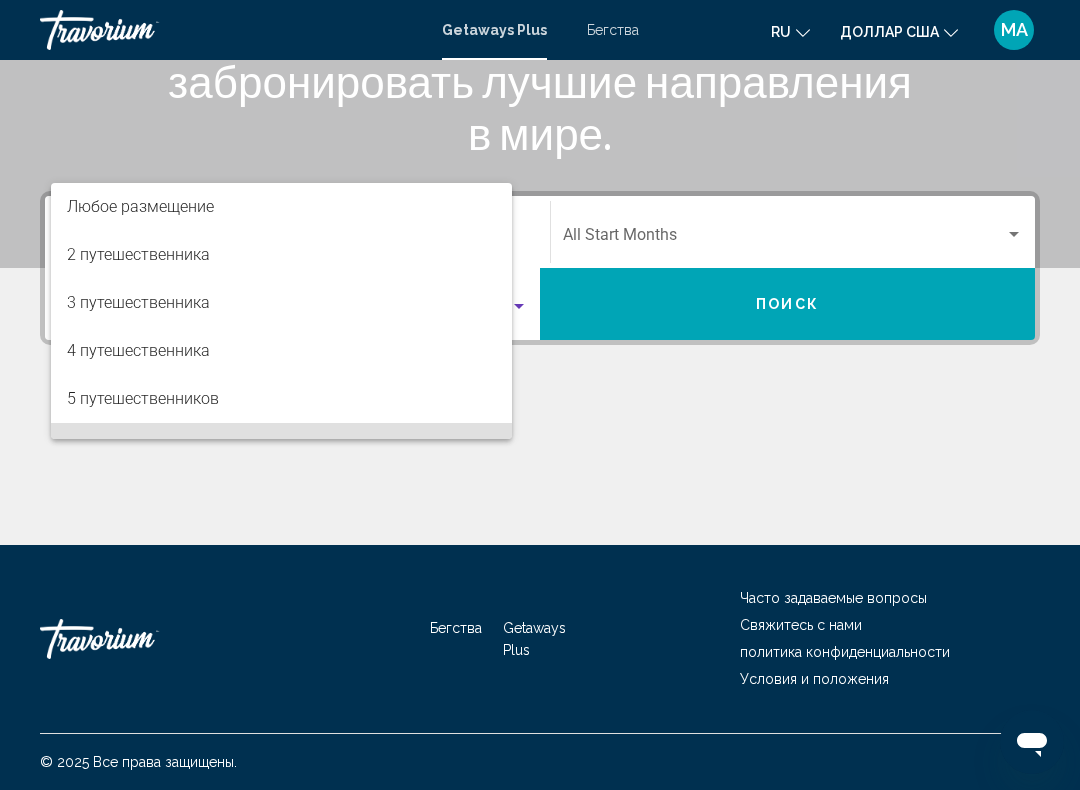 scroll, scrollTop: 136, scrollLeft: 0, axis: vertical 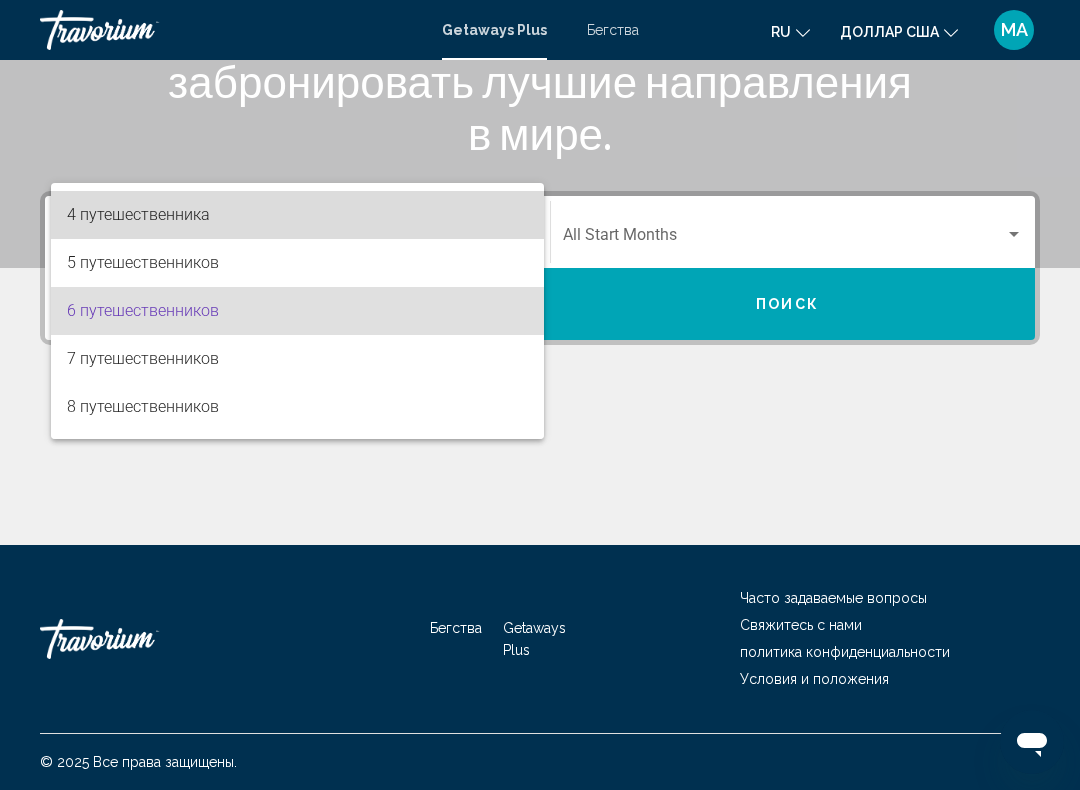 click on "4 путешественника" at bounding box center (138, 214) 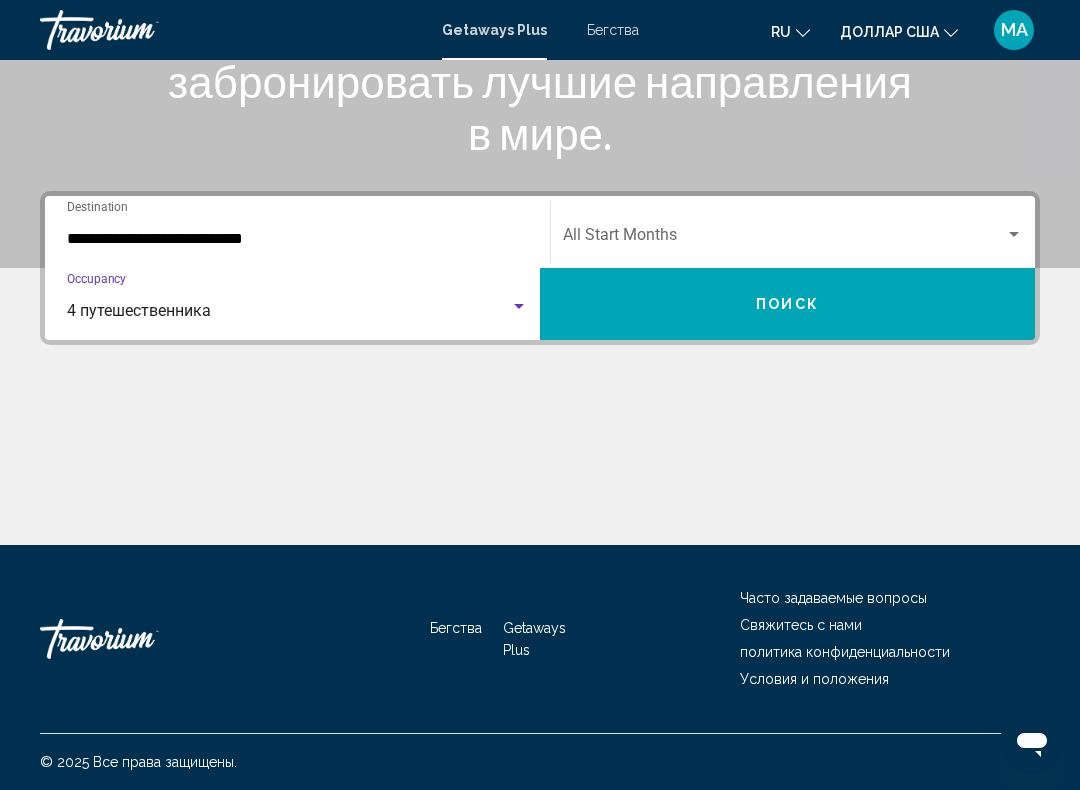 click at bounding box center [1014, 234] 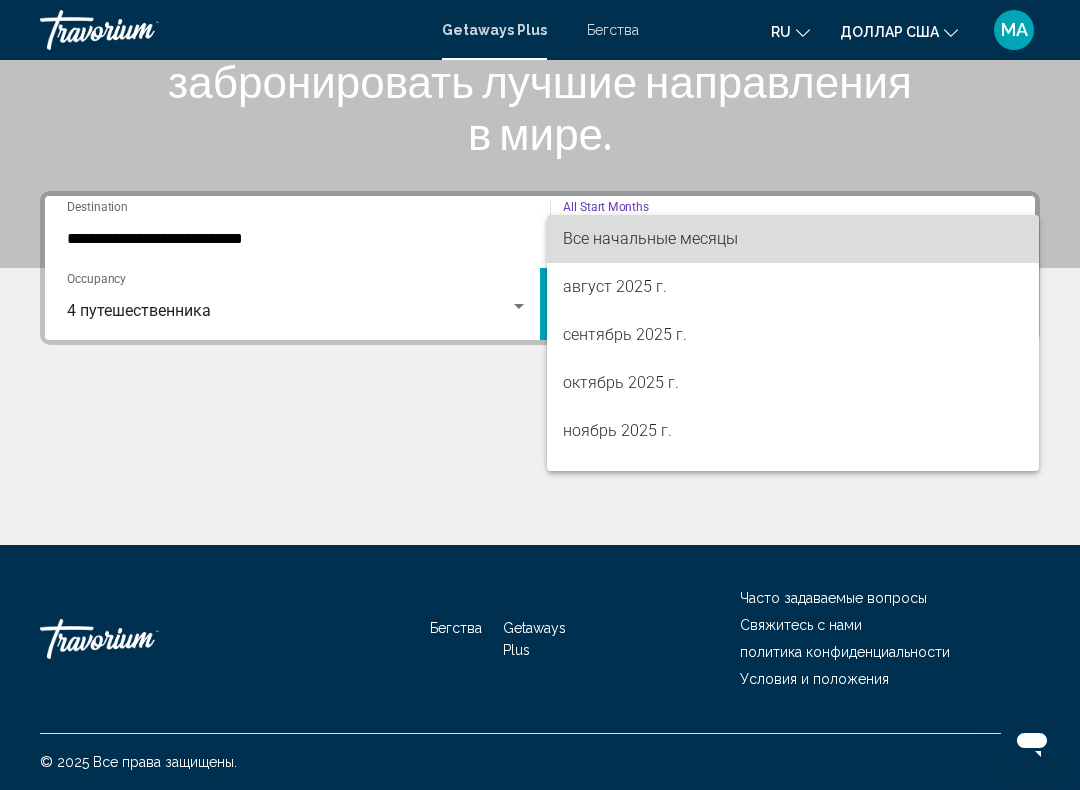 click on "Все начальные месяцы" at bounding box center (793, 239) 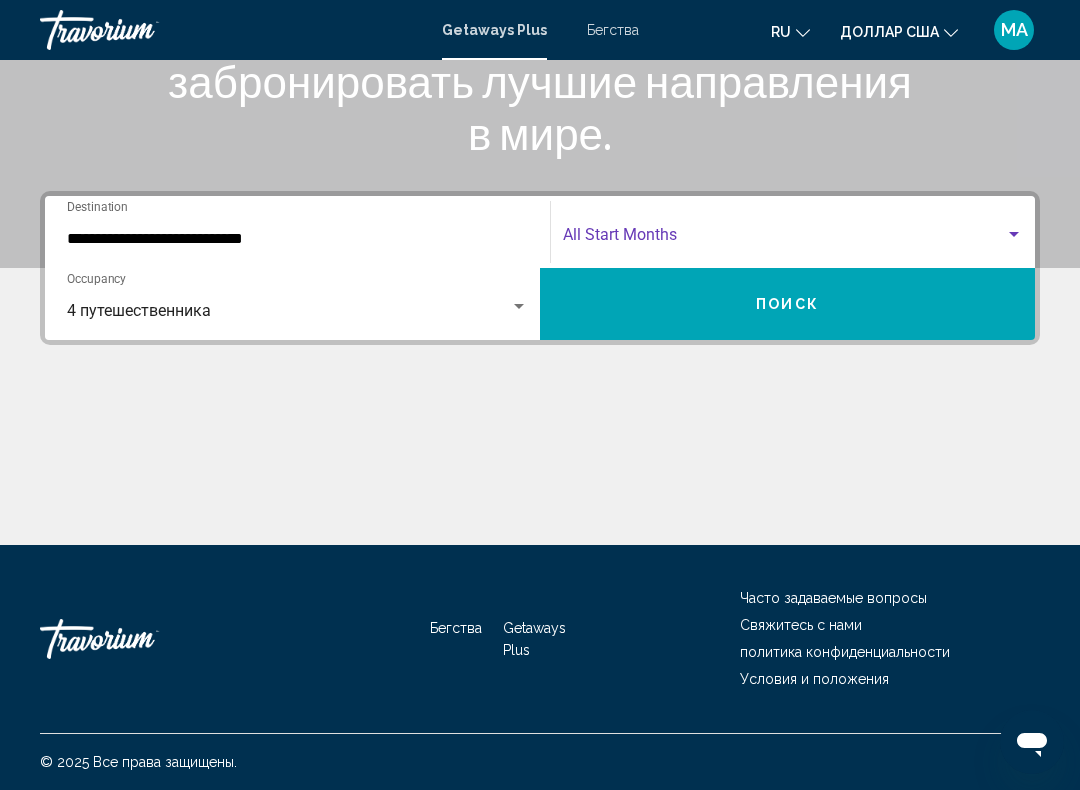 click on "Поиск" at bounding box center [787, 305] 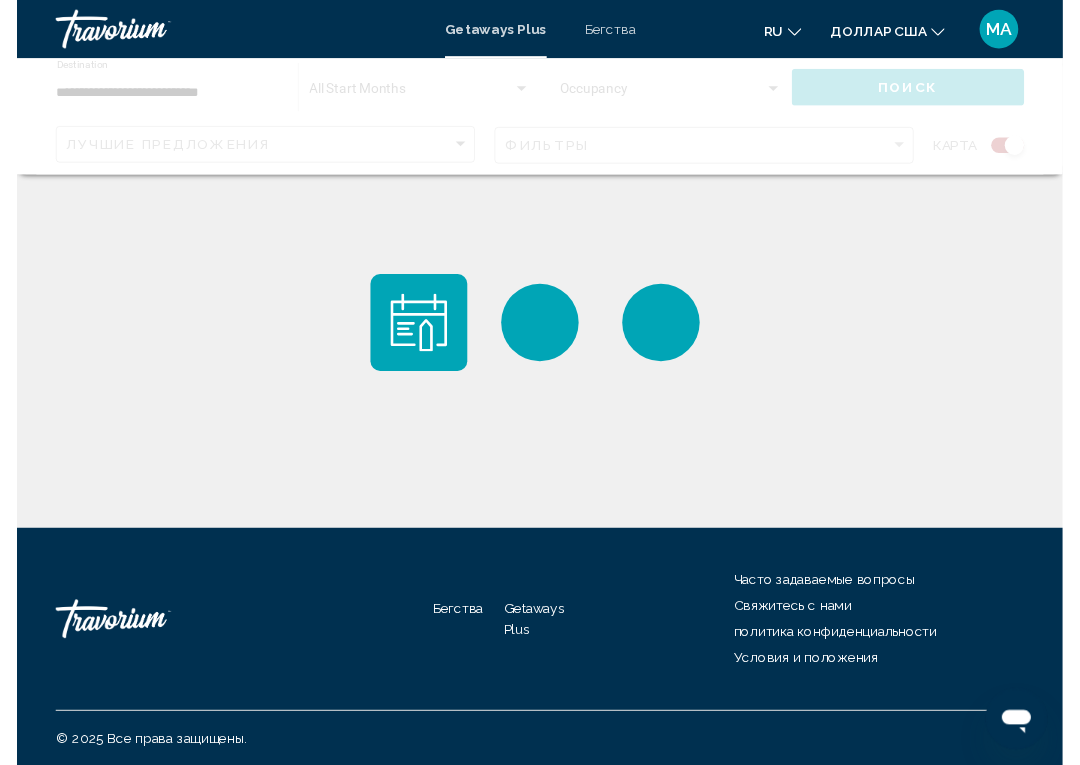 scroll, scrollTop: 0, scrollLeft: 0, axis: both 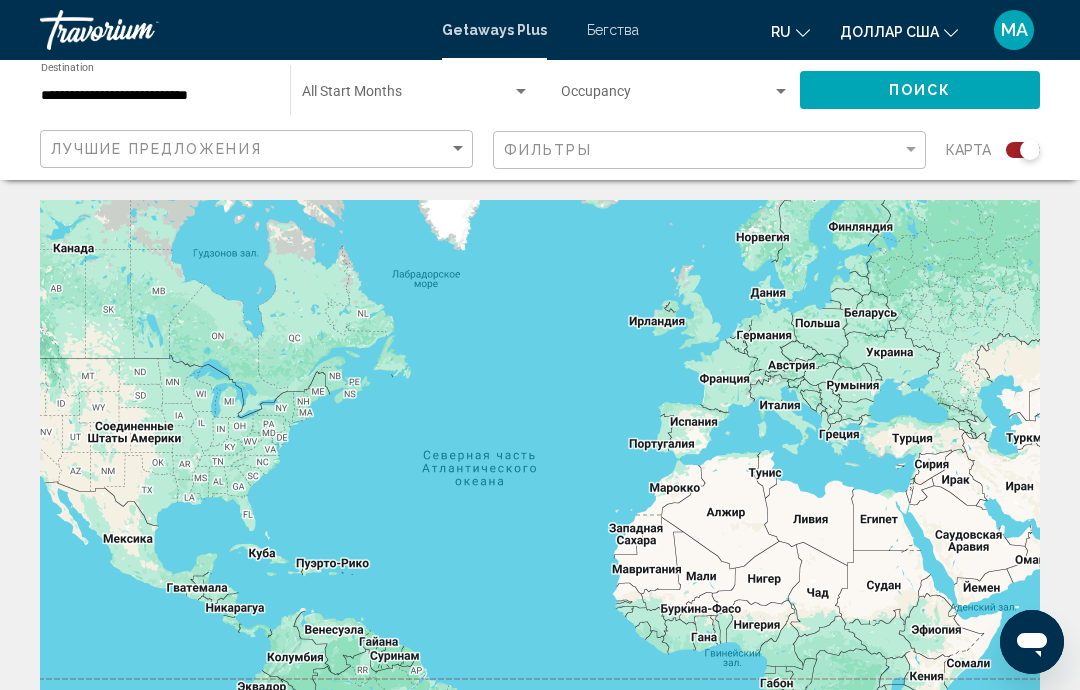 click 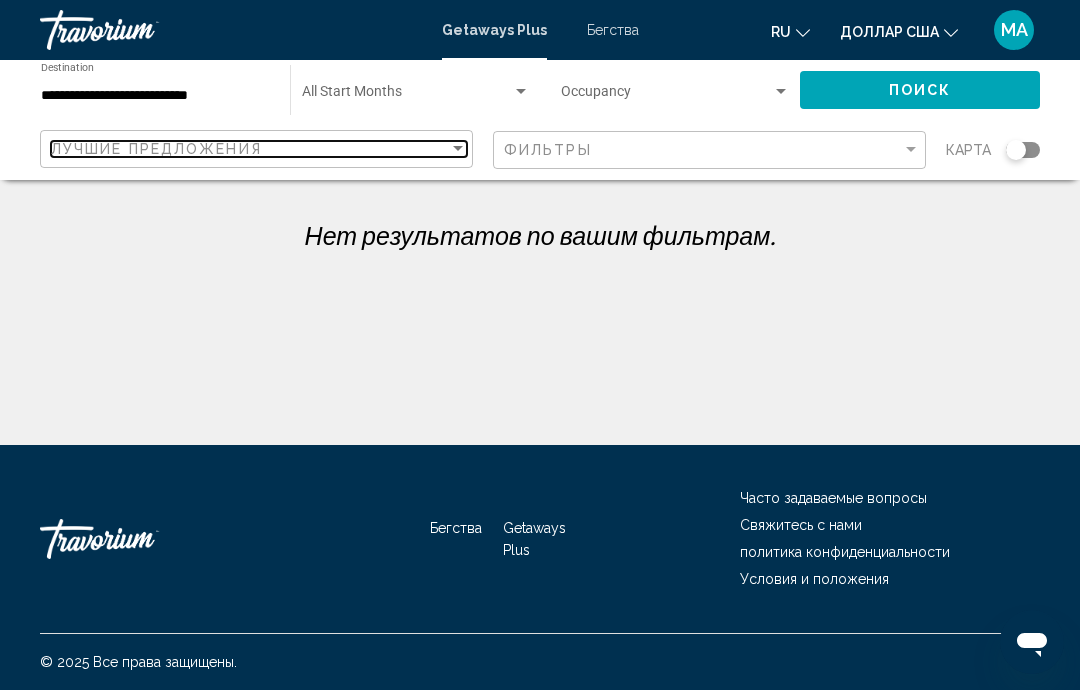 click at bounding box center (458, 149) 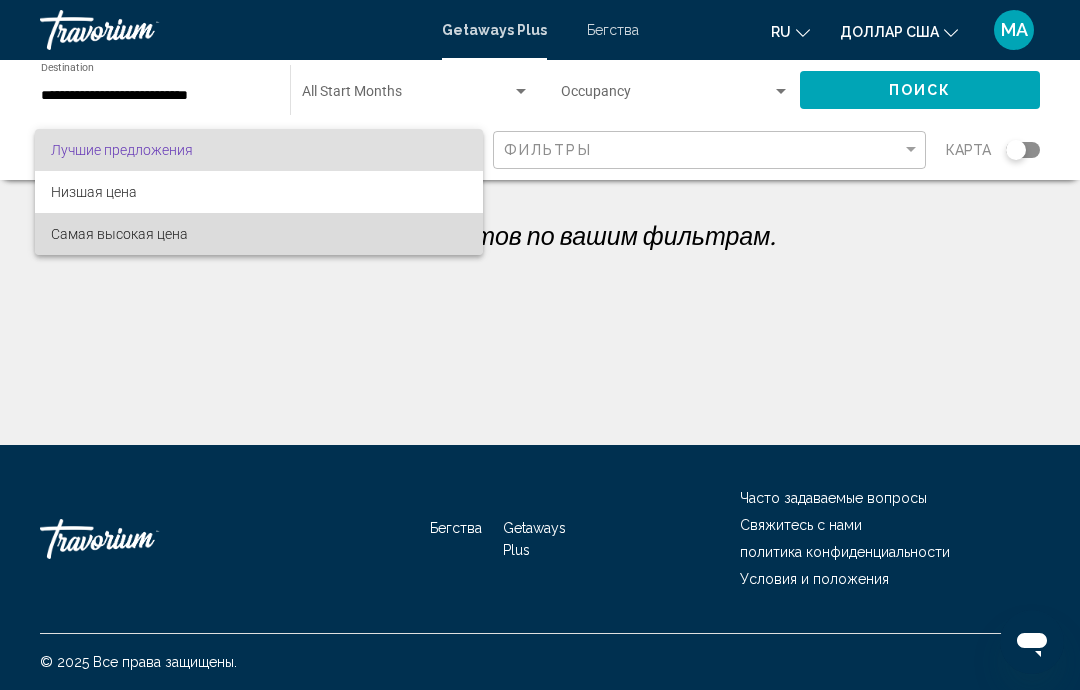 click on "Самая высокая цена" at bounding box center (119, 234) 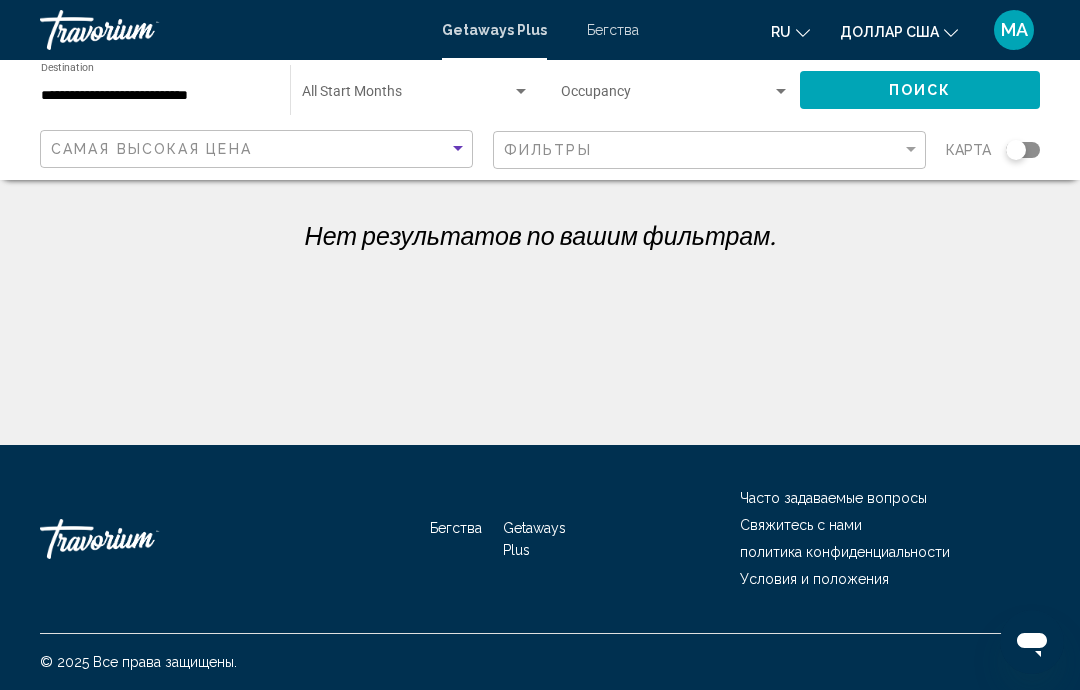 click on "Поиск" 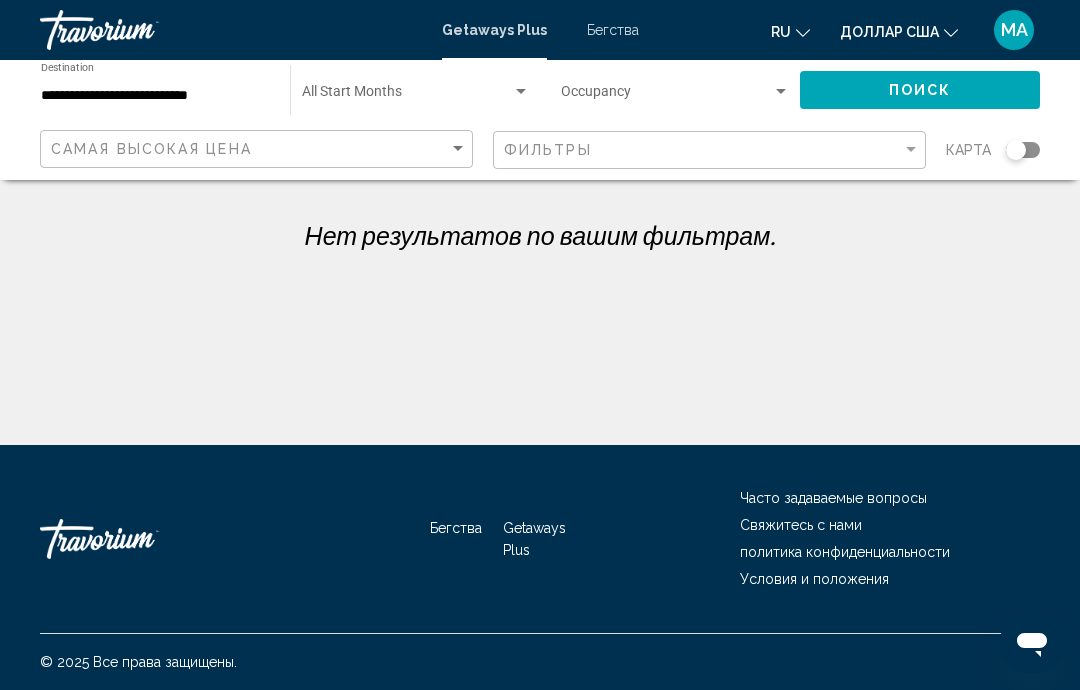 click at bounding box center [407, 96] 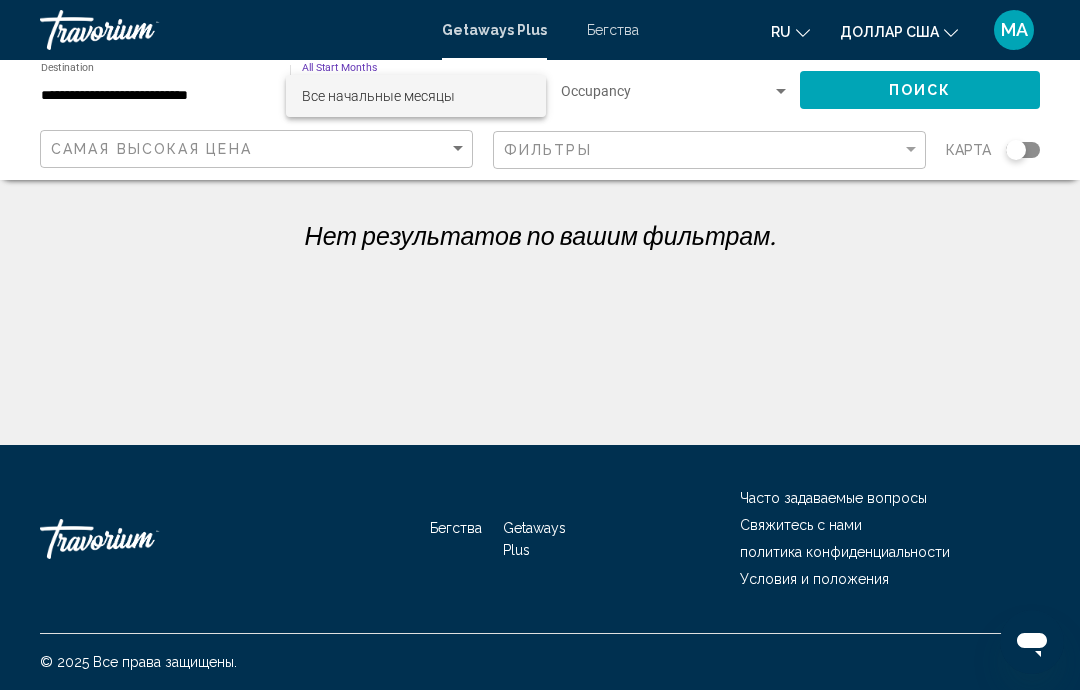 click at bounding box center [540, 345] 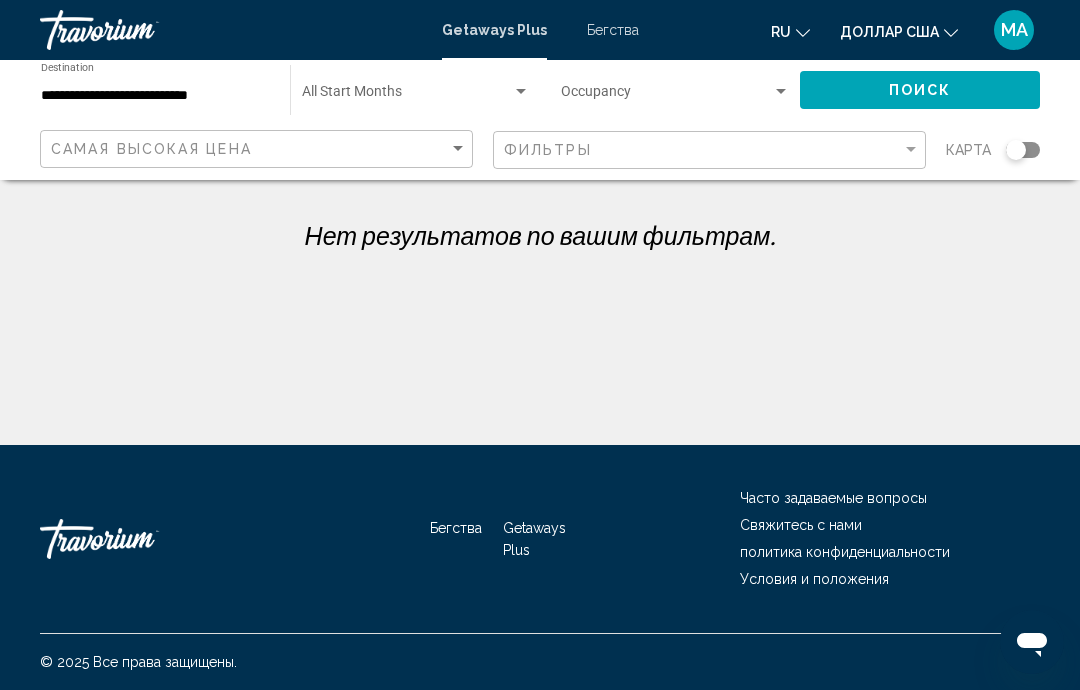 click at bounding box center [781, 92] 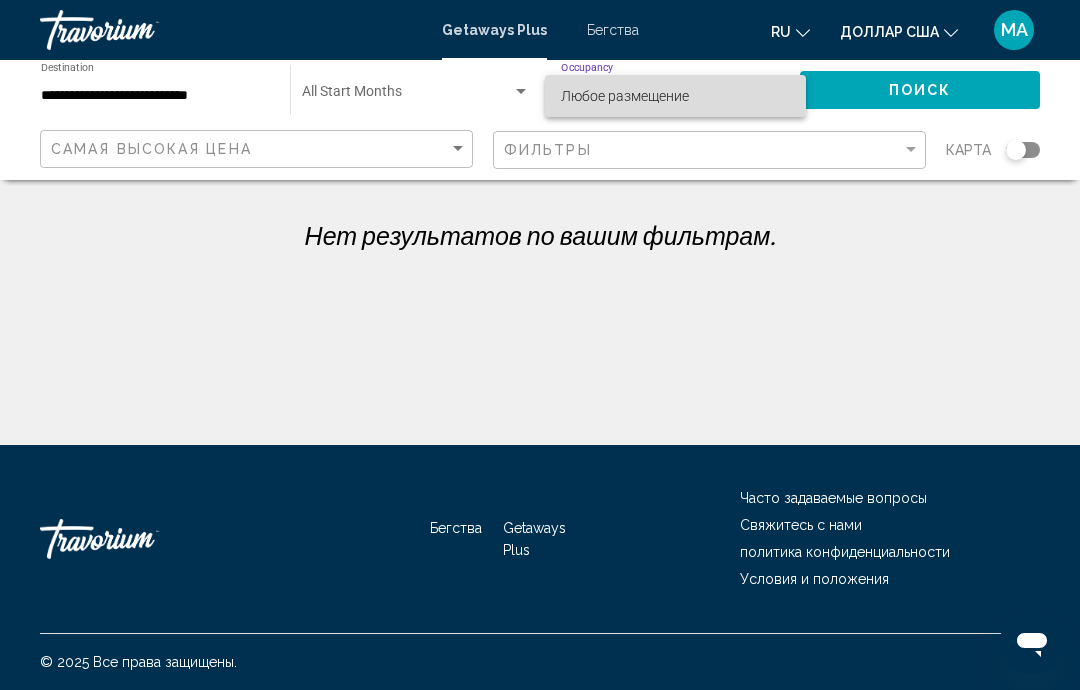 click on "Любое размещение" at bounding box center (625, 96) 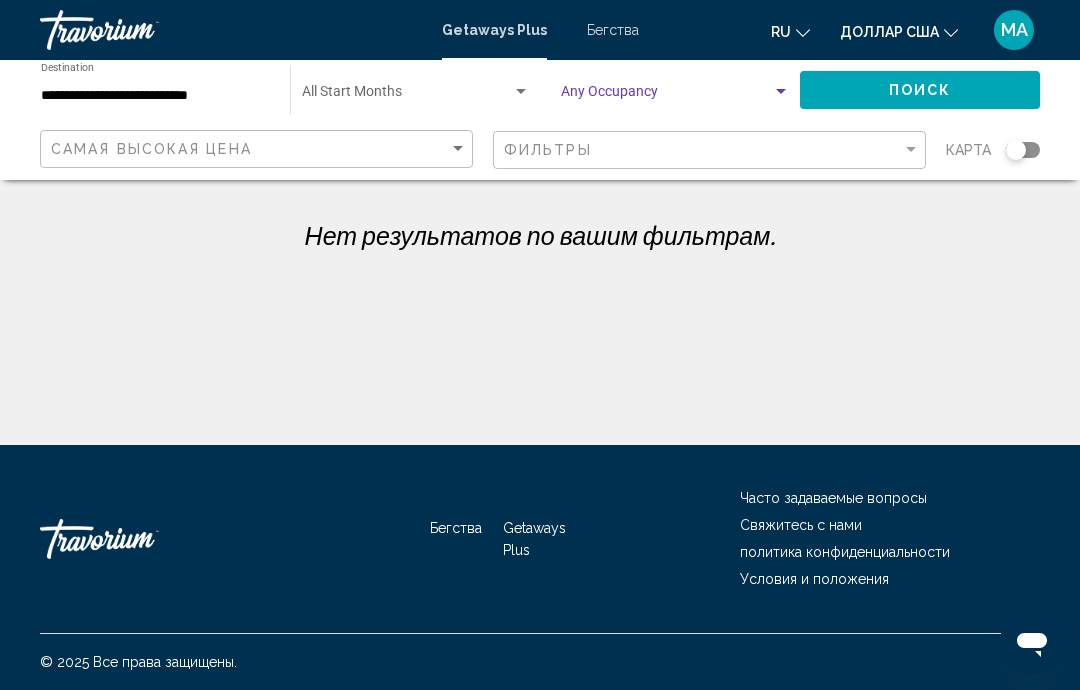 click on "Поиск" 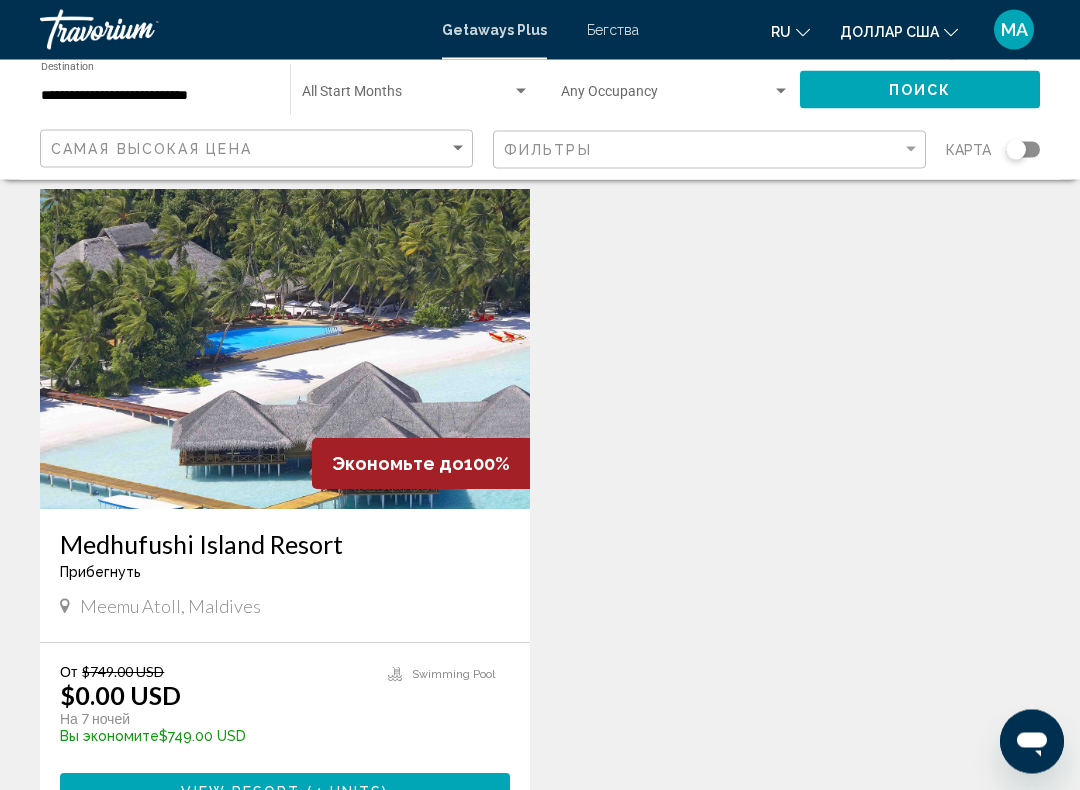 scroll, scrollTop: 762, scrollLeft: 0, axis: vertical 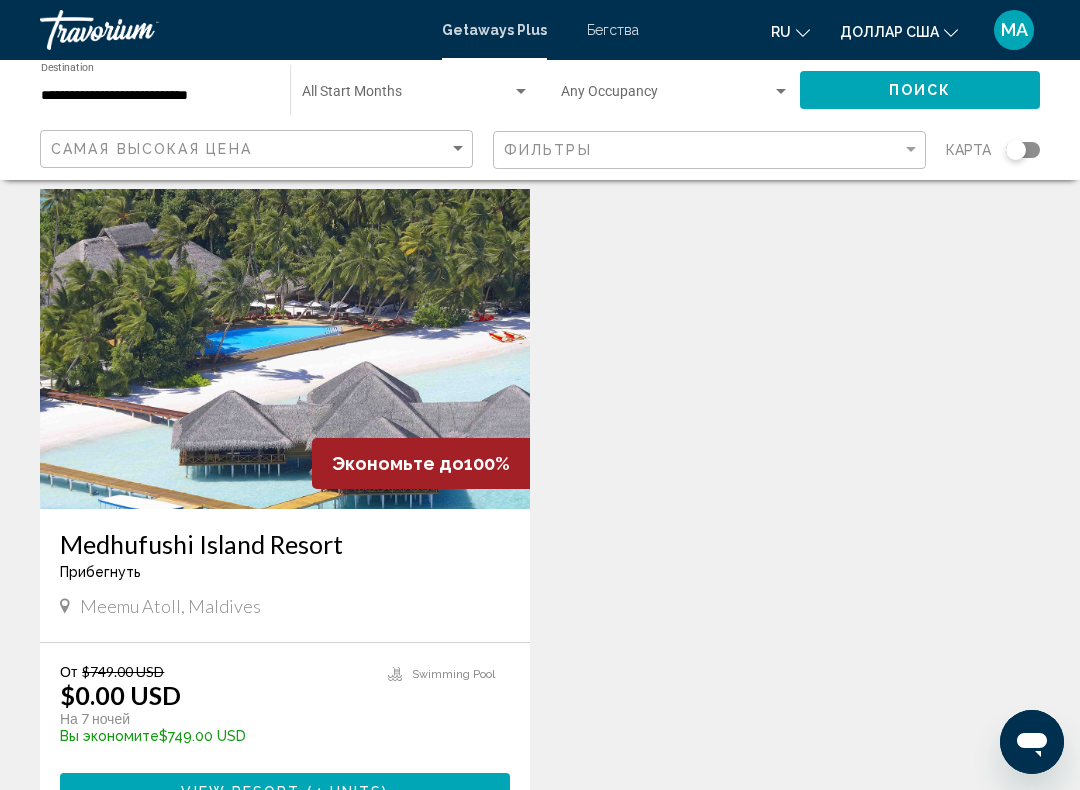 click at bounding box center (285, 349) 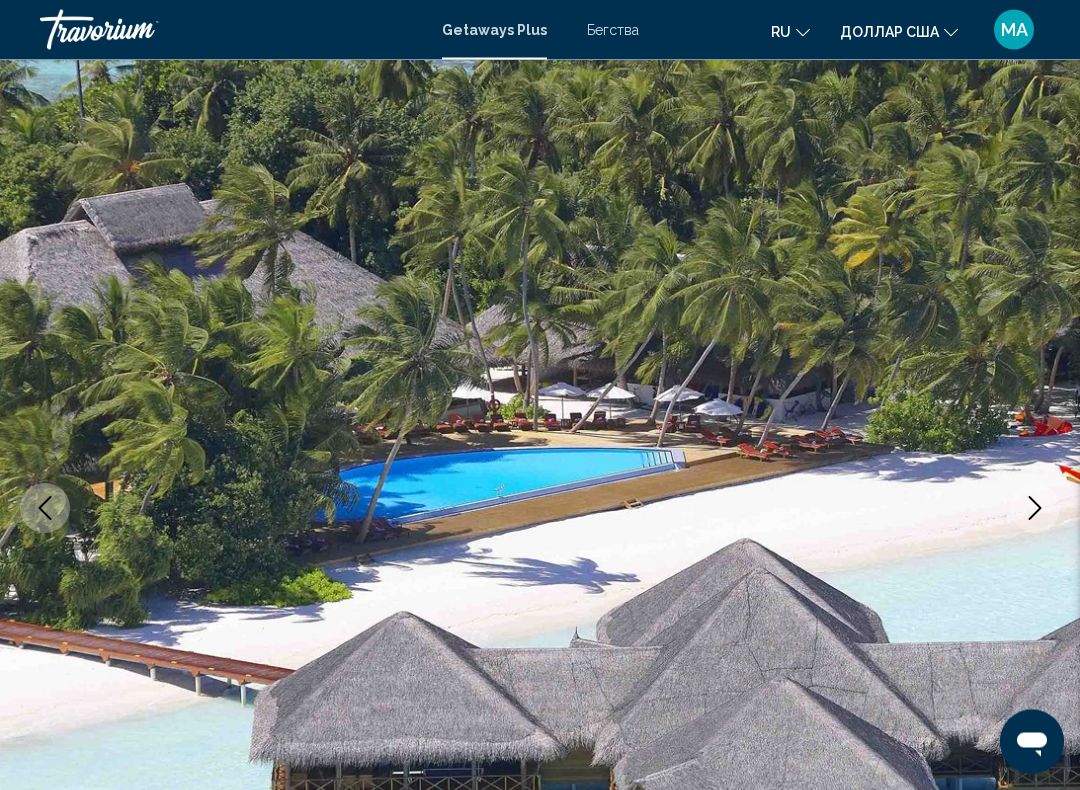 scroll, scrollTop: 37, scrollLeft: 0, axis: vertical 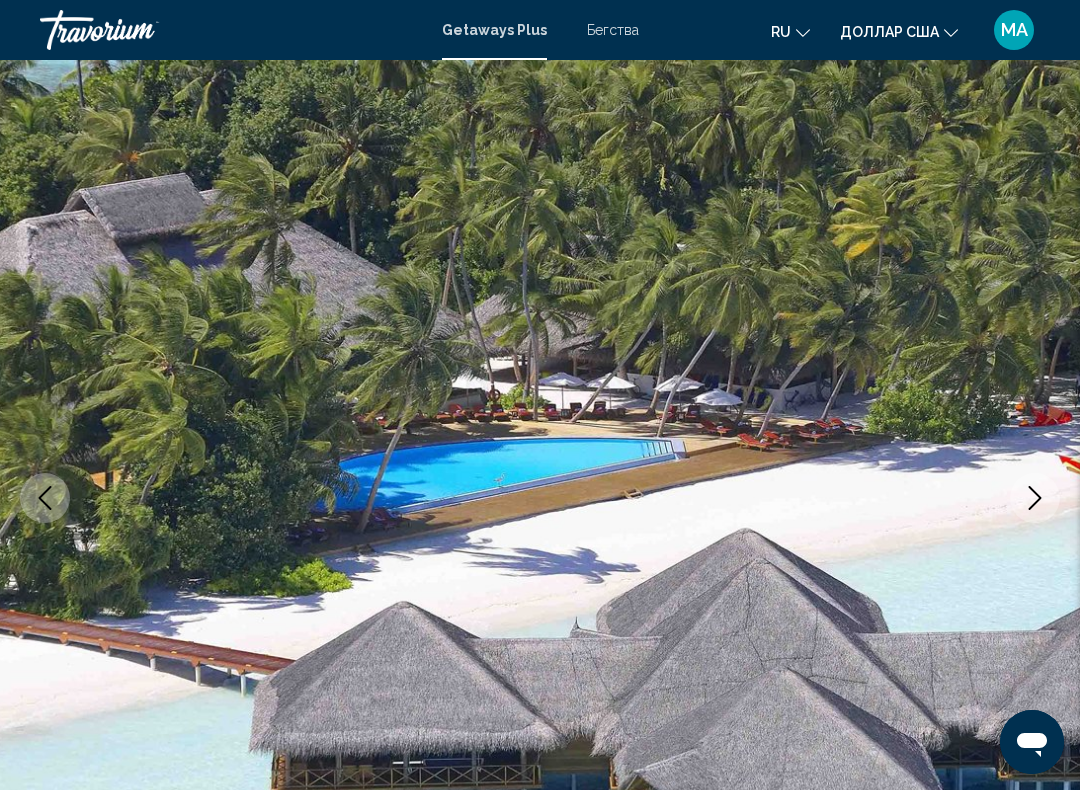 click at bounding box center (1035, 498) 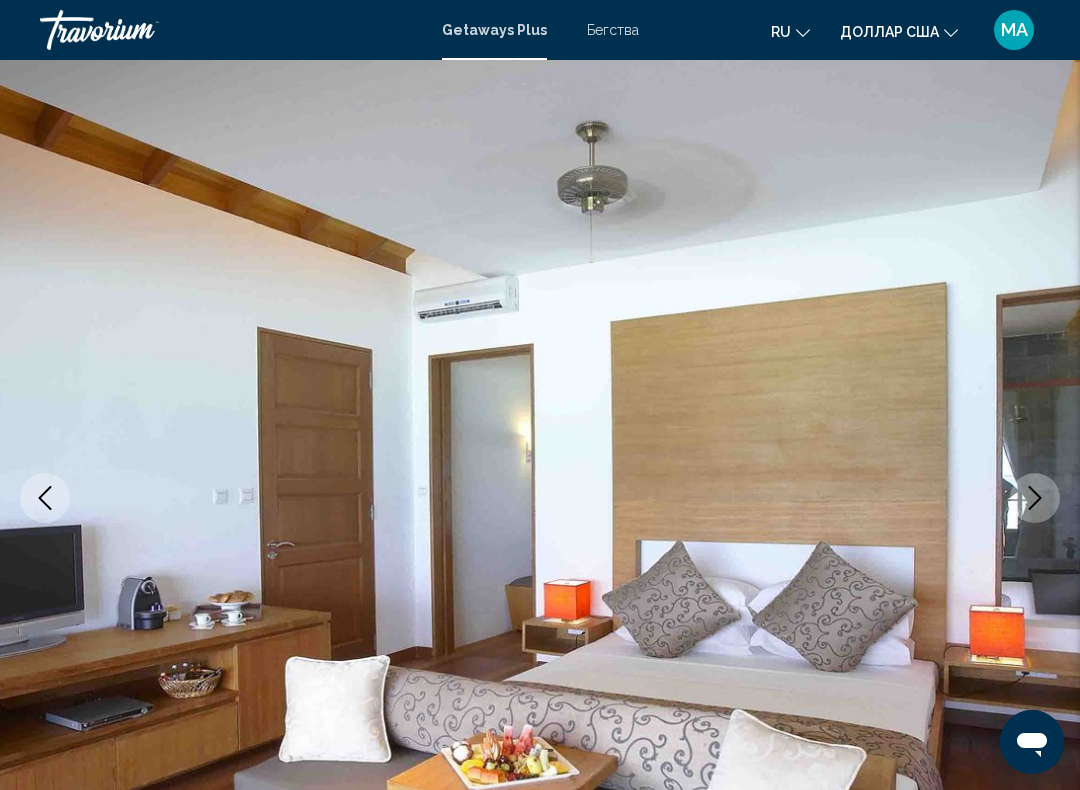 click at bounding box center [1035, 498] 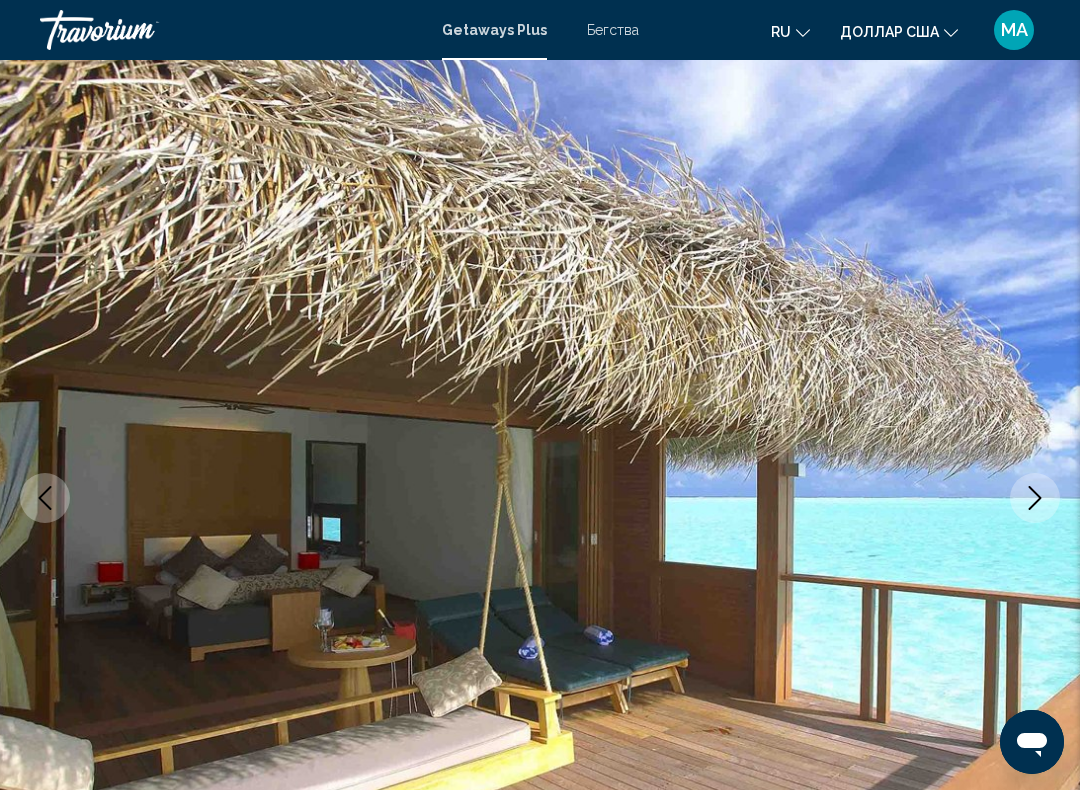 click at bounding box center [1035, 498] 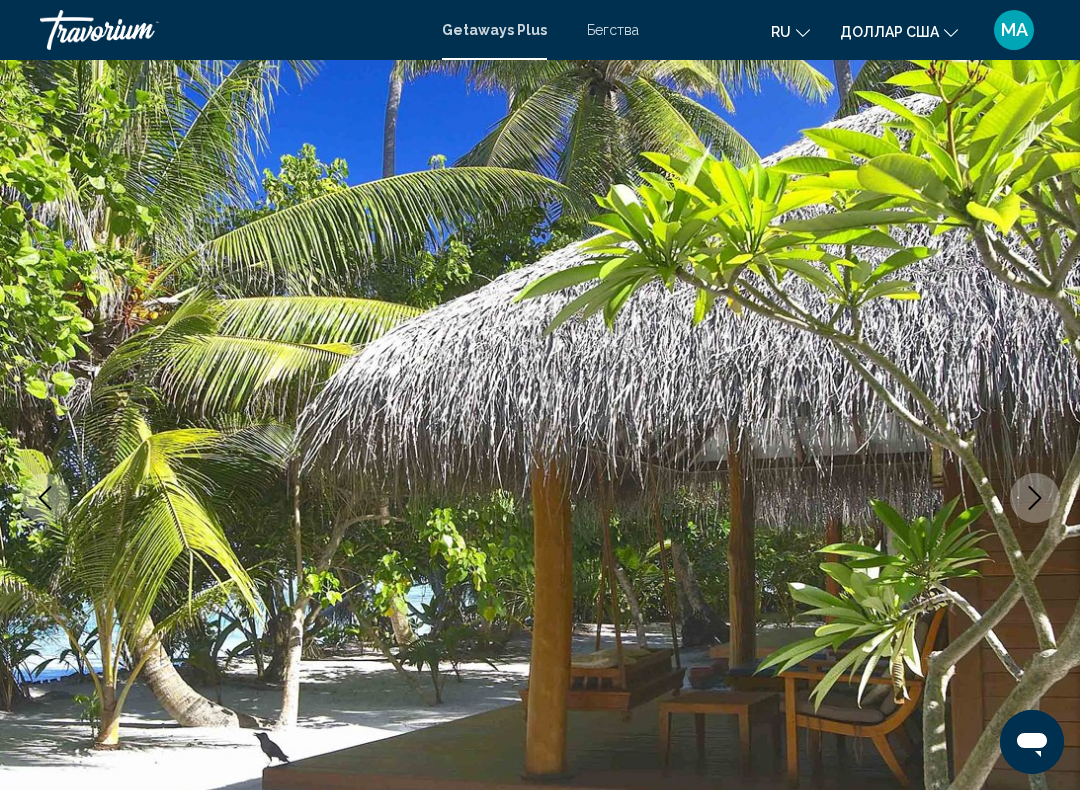 click 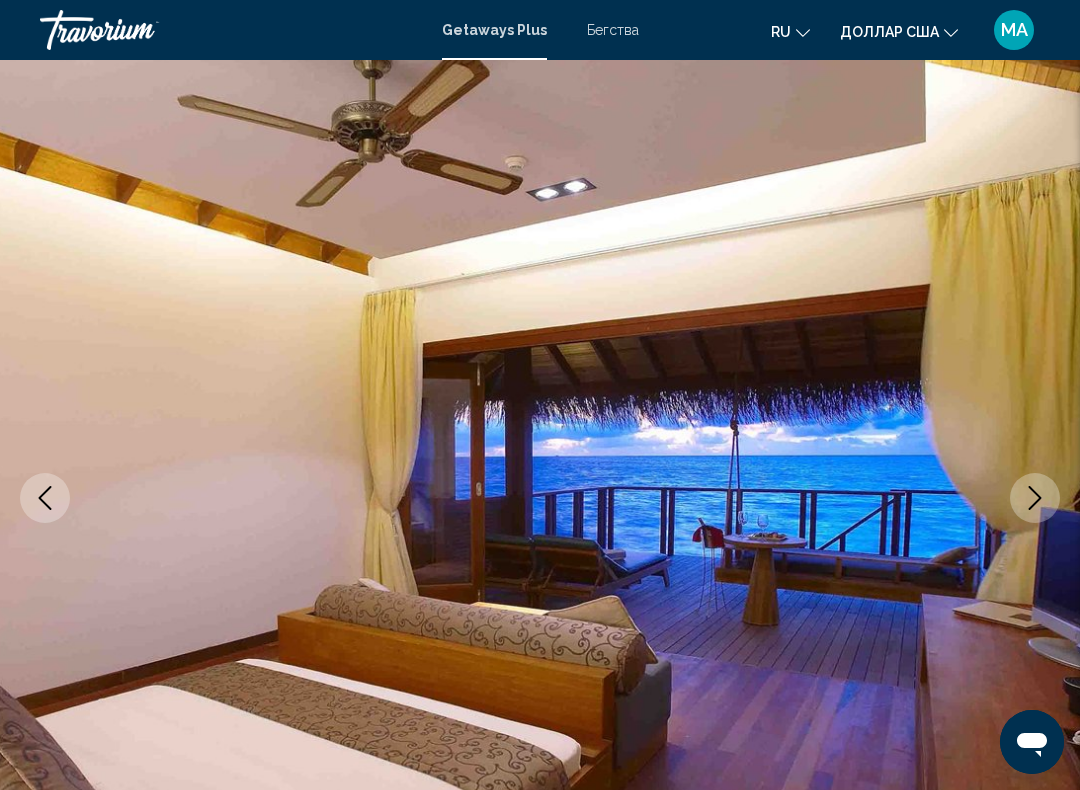 click at bounding box center (1035, 498) 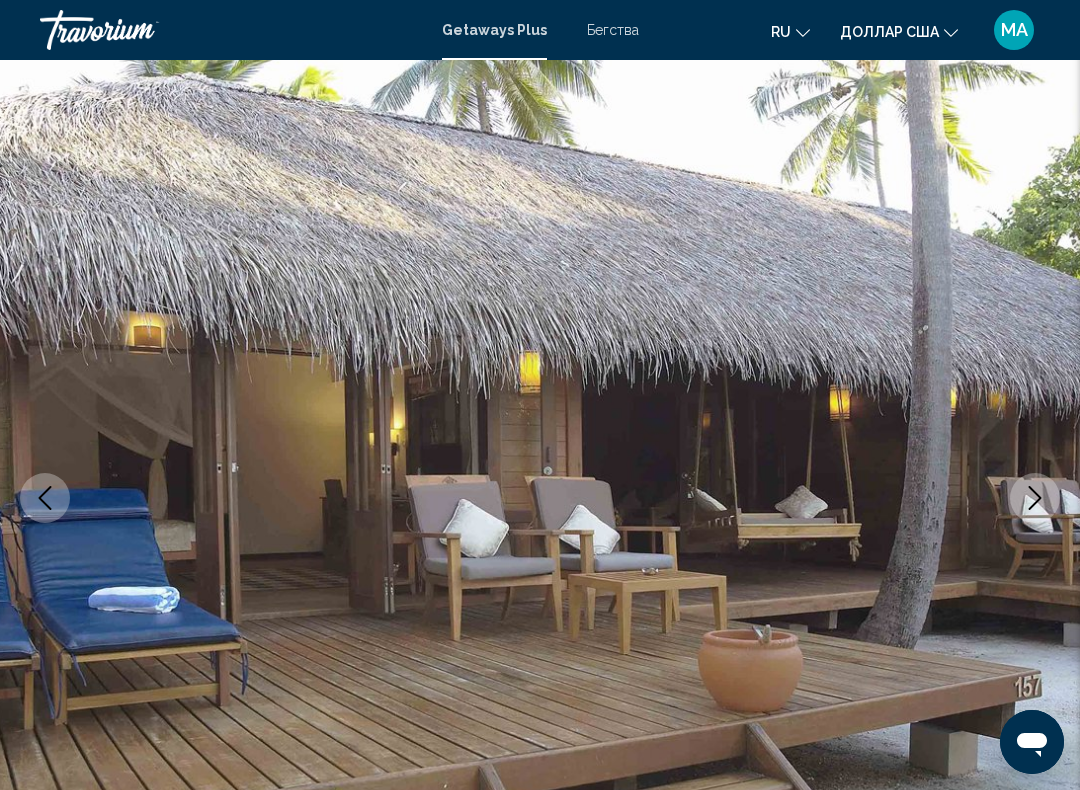 click 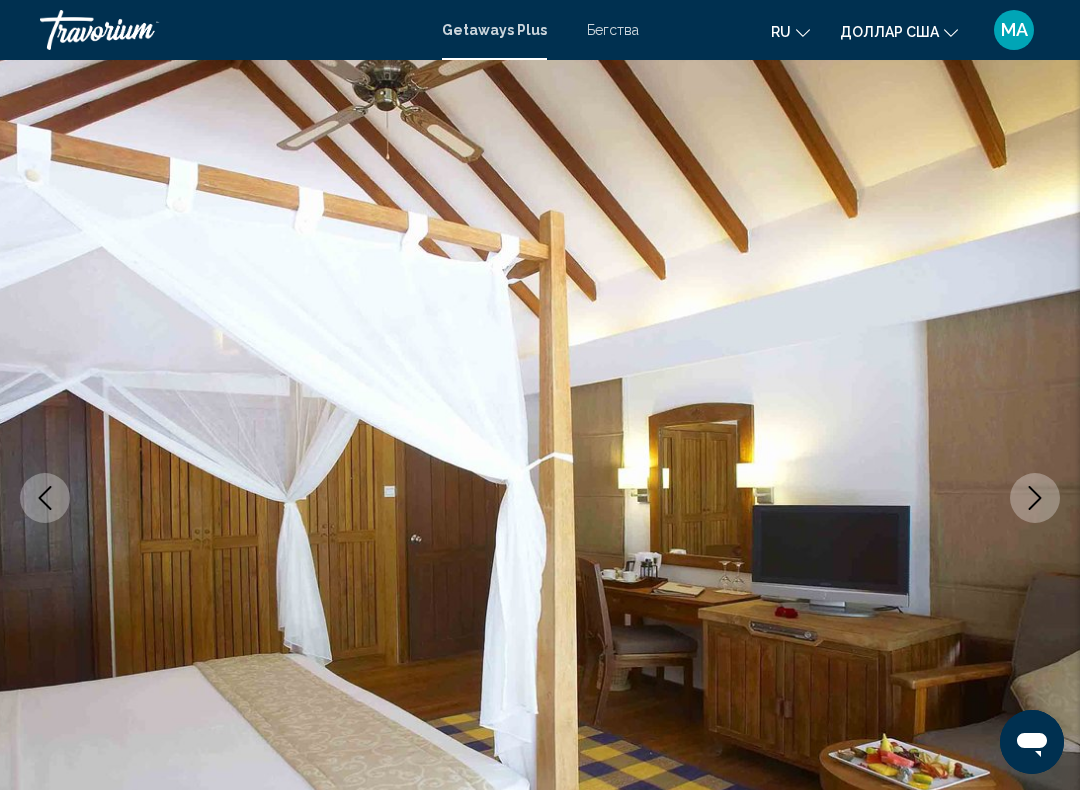 click 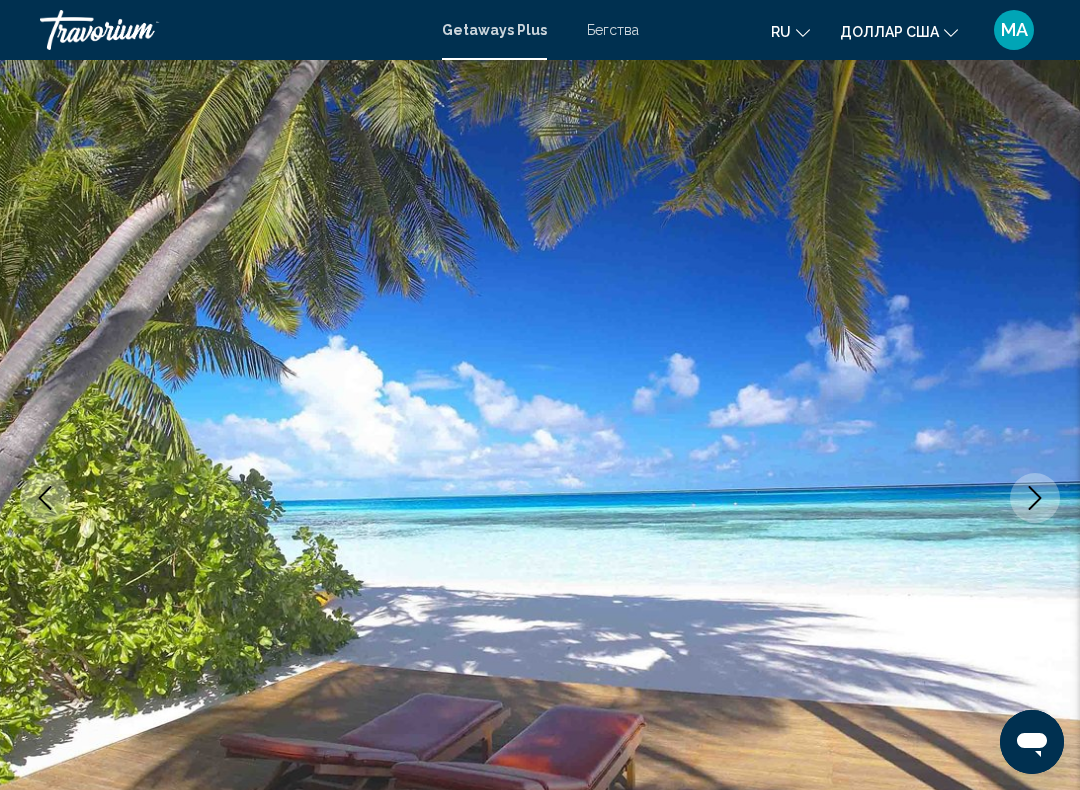 click 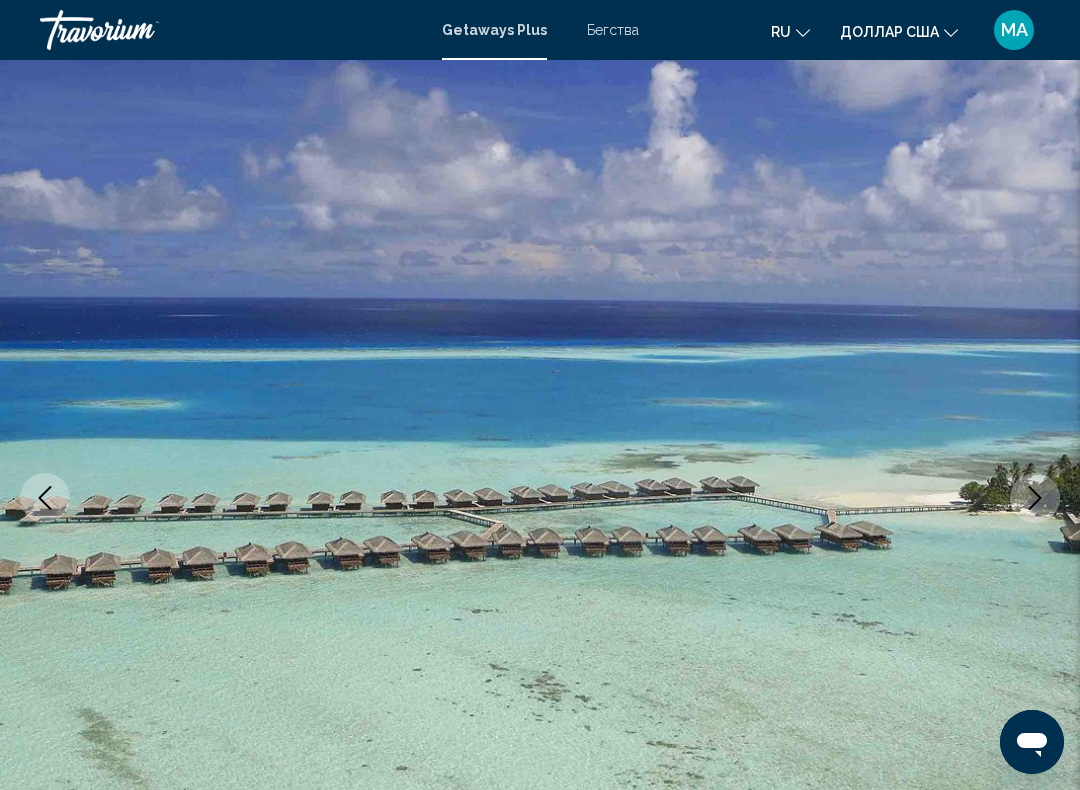click 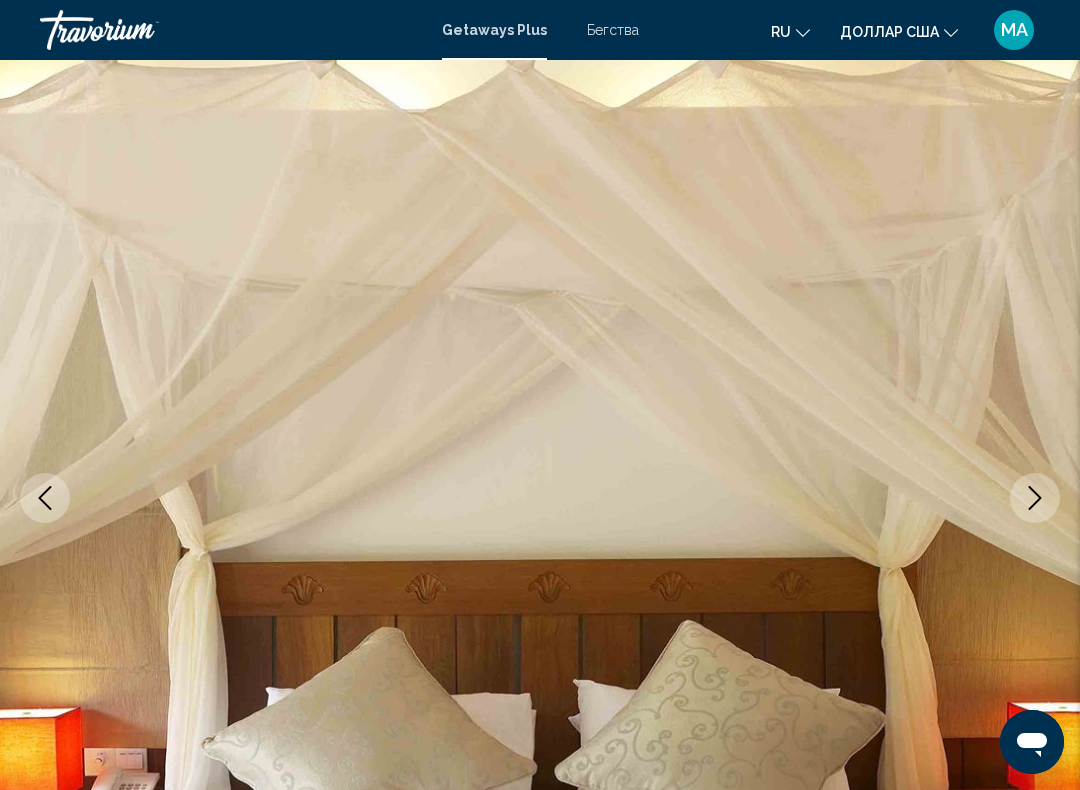 click 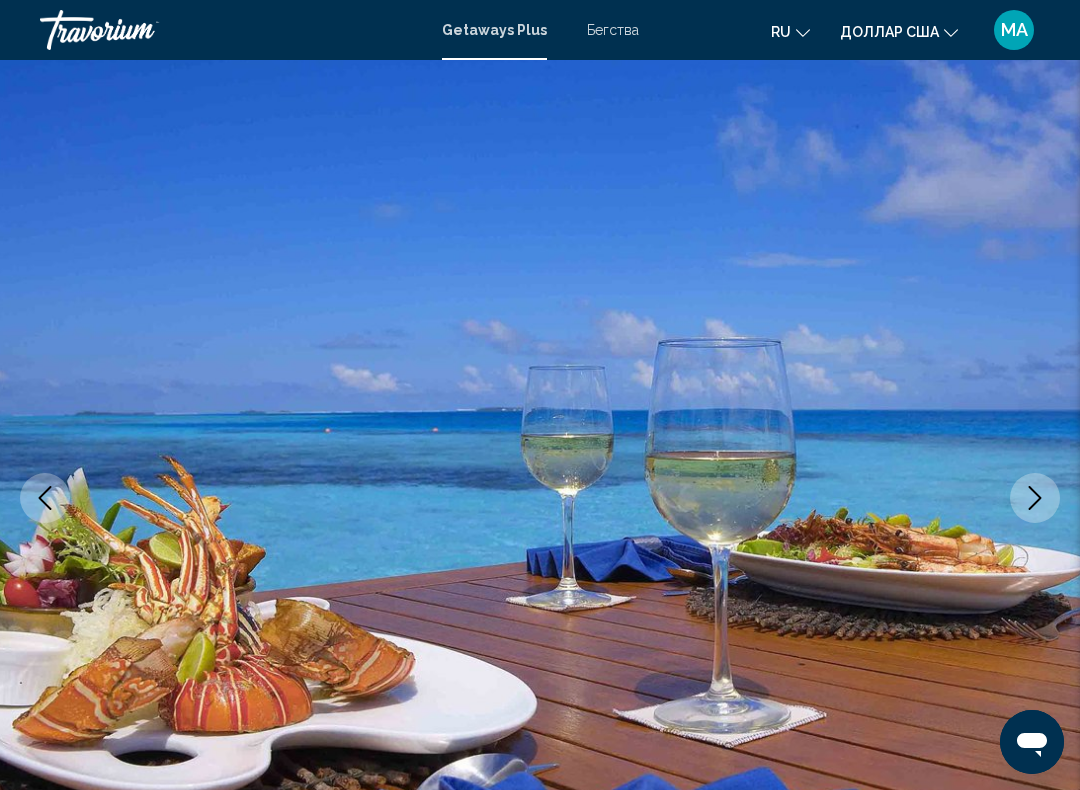 click 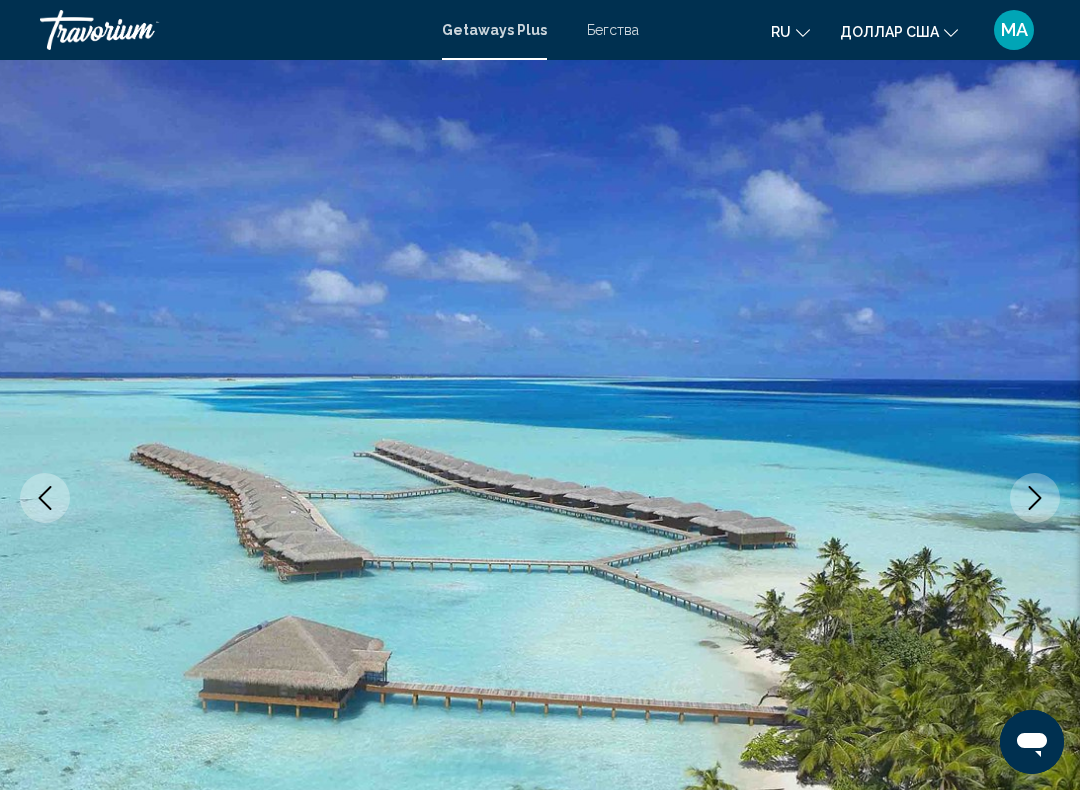 click 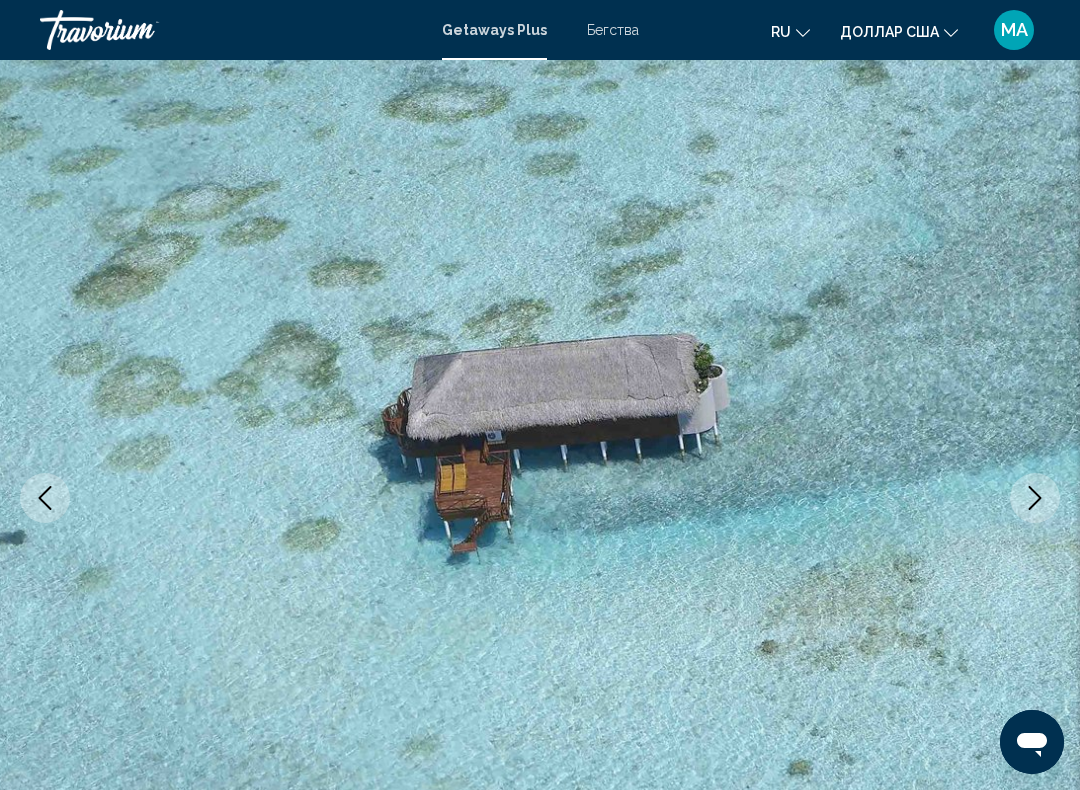 click 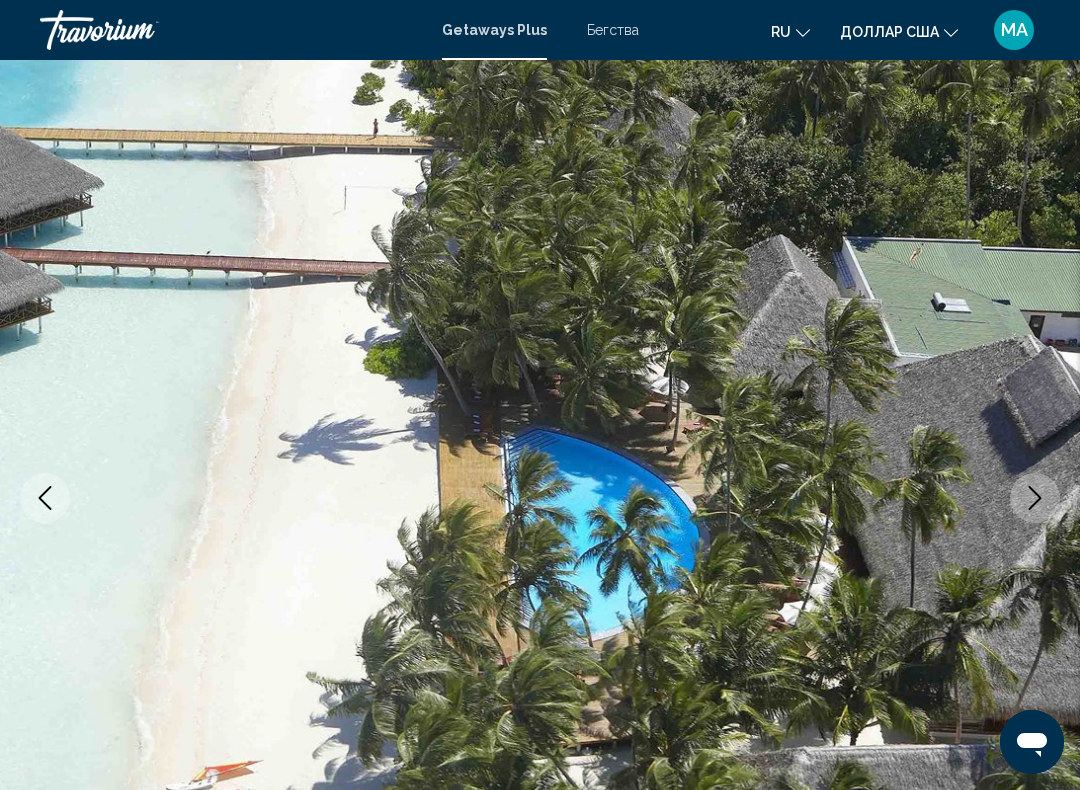 click 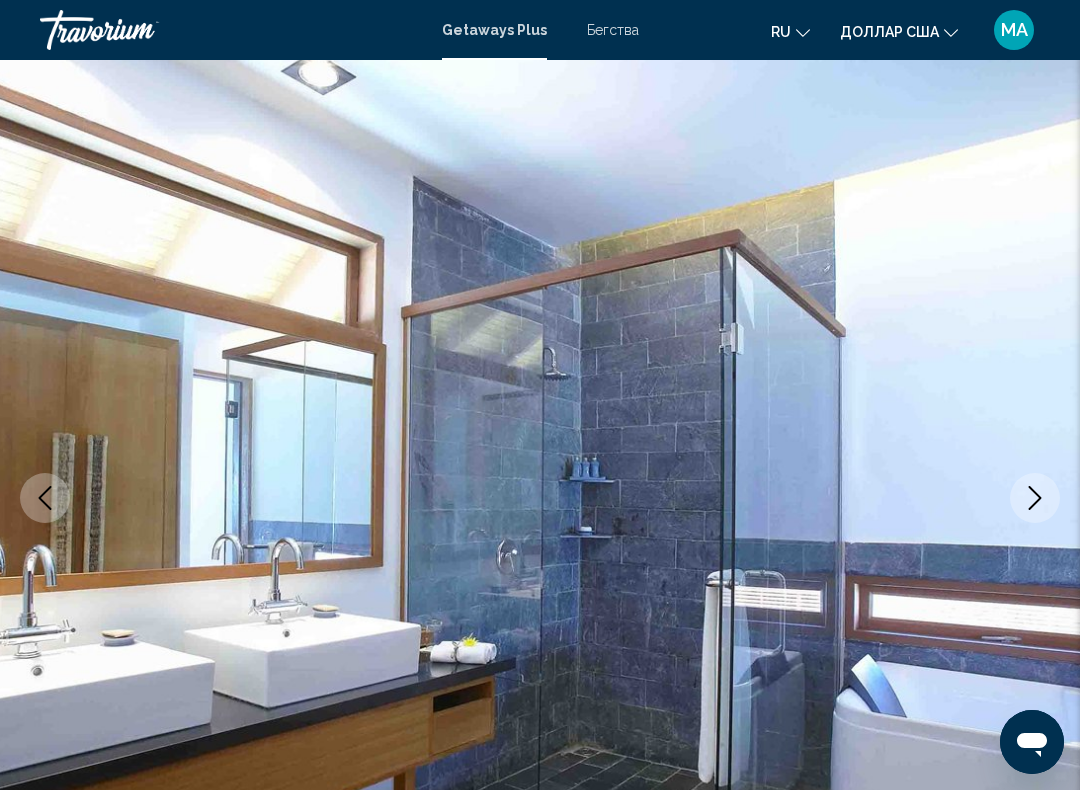 click 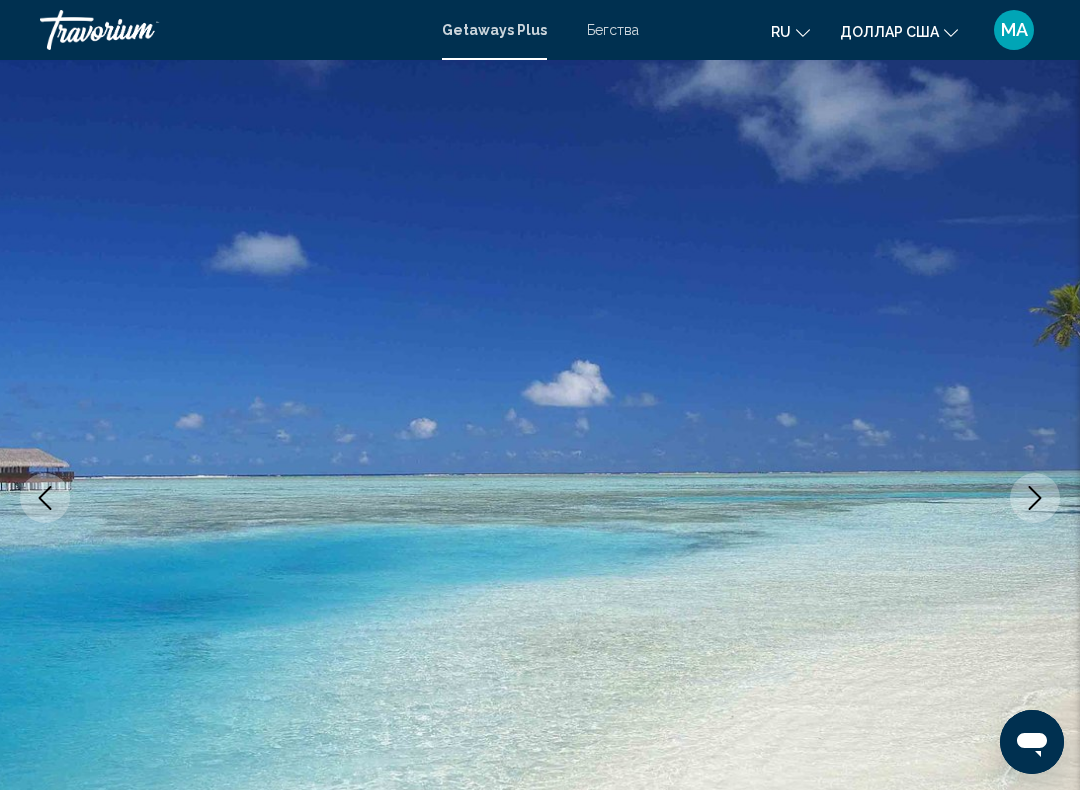 click 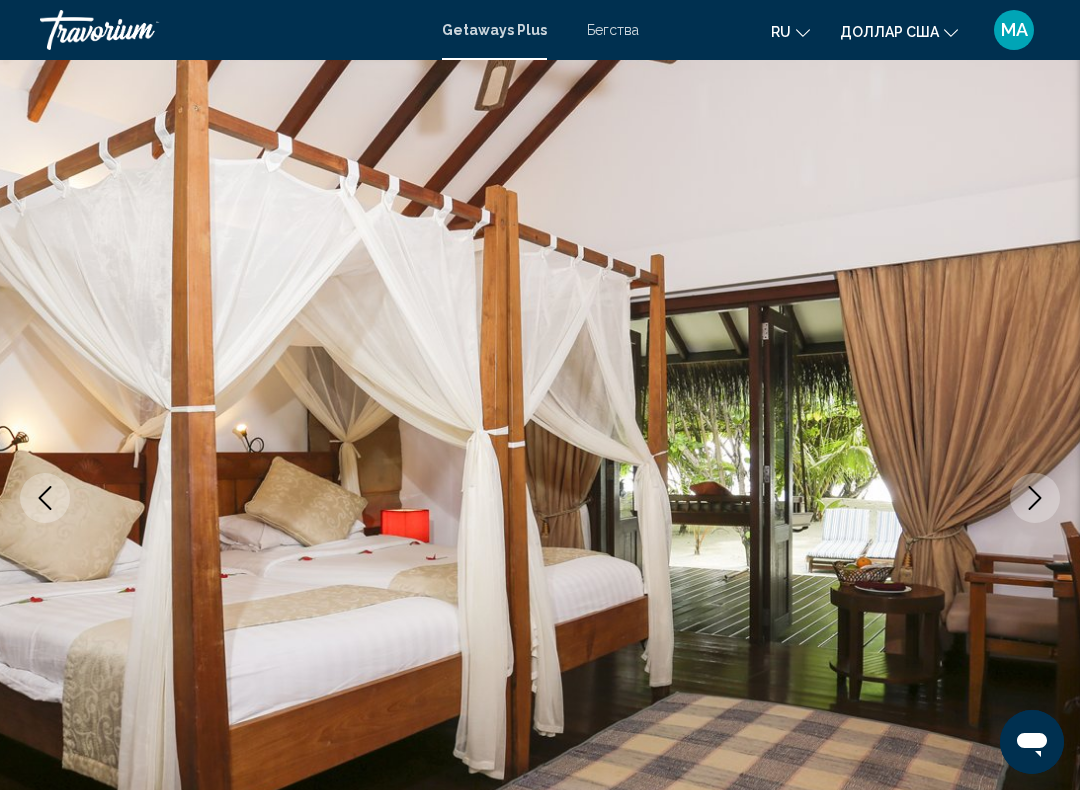 click 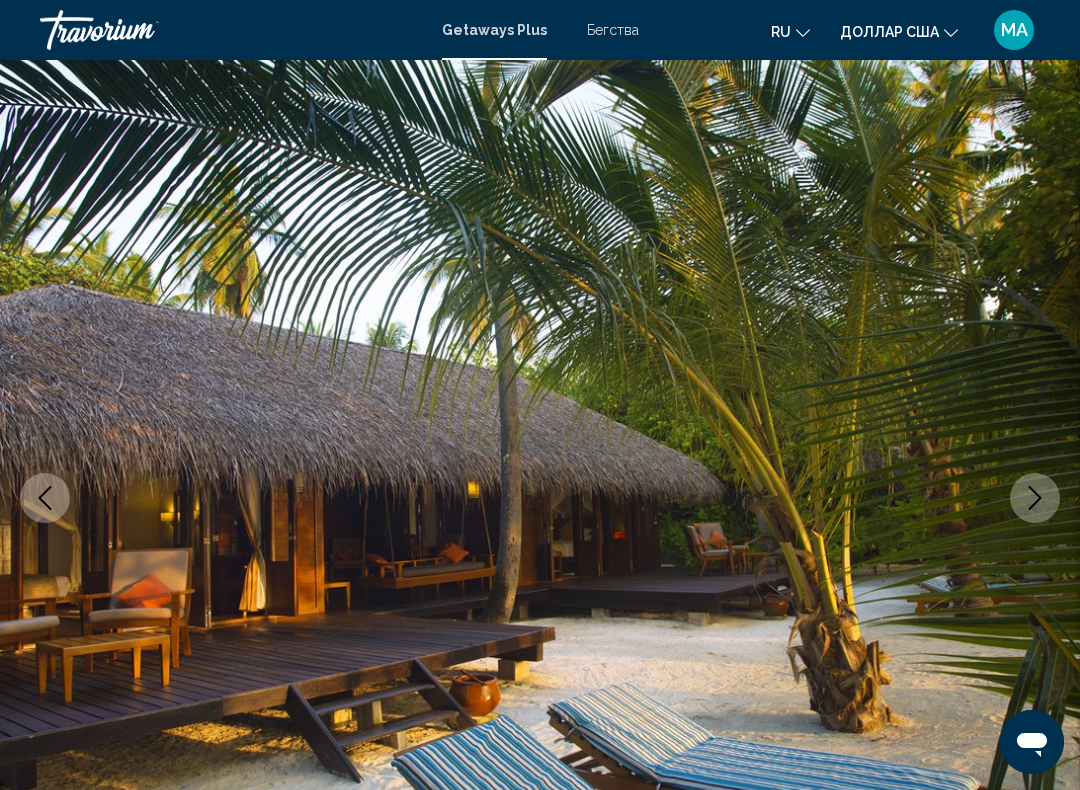 click 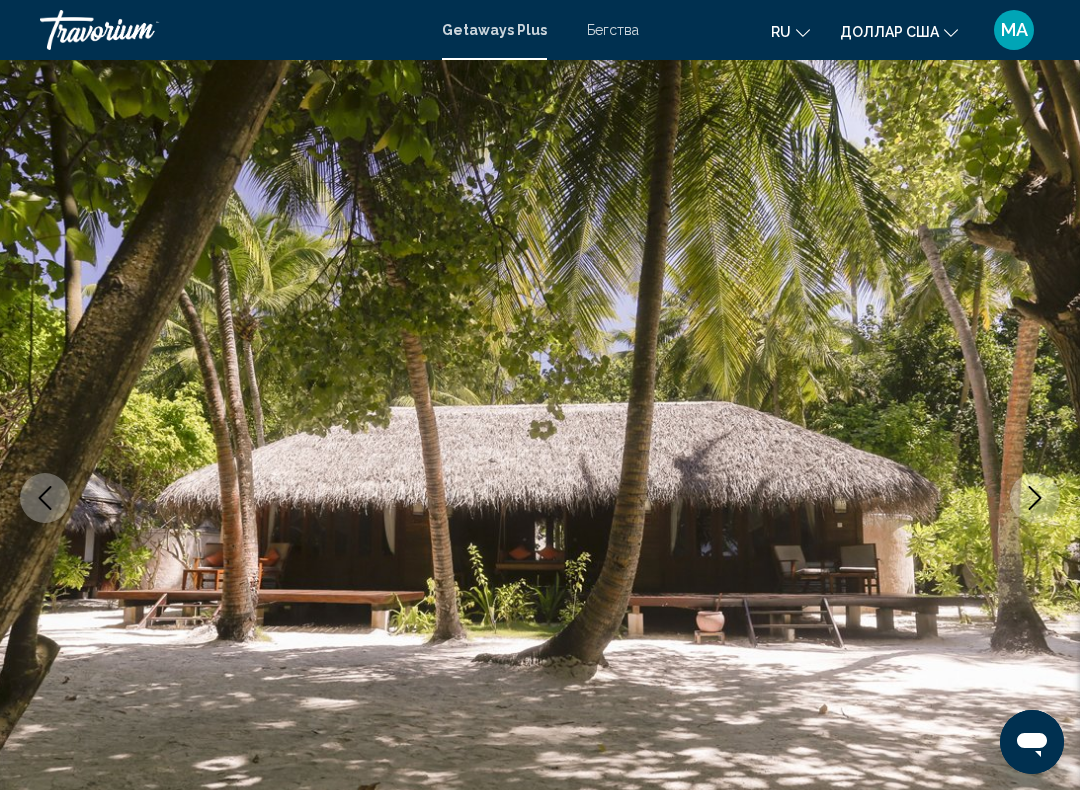 click 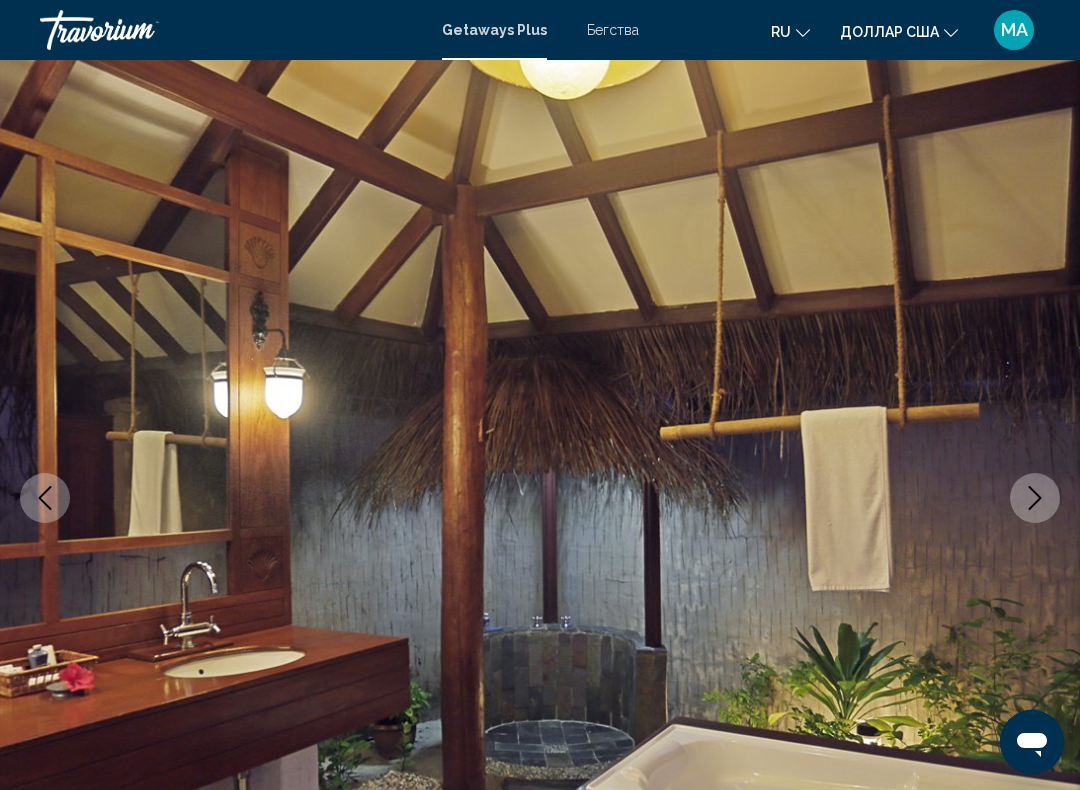 click 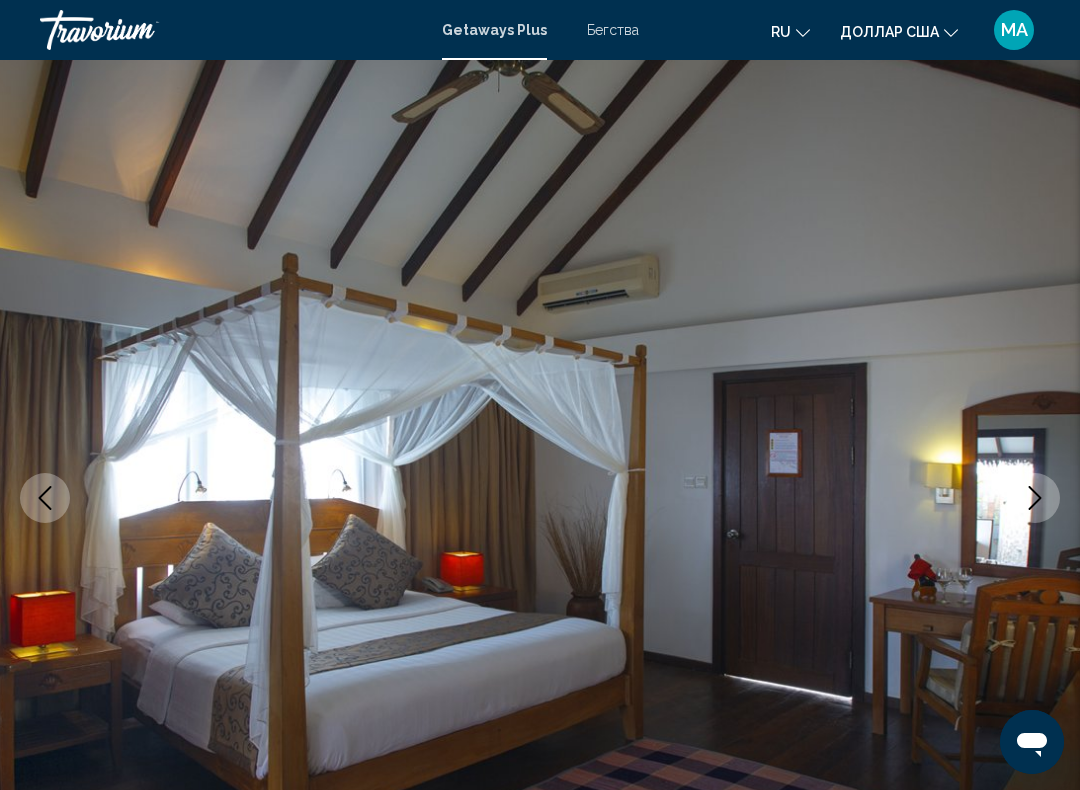 click 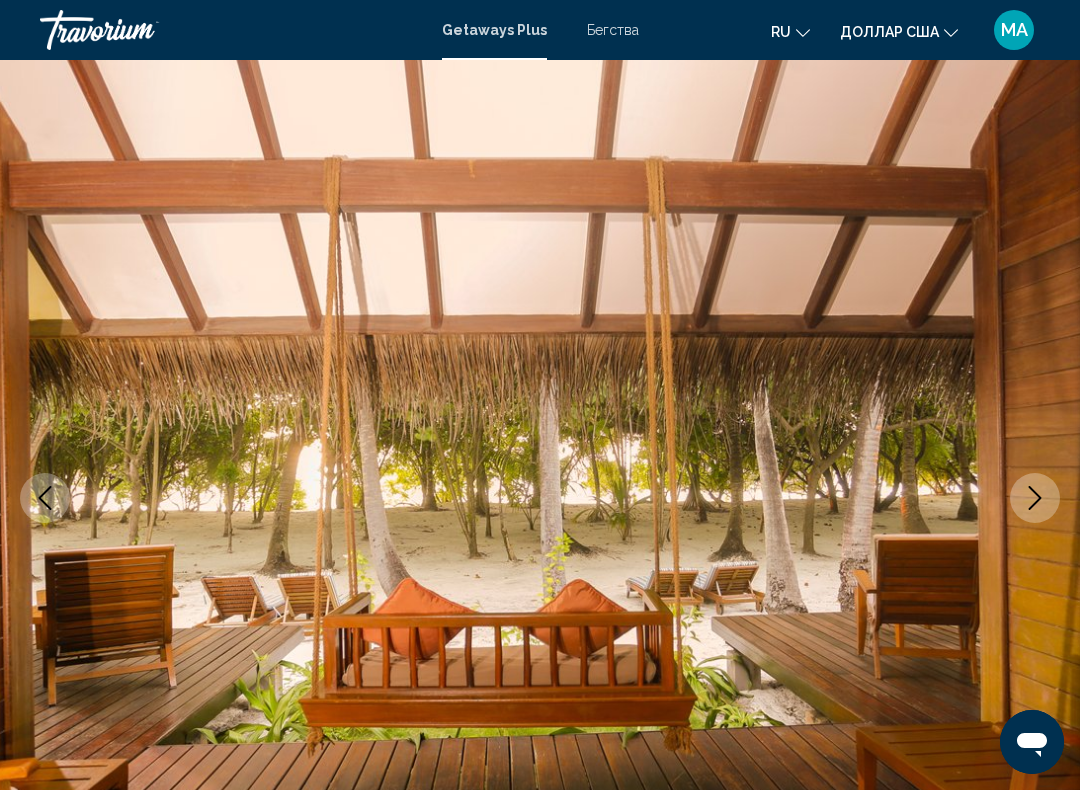 click at bounding box center (1035, 498) 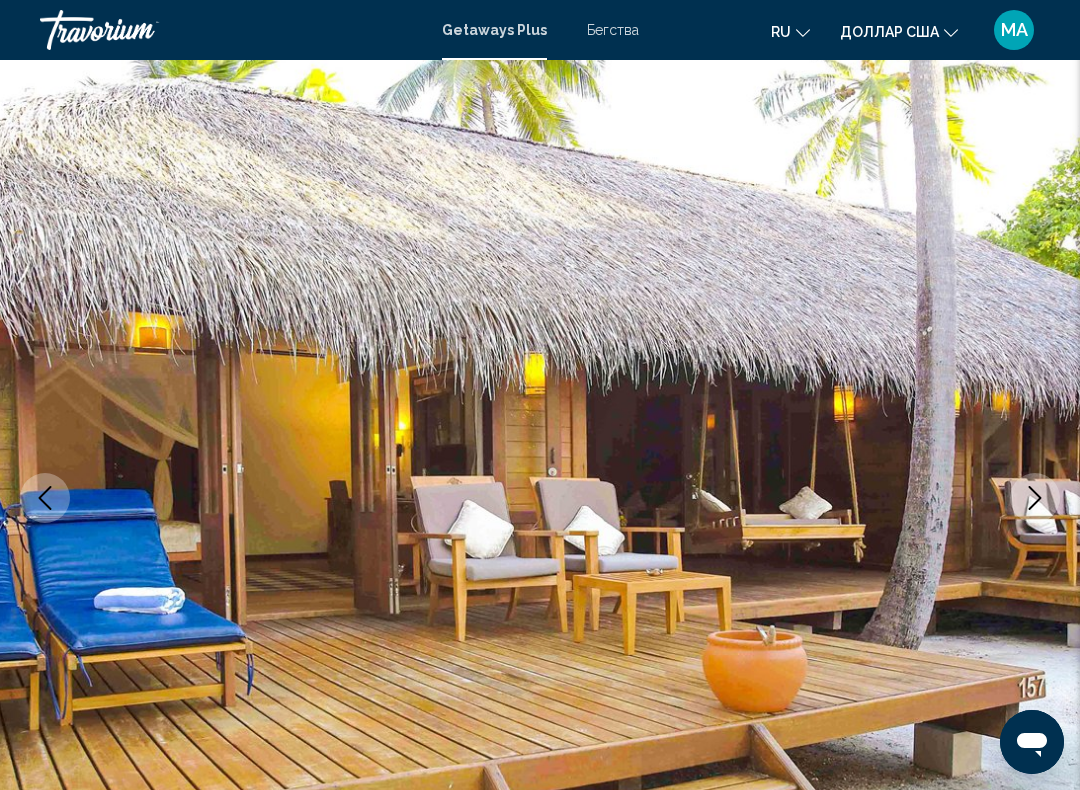 click 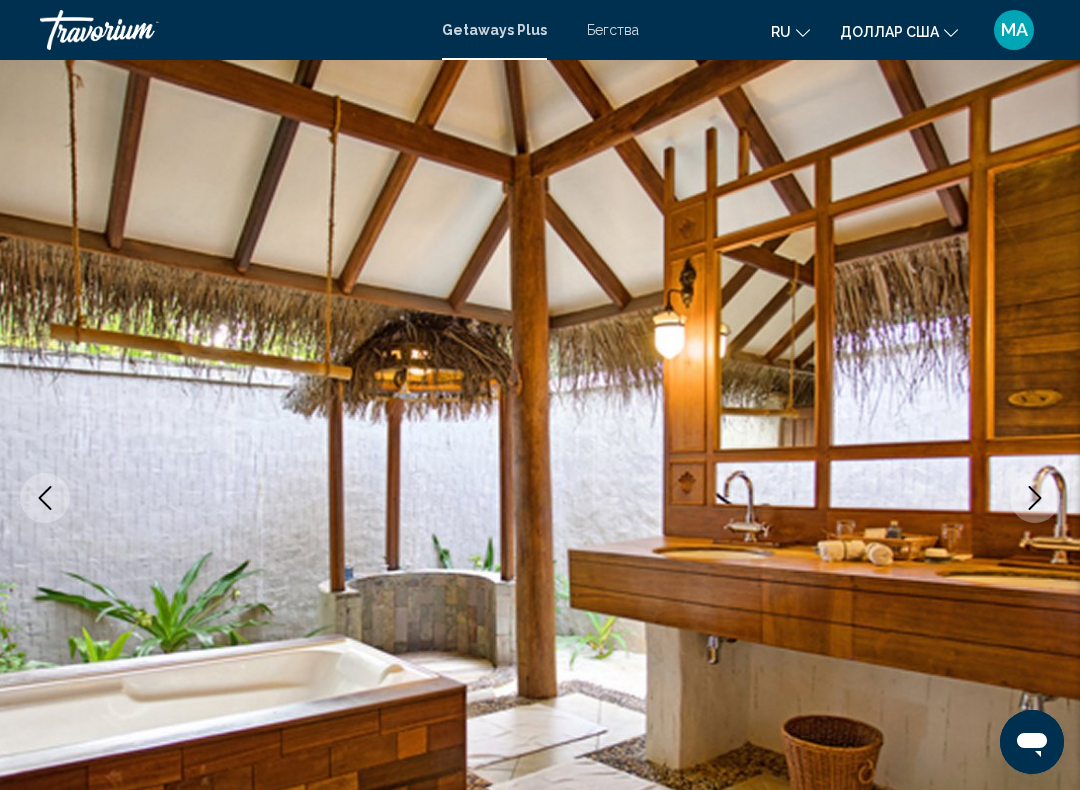 click 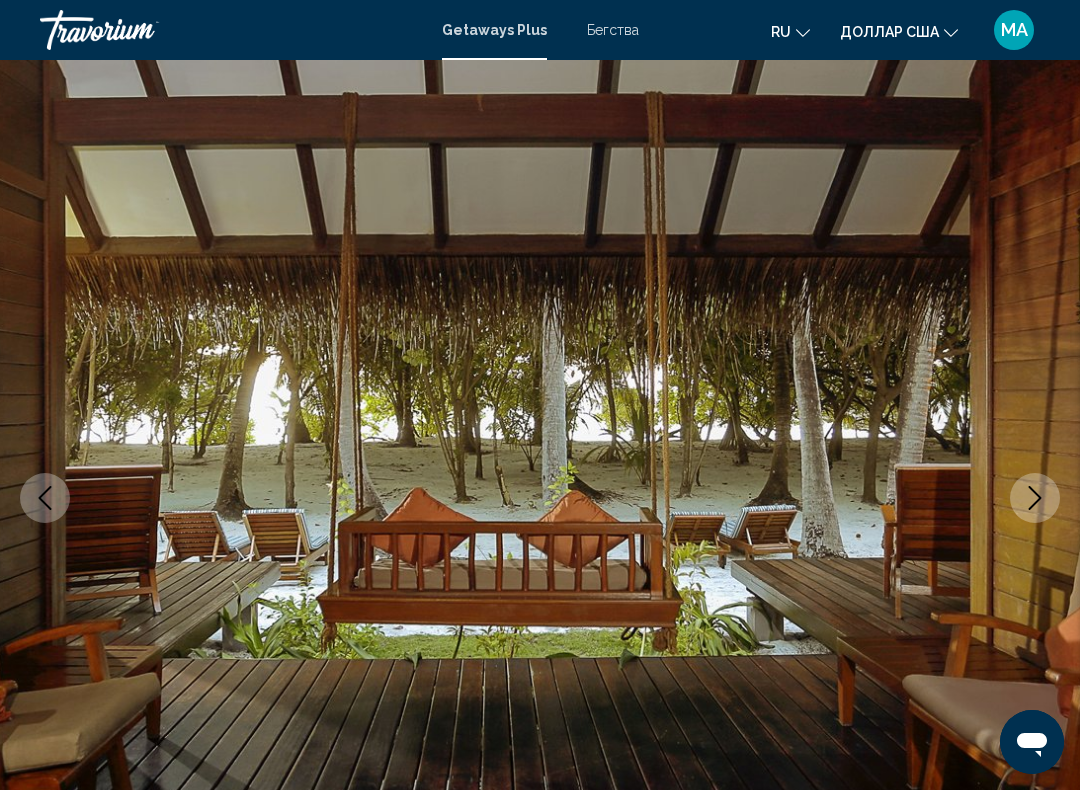 click 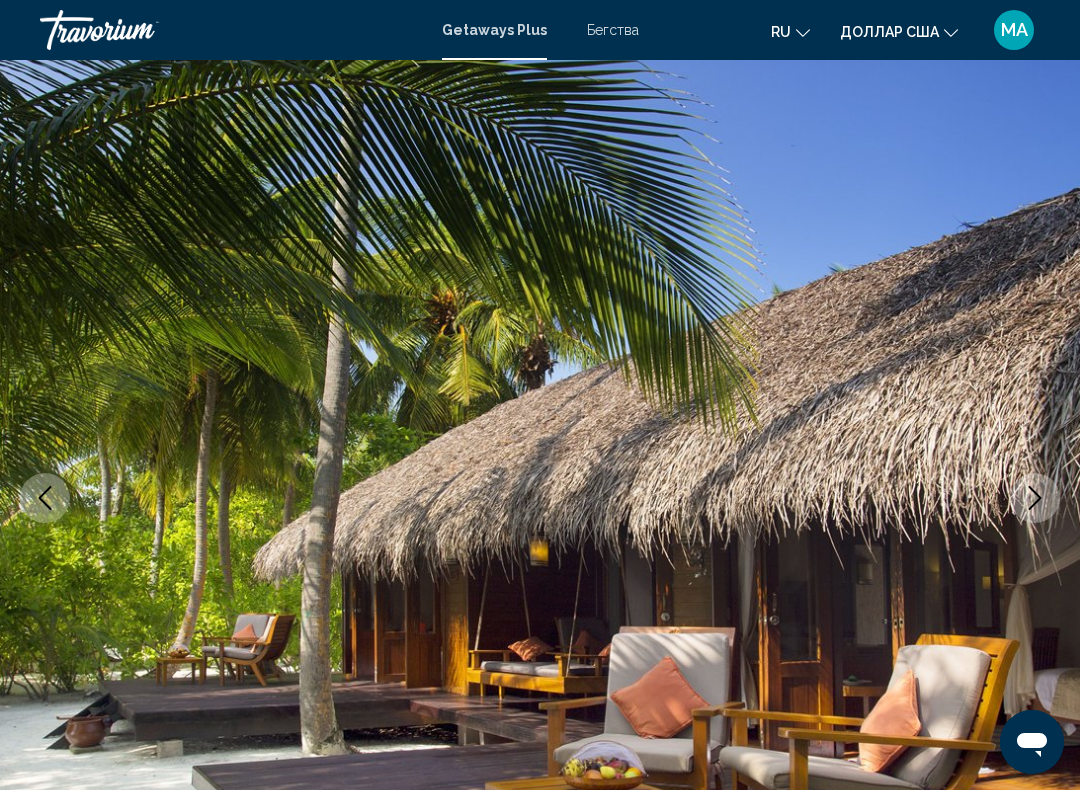 click 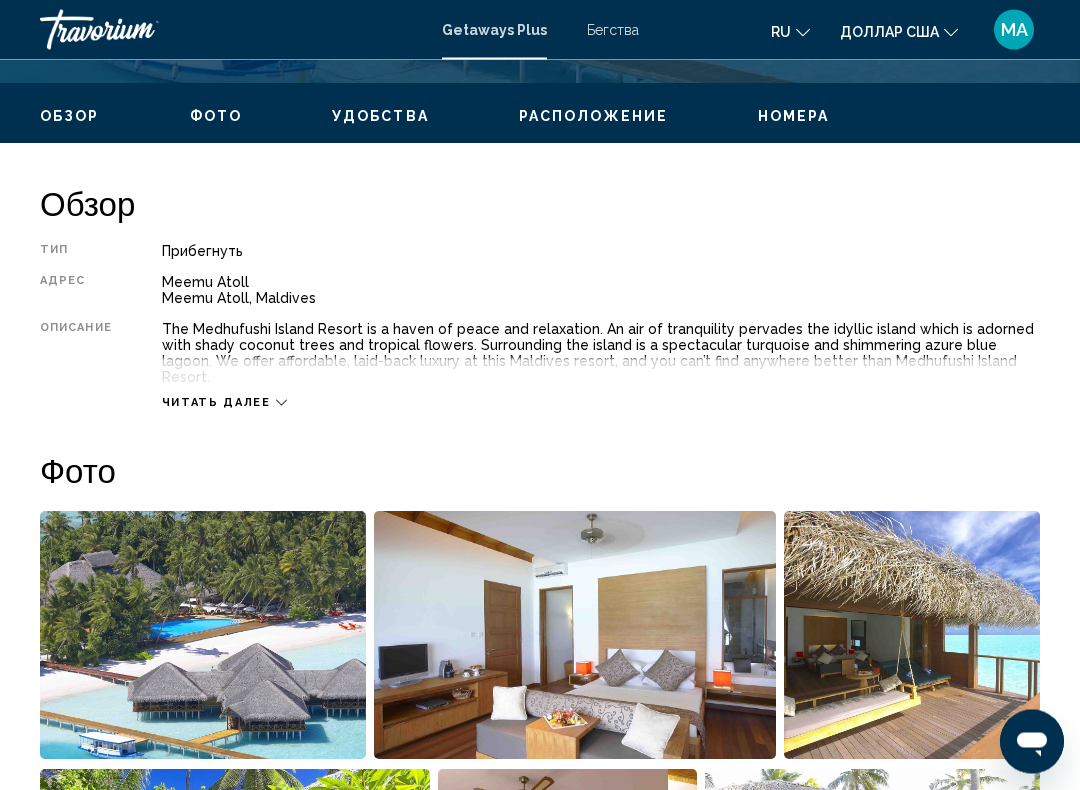 scroll, scrollTop: 947, scrollLeft: 0, axis: vertical 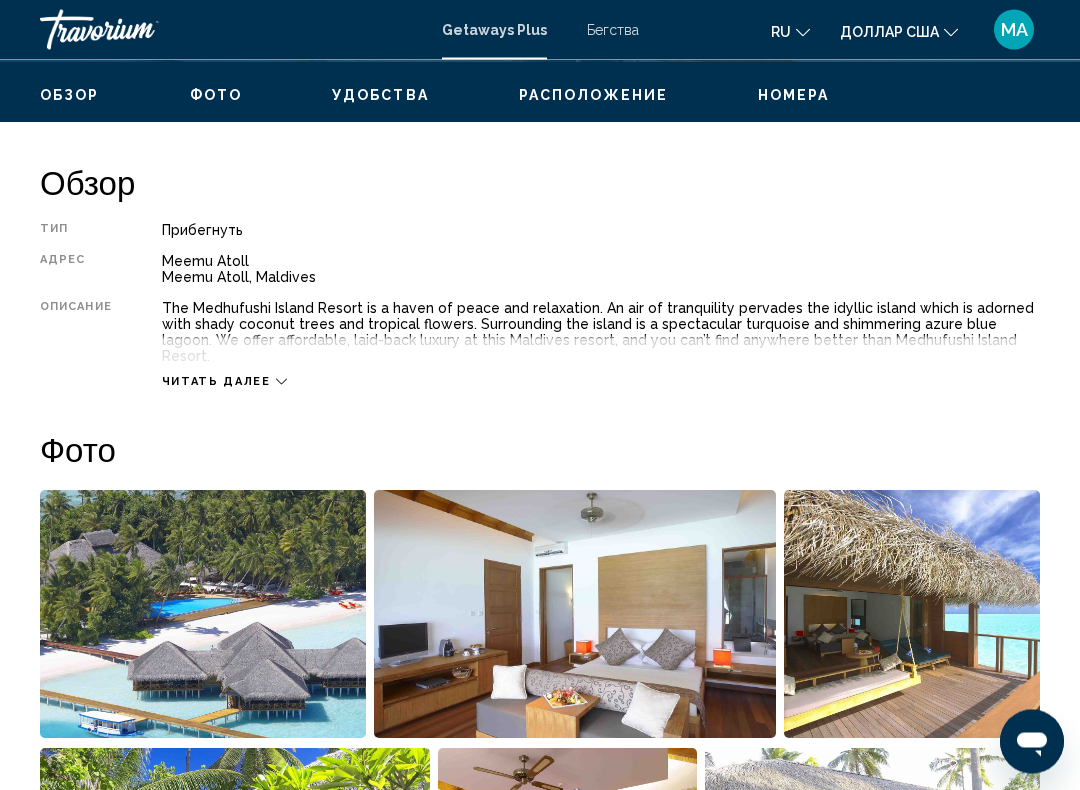 click on "Номера" at bounding box center (794, 96) 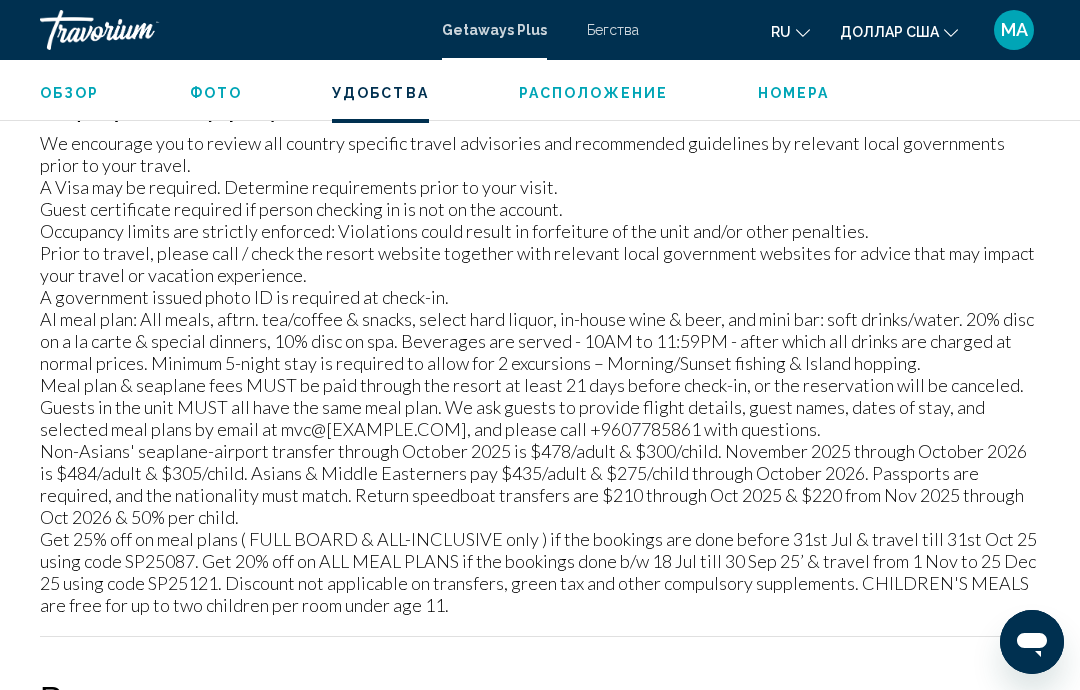 scroll, scrollTop: 2971, scrollLeft: 0, axis: vertical 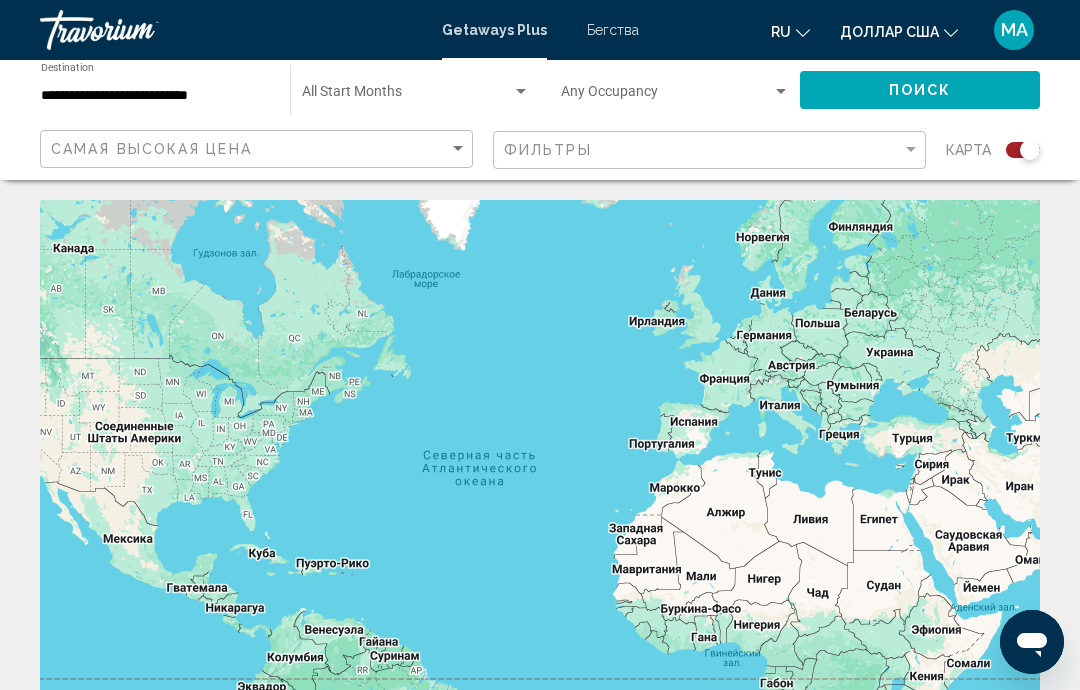 click 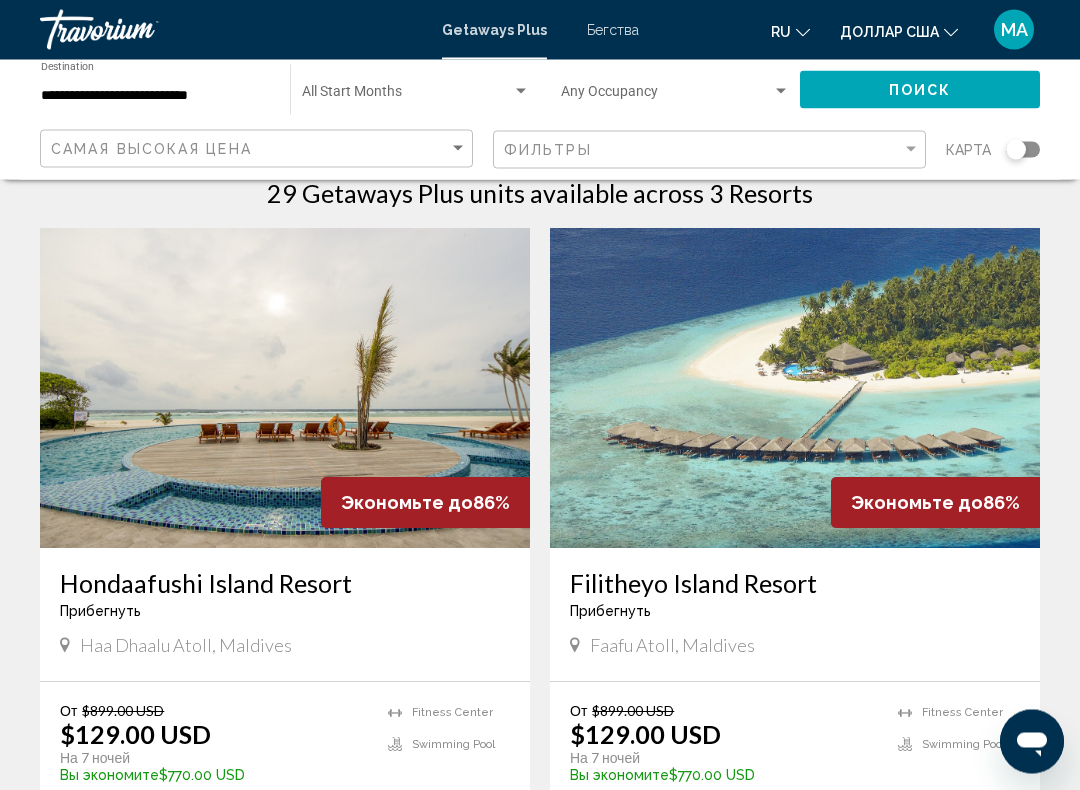 scroll, scrollTop: 42, scrollLeft: 0, axis: vertical 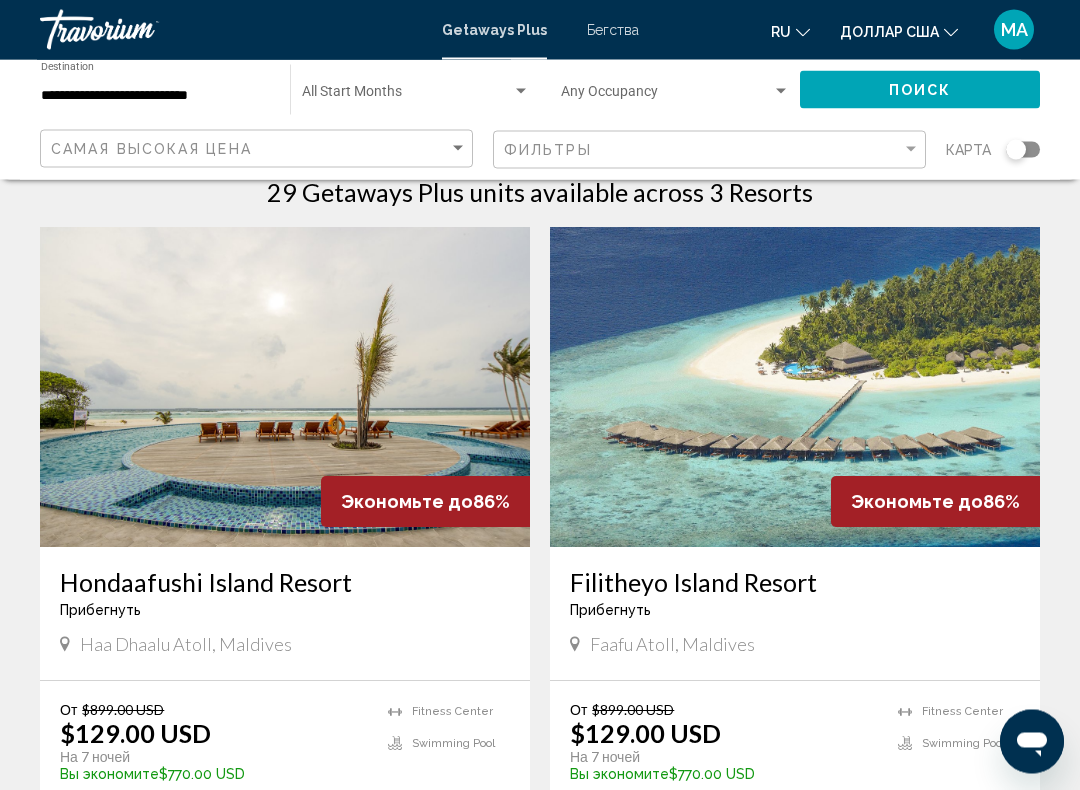 click at bounding box center (285, 388) 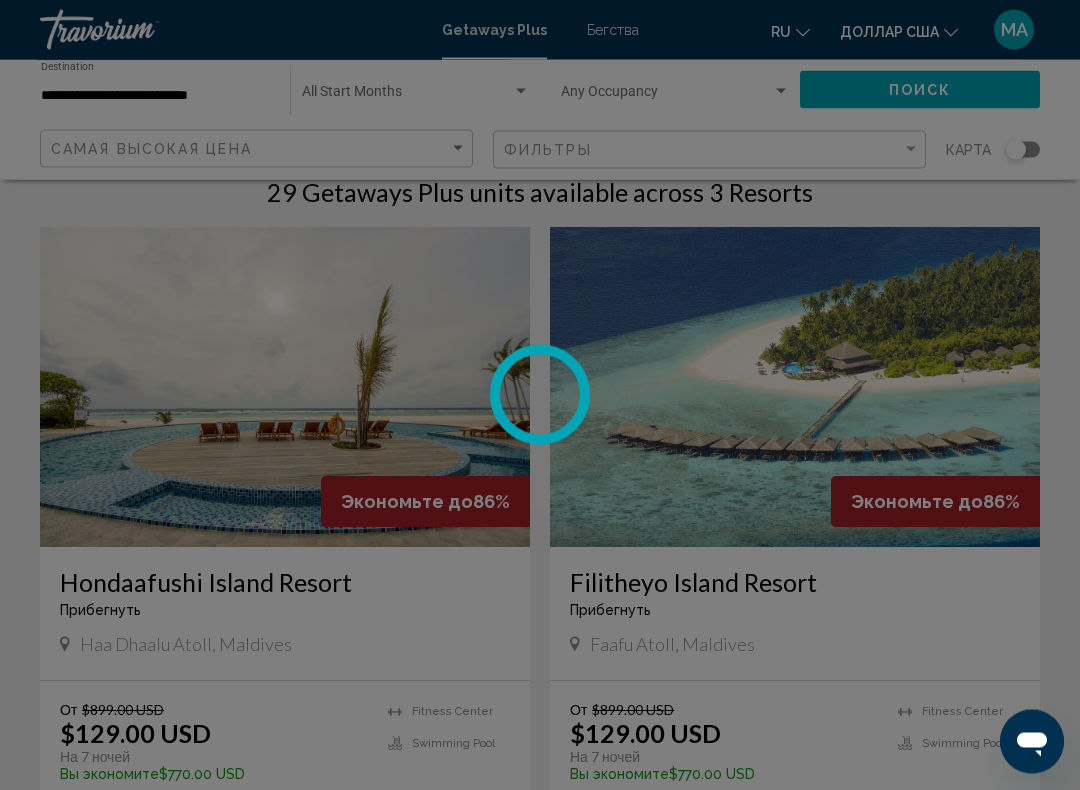 scroll, scrollTop: 43, scrollLeft: 0, axis: vertical 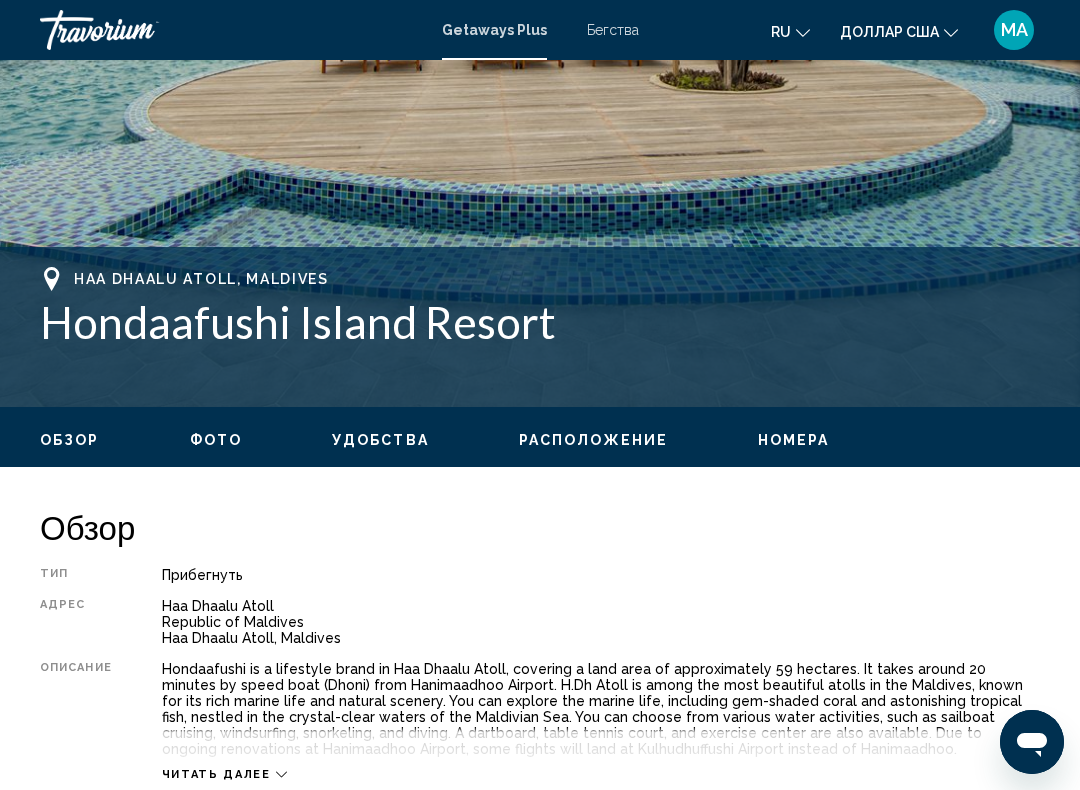 click on "Номера" at bounding box center [794, 440] 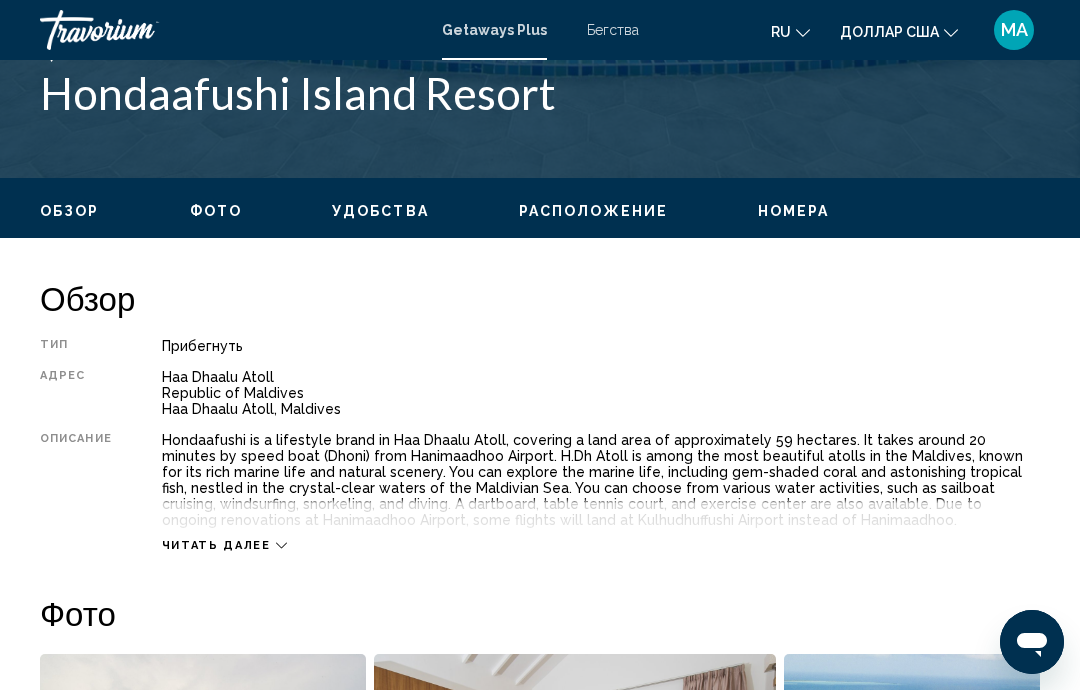 scroll, scrollTop: 831, scrollLeft: 0, axis: vertical 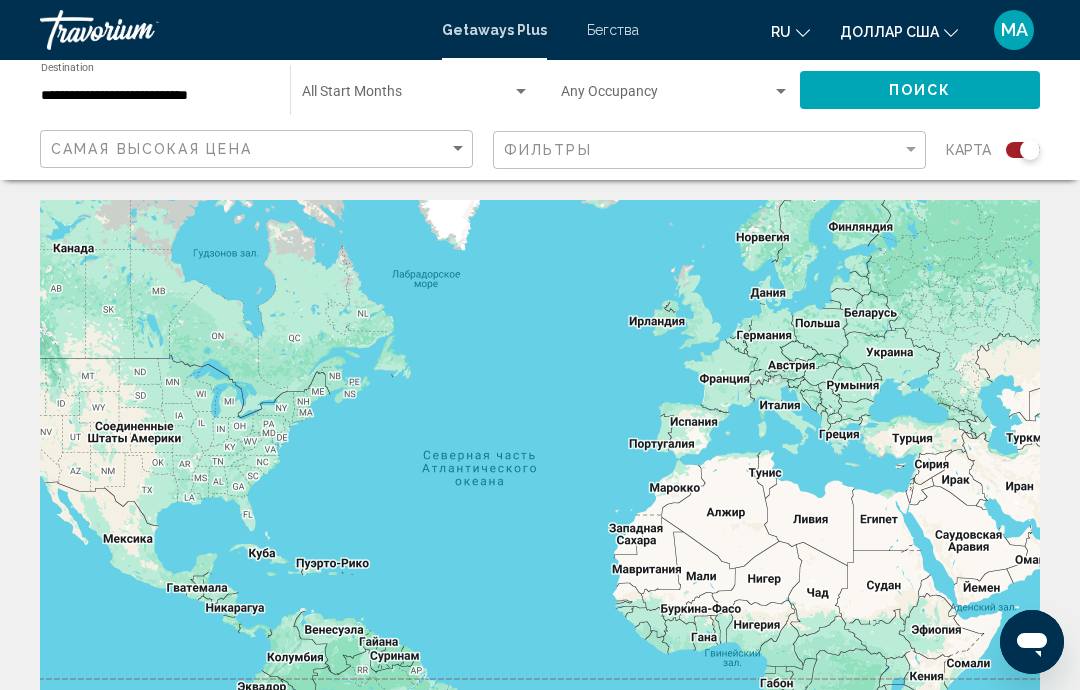 click 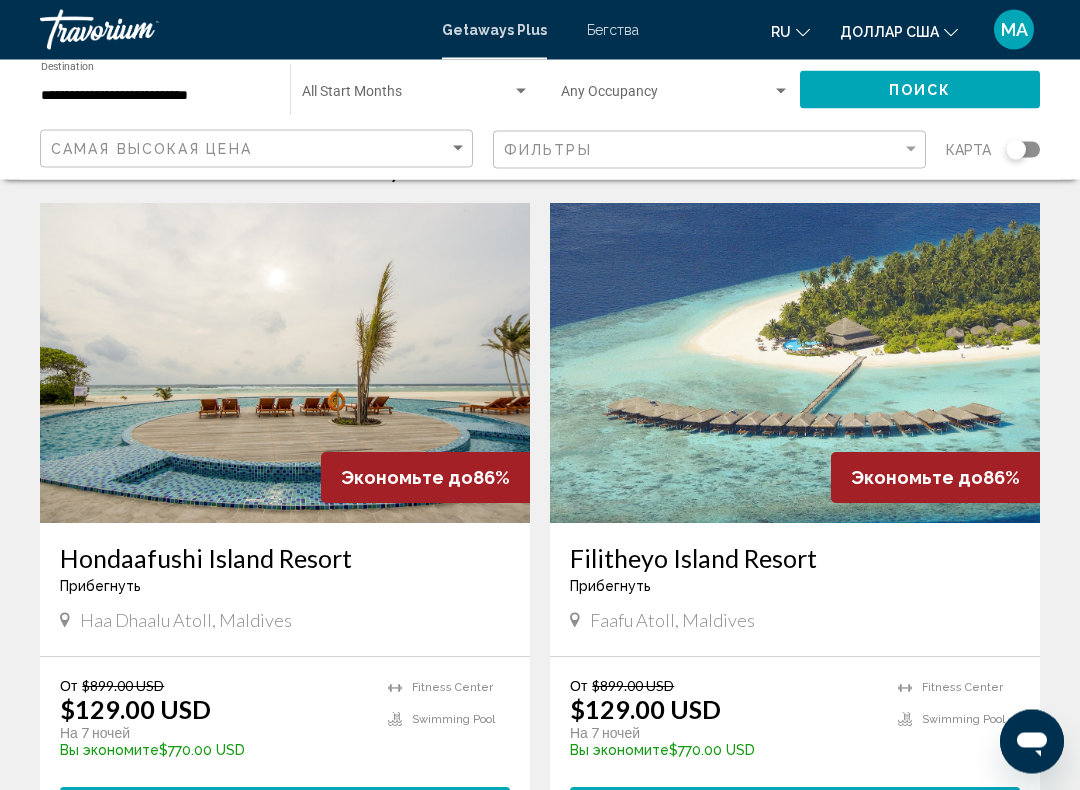 scroll, scrollTop: 70, scrollLeft: 0, axis: vertical 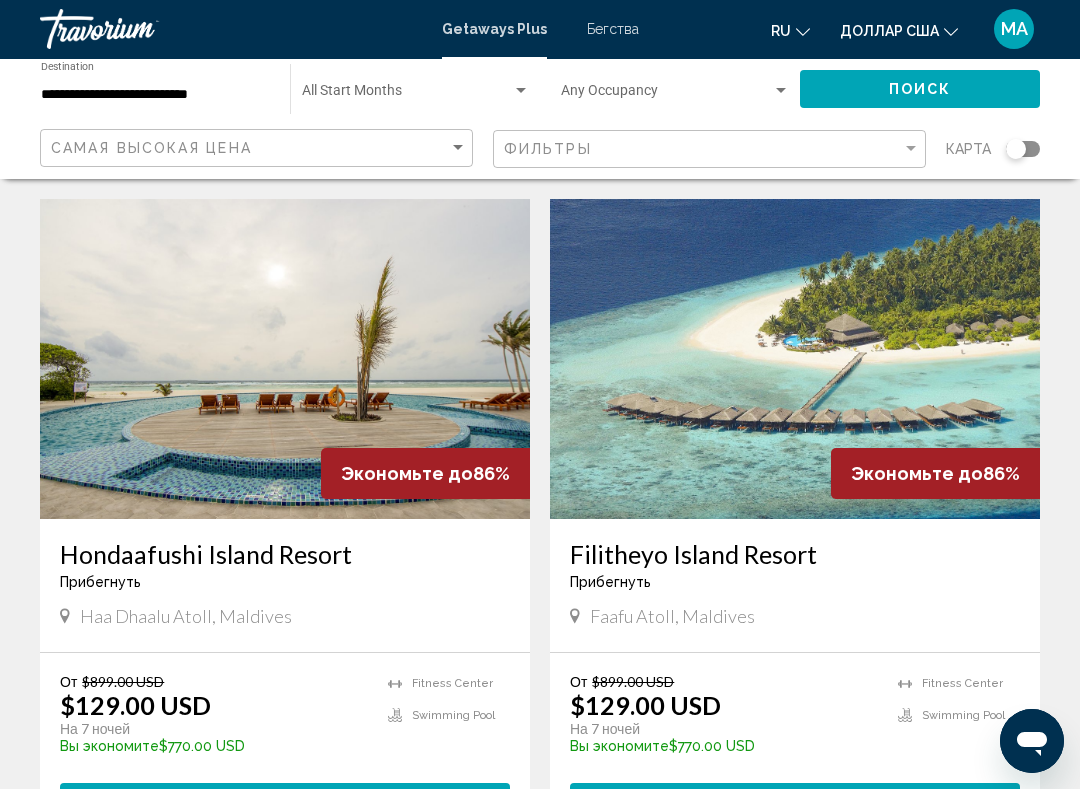 click at bounding box center [795, 360] 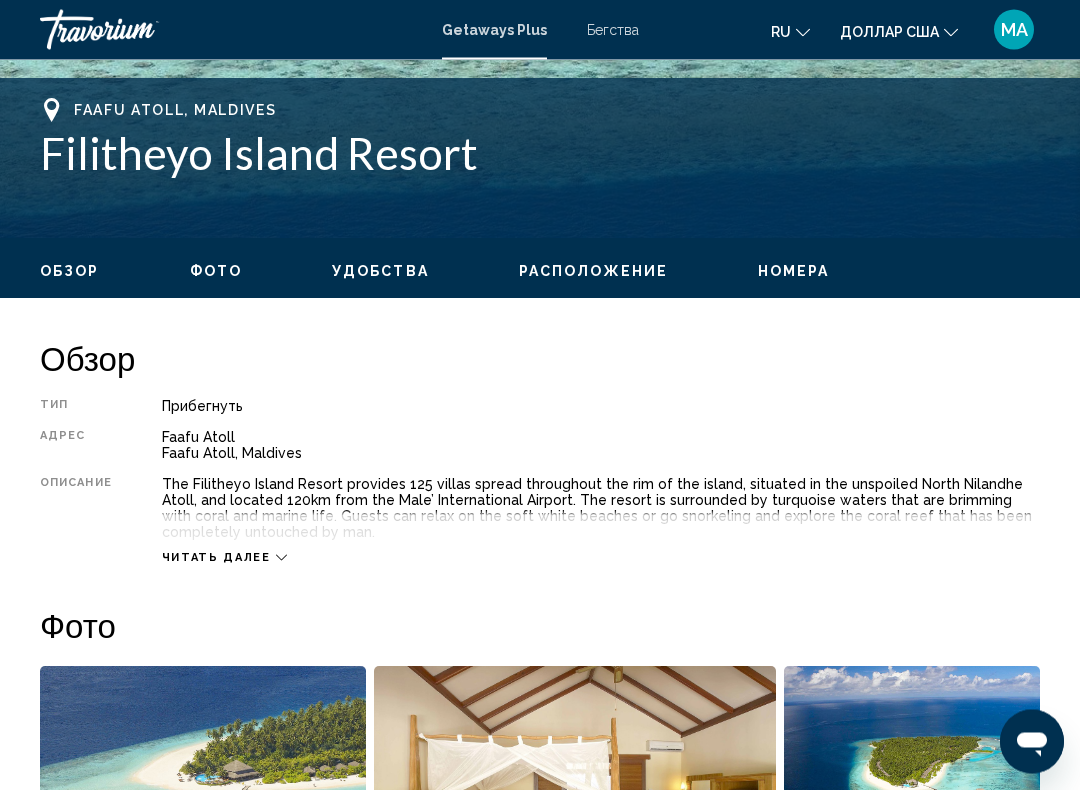 scroll, scrollTop: 859, scrollLeft: 0, axis: vertical 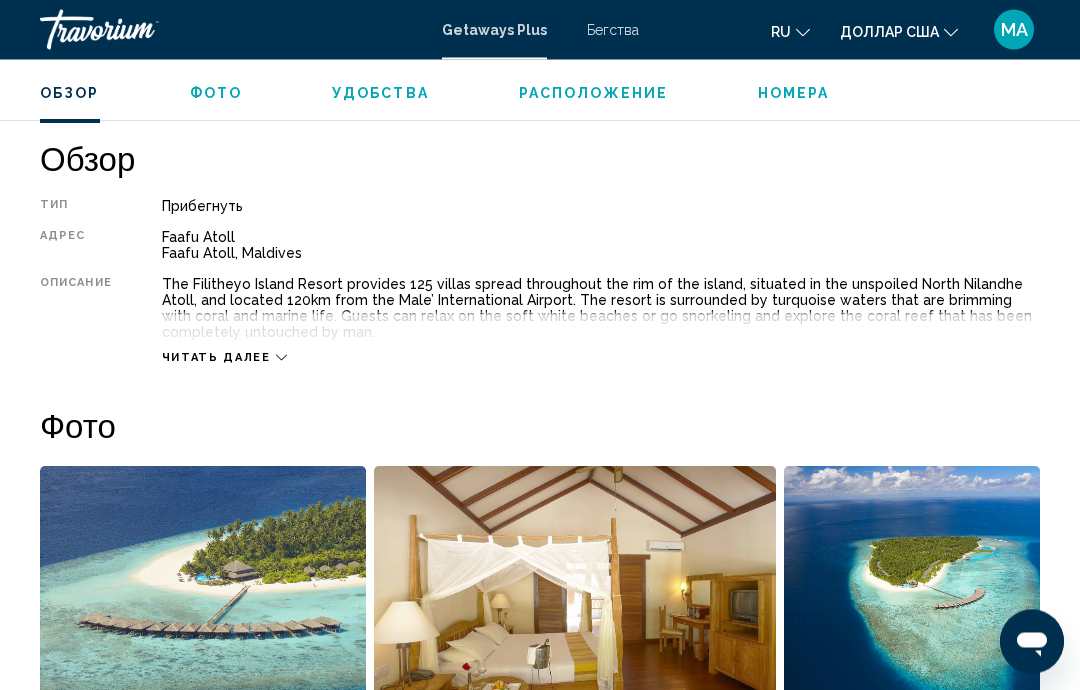 click on "Номера" at bounding box center [794, 93] 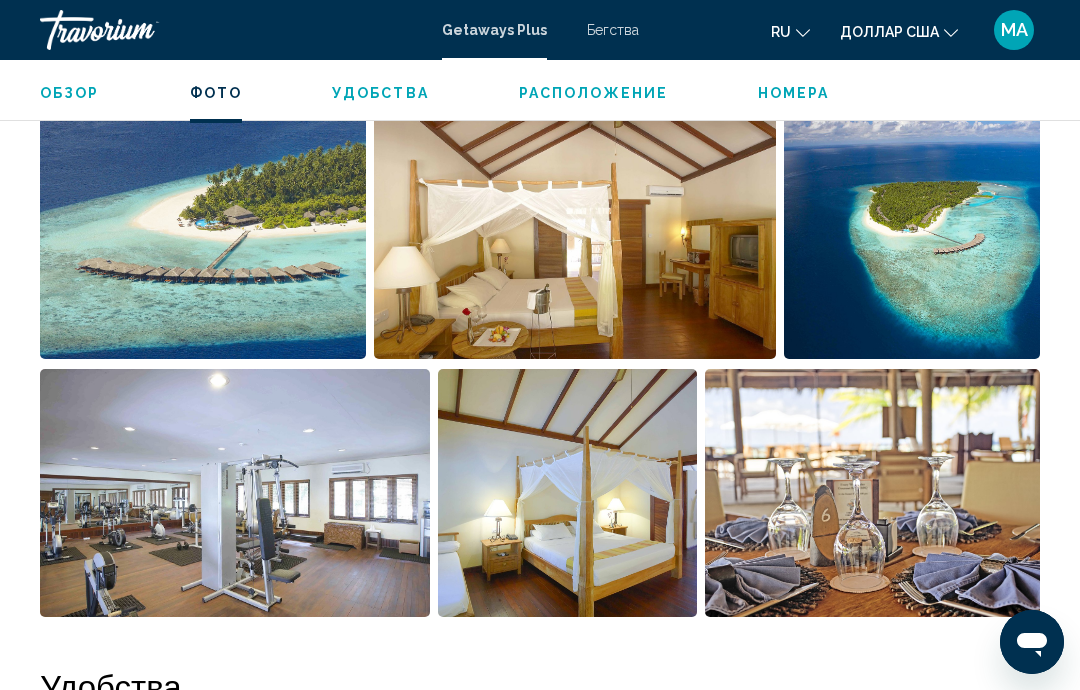 scroll, scrollTop: 1326, scrollLeft: 0, axis: vertical 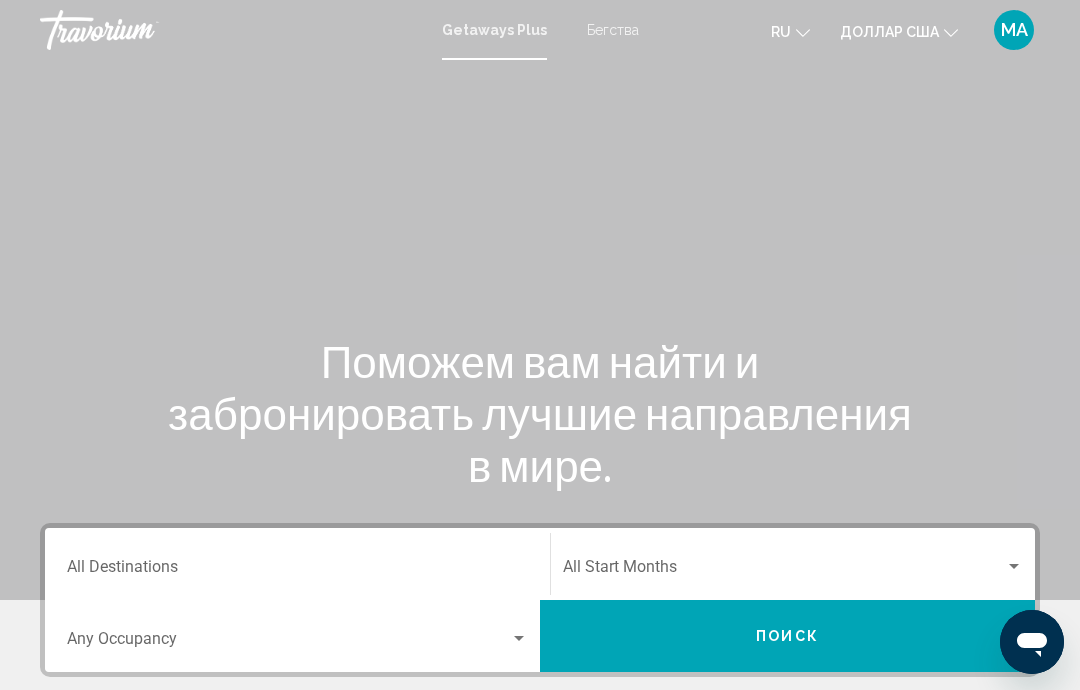 click at bounding box center [519, 639] 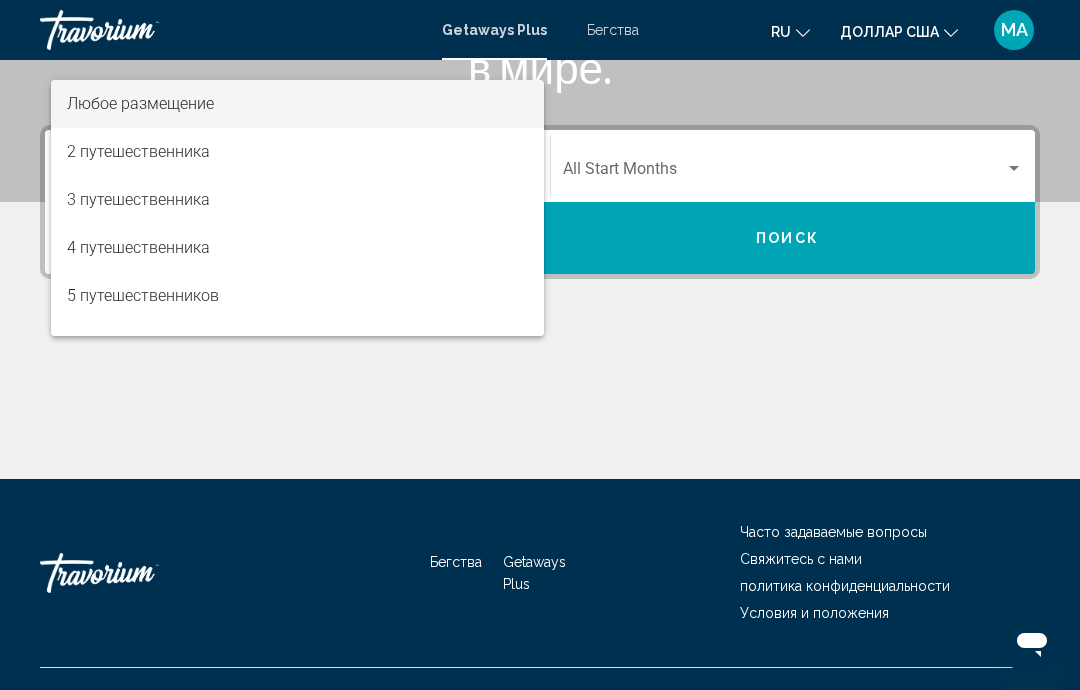 scroll, scrollTop: 432, scrollLeft: 0, axis: vertical 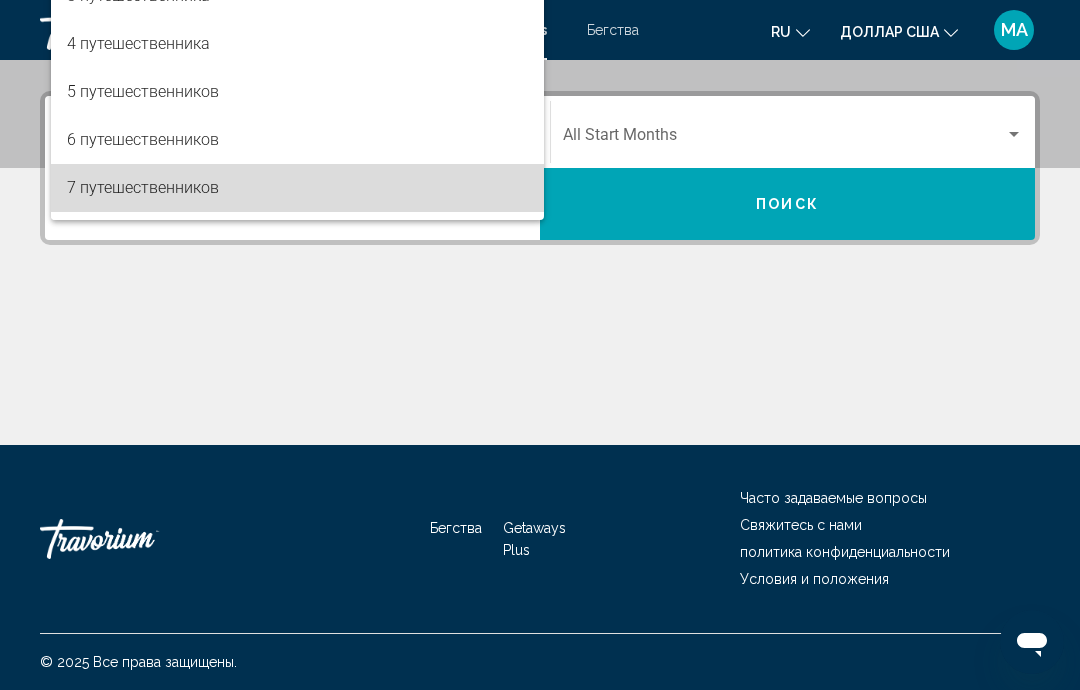 click on "7 путешественников" at bounding box center (143, 187) 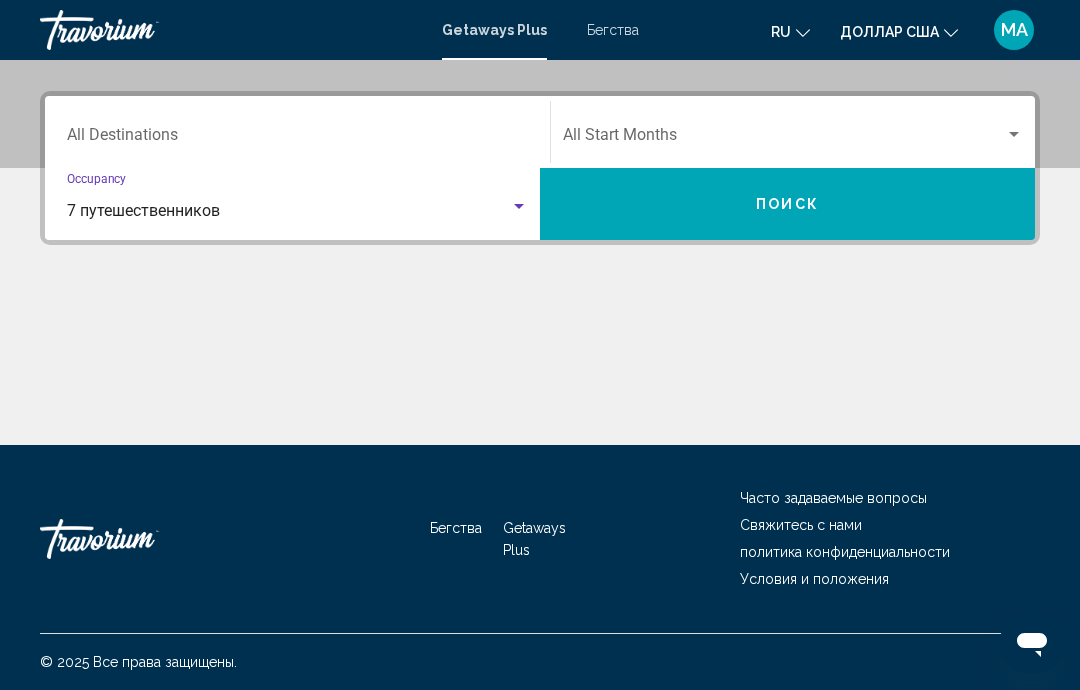 click on "Destination All Destinations" at bounding box center [297, 139] 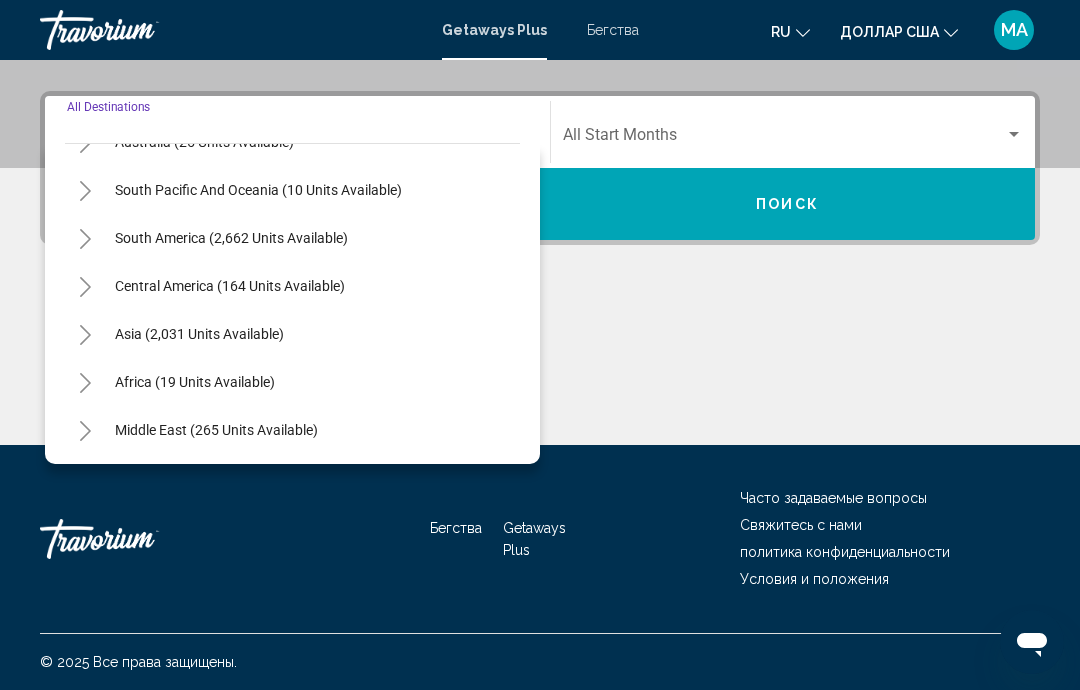 scroll, scrollTop: 324, scrollLeft: 0, axis: vertical 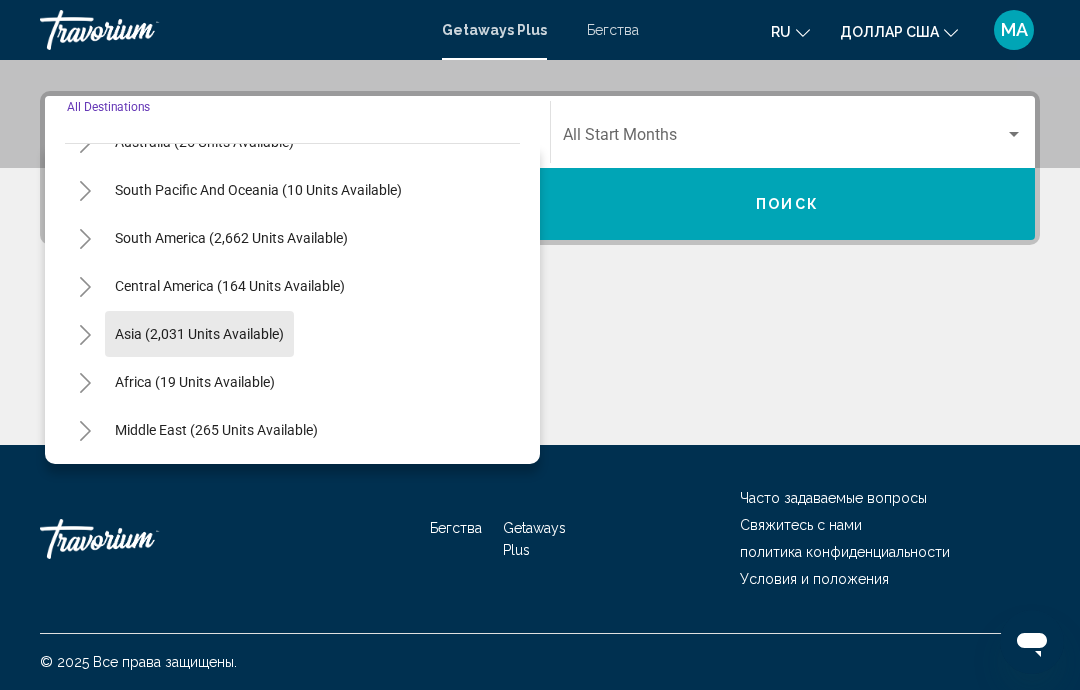 click on "Asia (2,031 units available)" at bounding box center (195, 382) 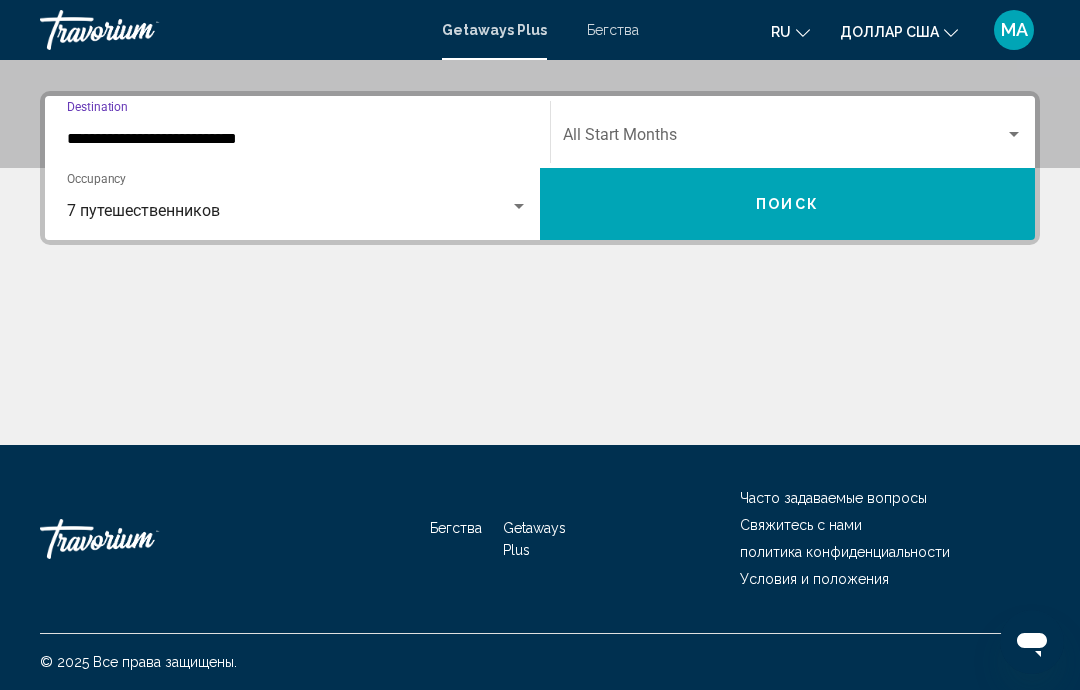 click on "**********" at bounding box center (297, 139) 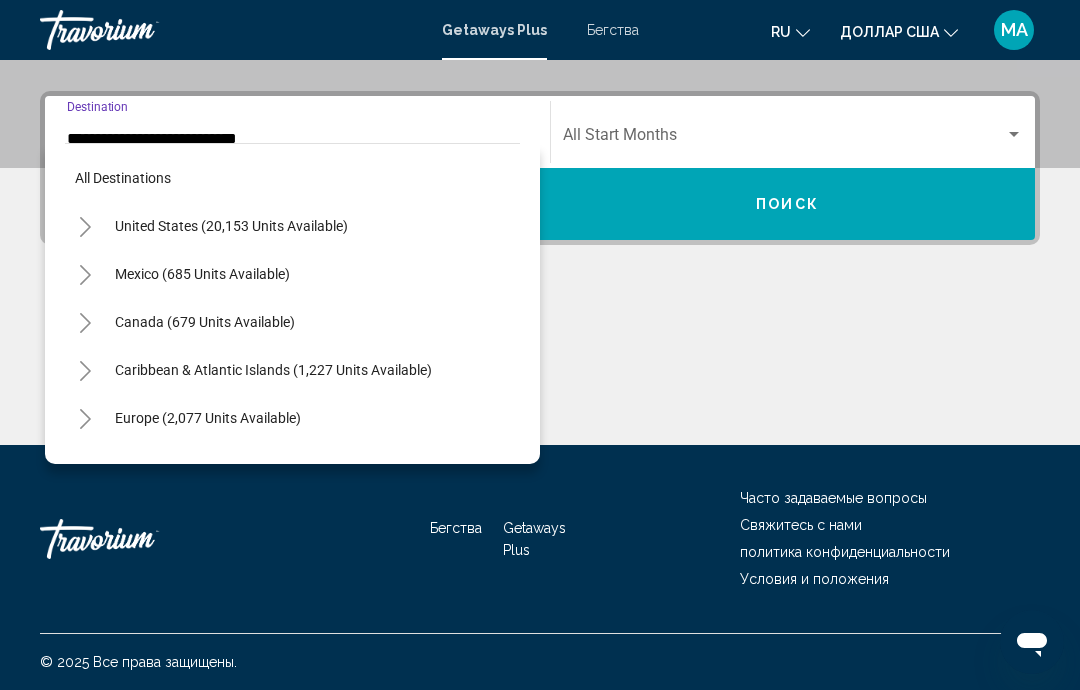 scroll, scrollTop: 386, scrollLeft: 0, axis: vertical 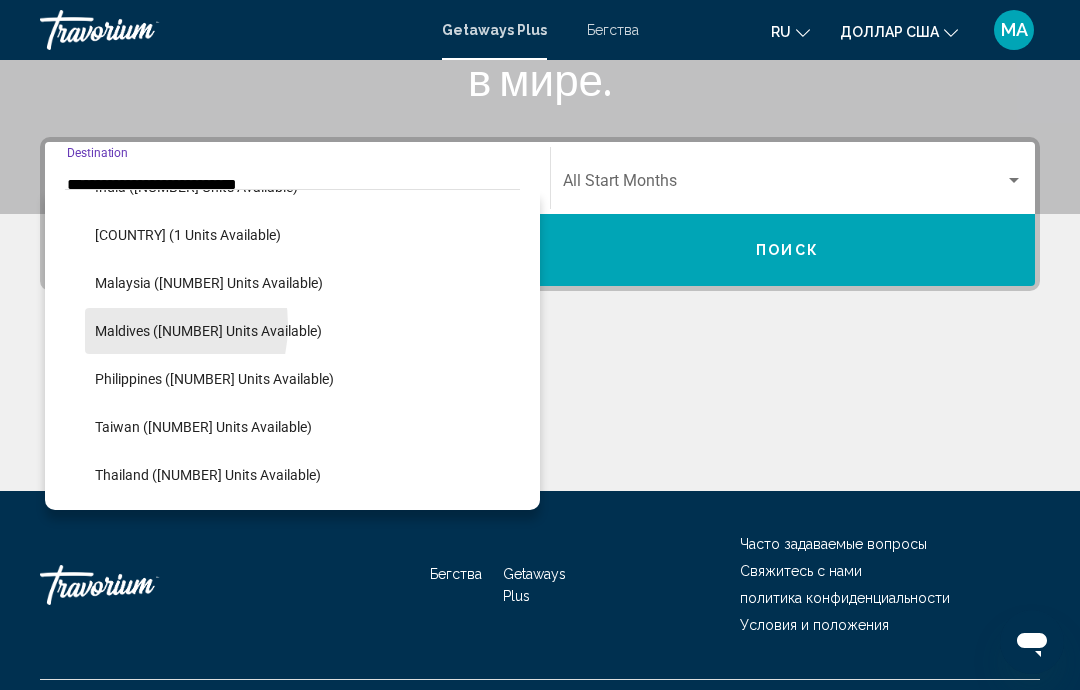 click on "Maldives ([NUMBER] units available)" 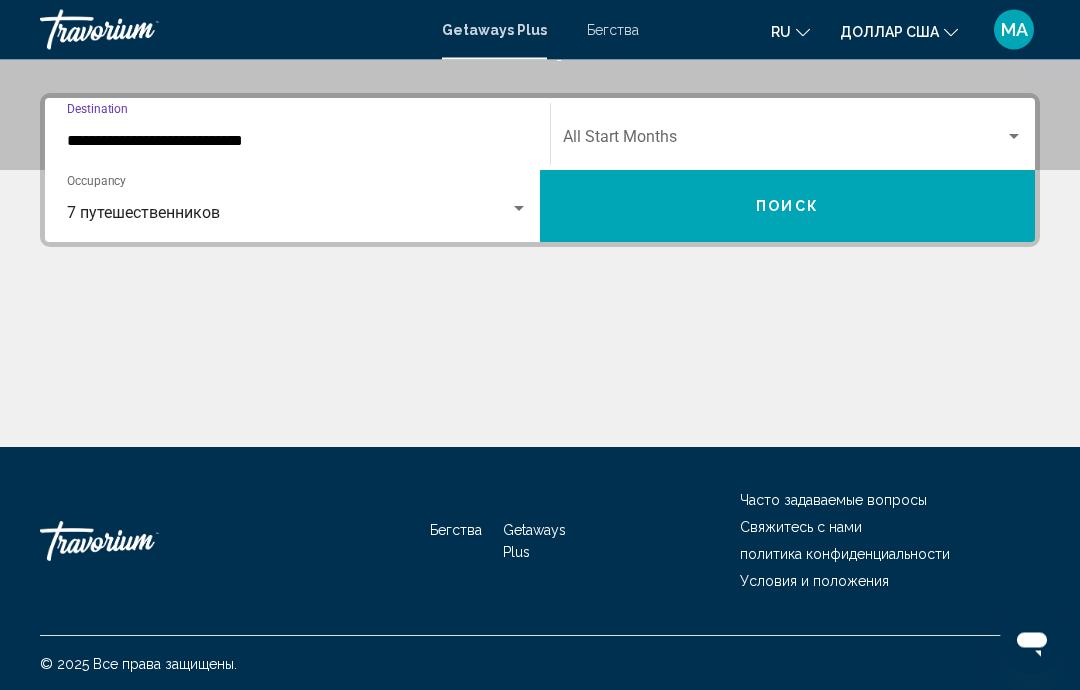 scroll, scrollTop: 432, scrollLeft: 0, axis: vertical 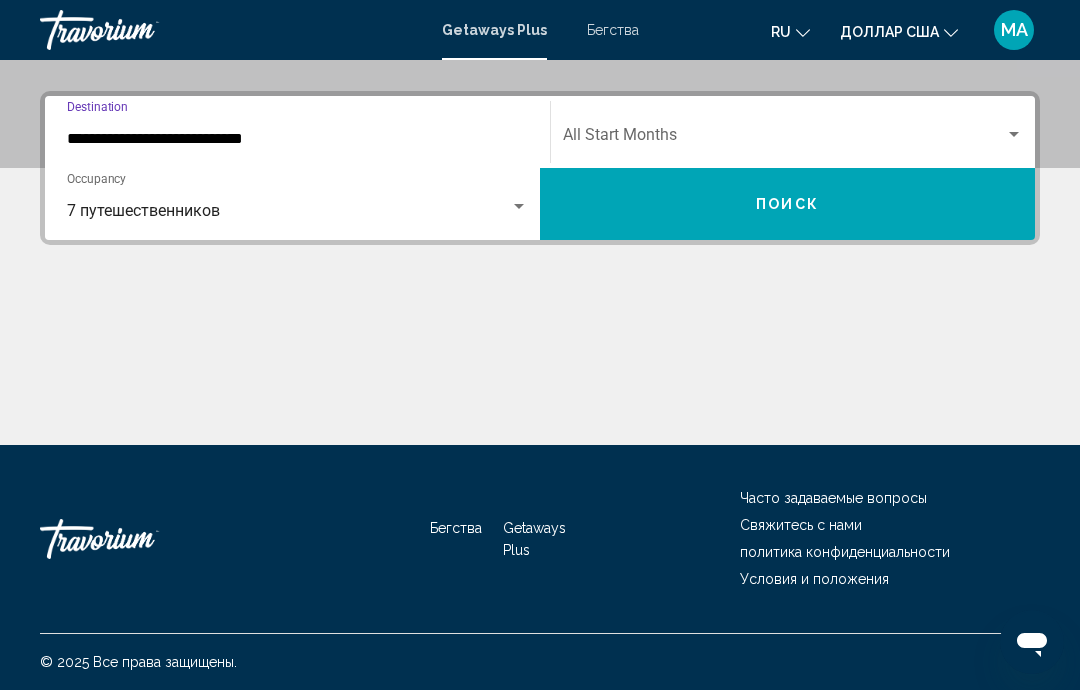 click at bounding box center [1014, 135] 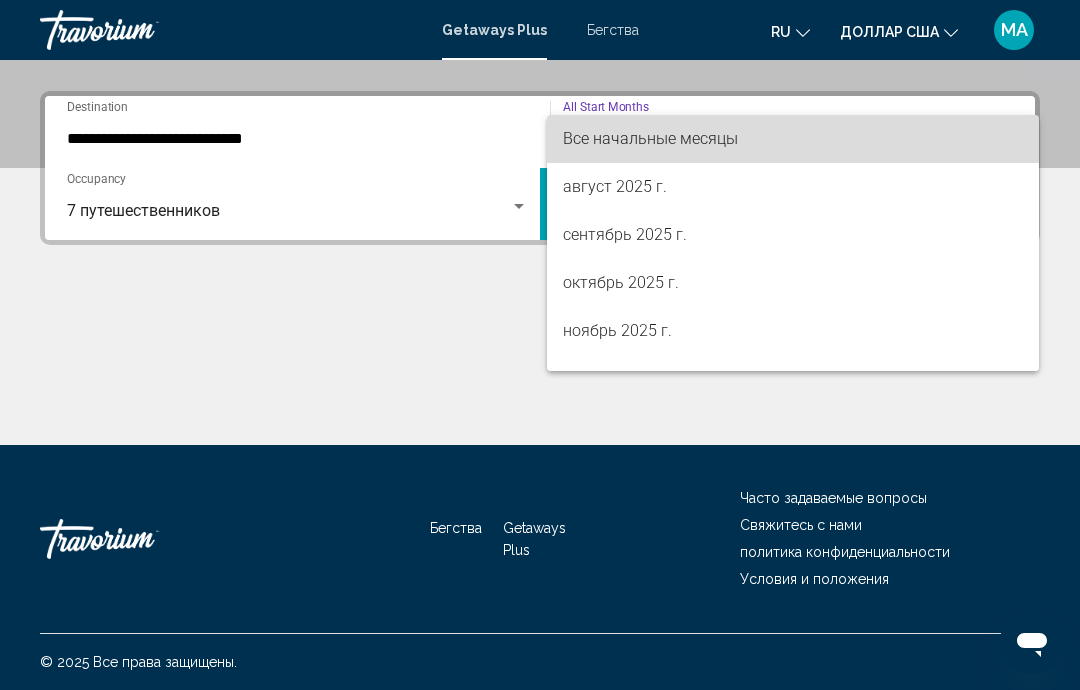 click on "Все начальные месяцы" at bounding box center (793, 139) 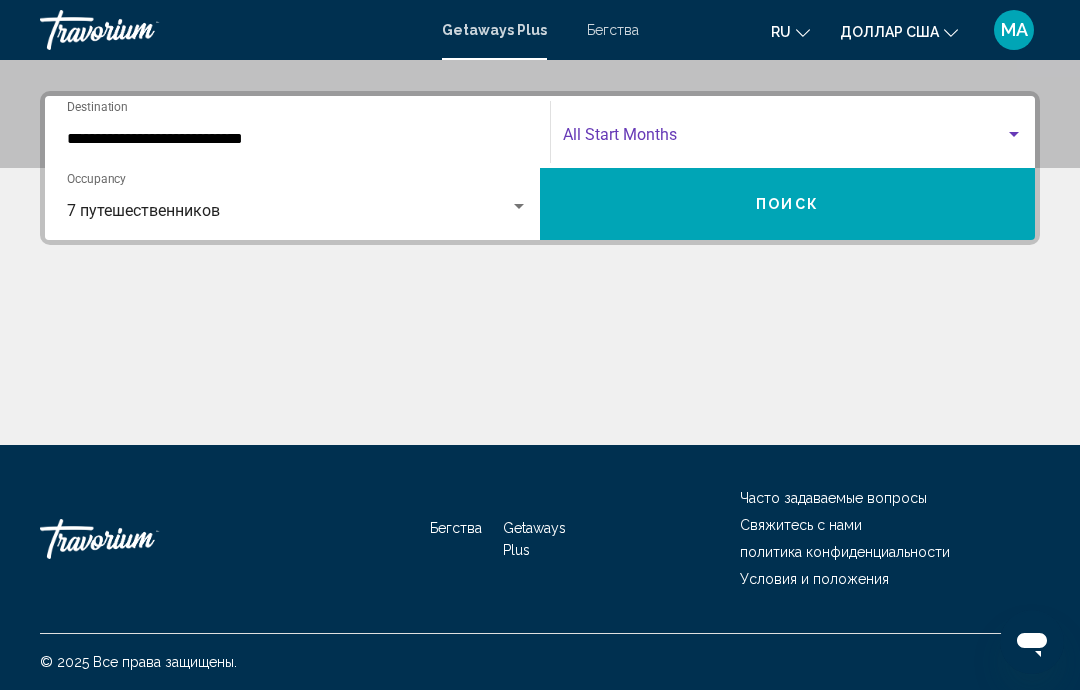 click on "Поиск" at bounding box center (787, 205) 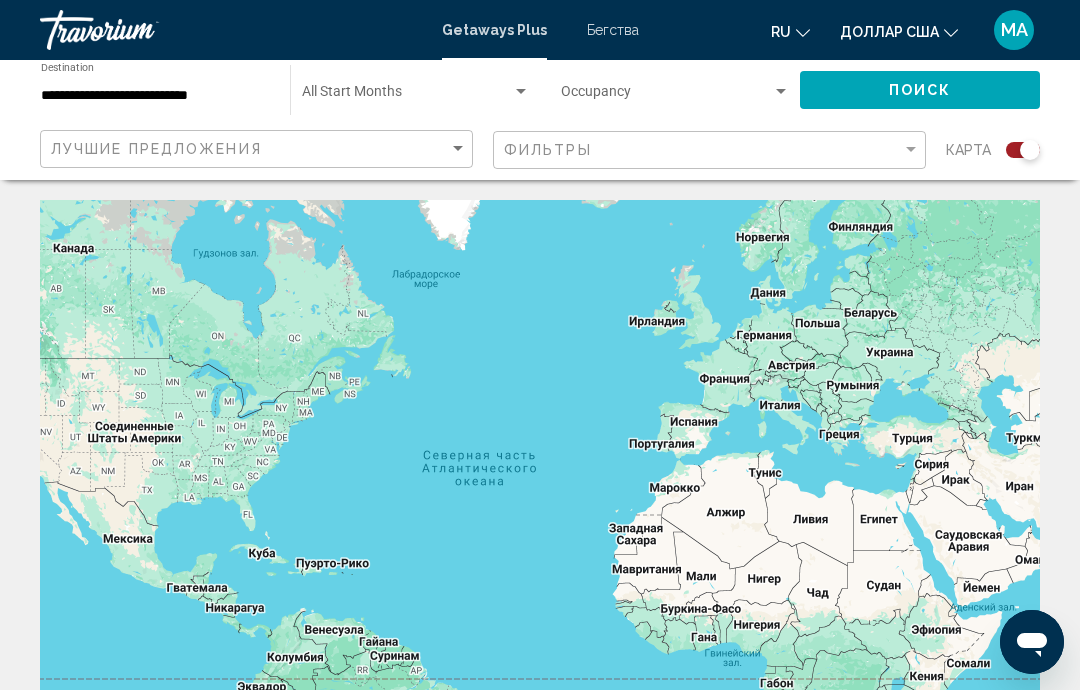 click 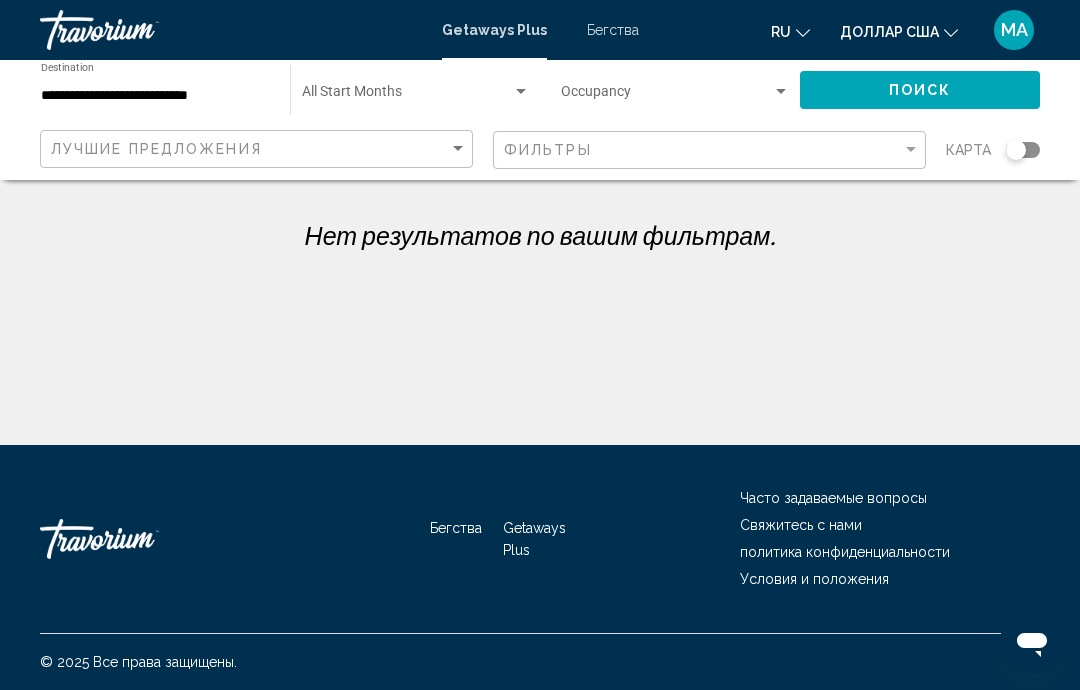 click at bounding box center [781, 92] 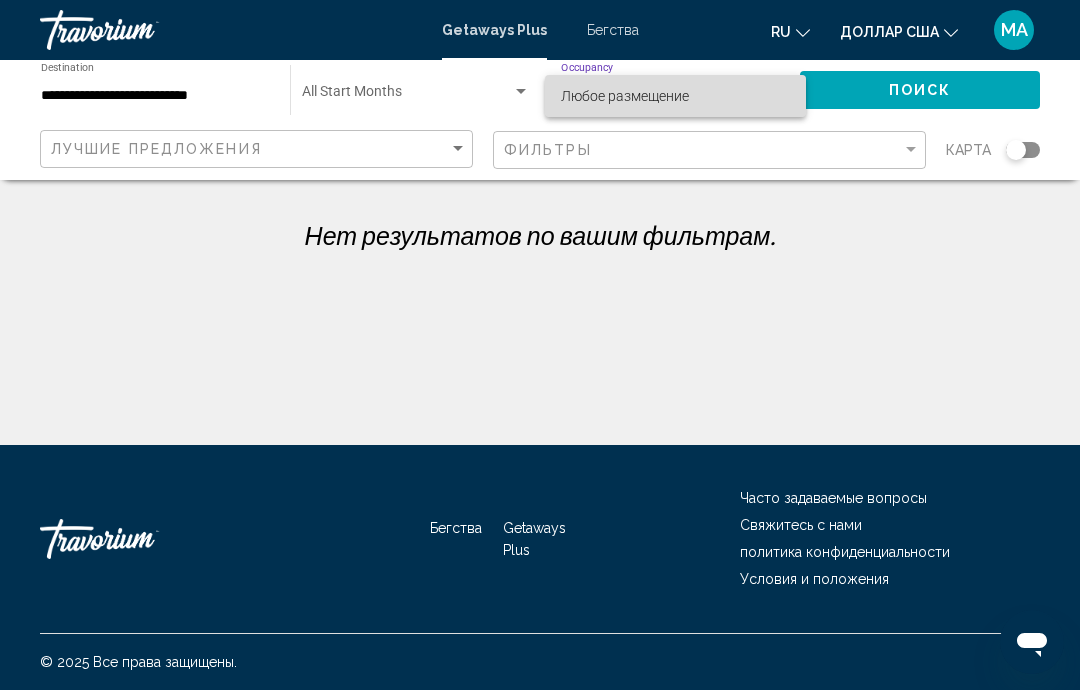 click on "Любое размещение" at bounding box center (675, 96) 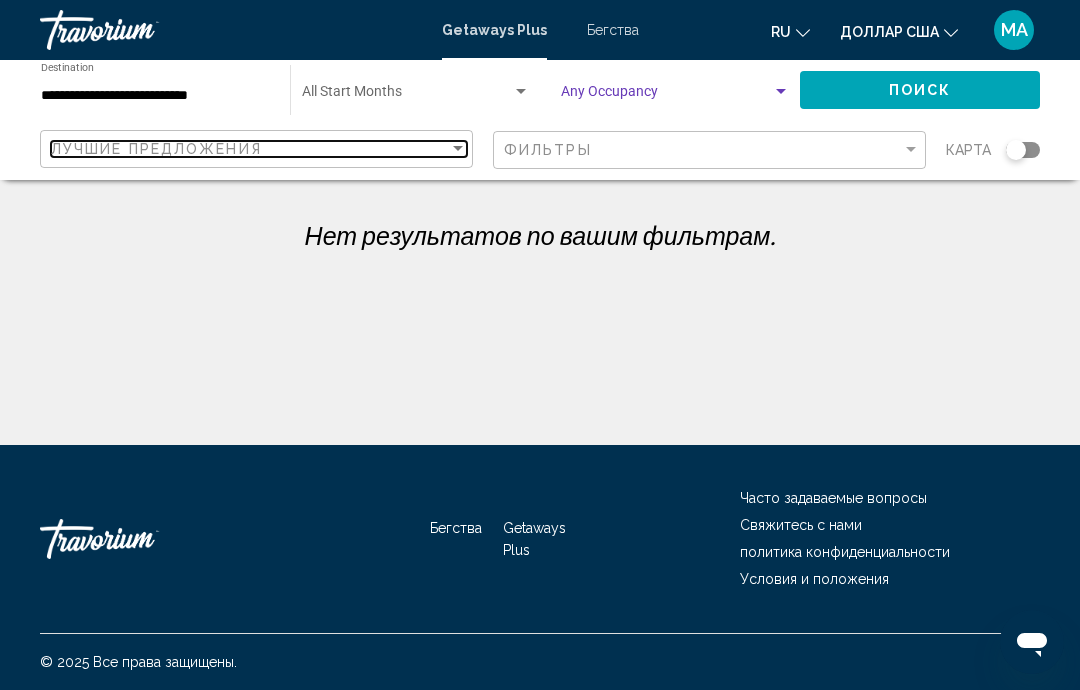click at bounding box center [458, 149] 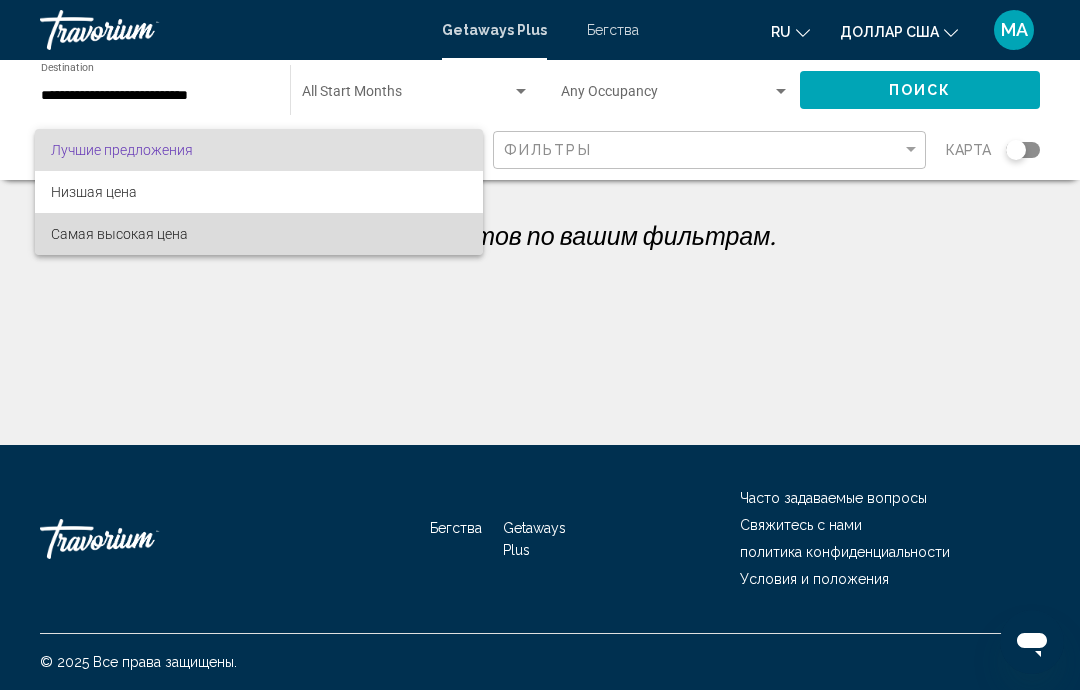 click on "Самая высокая цена" at bounding box center (119, 234) 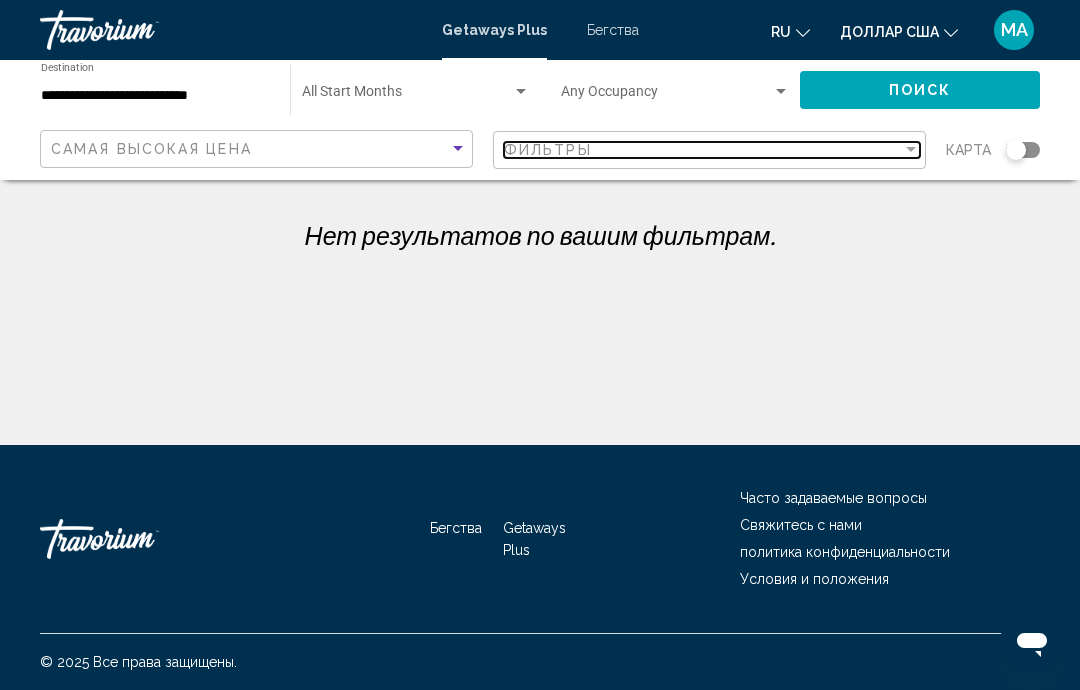 click at bounding box center (911, 149) 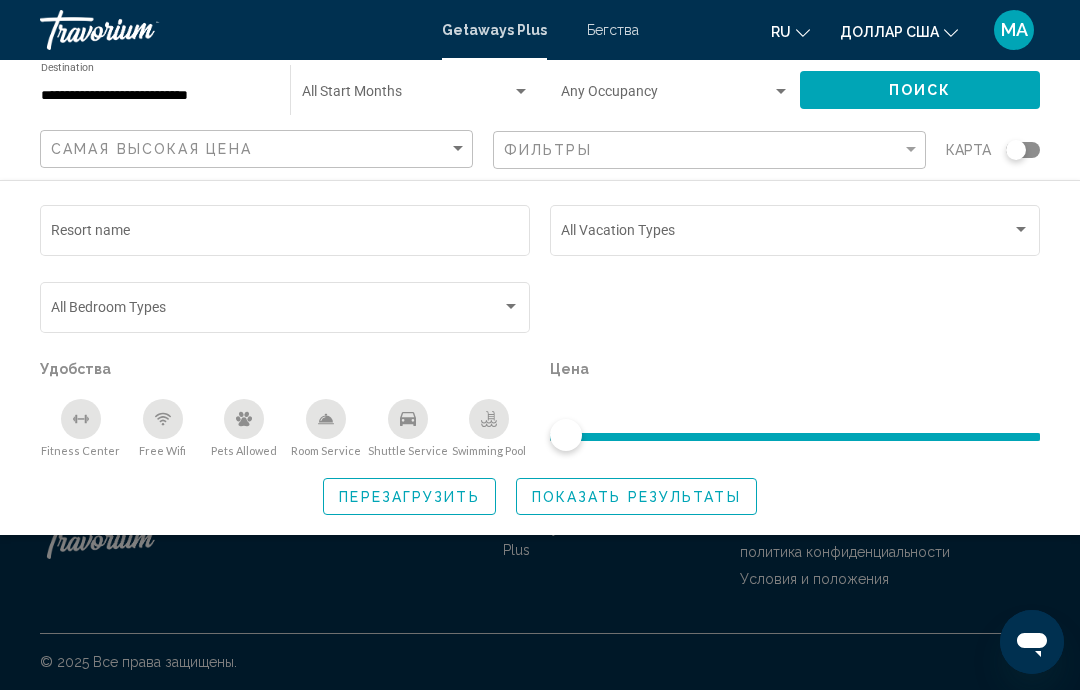 click at bounding box center [511, 307] 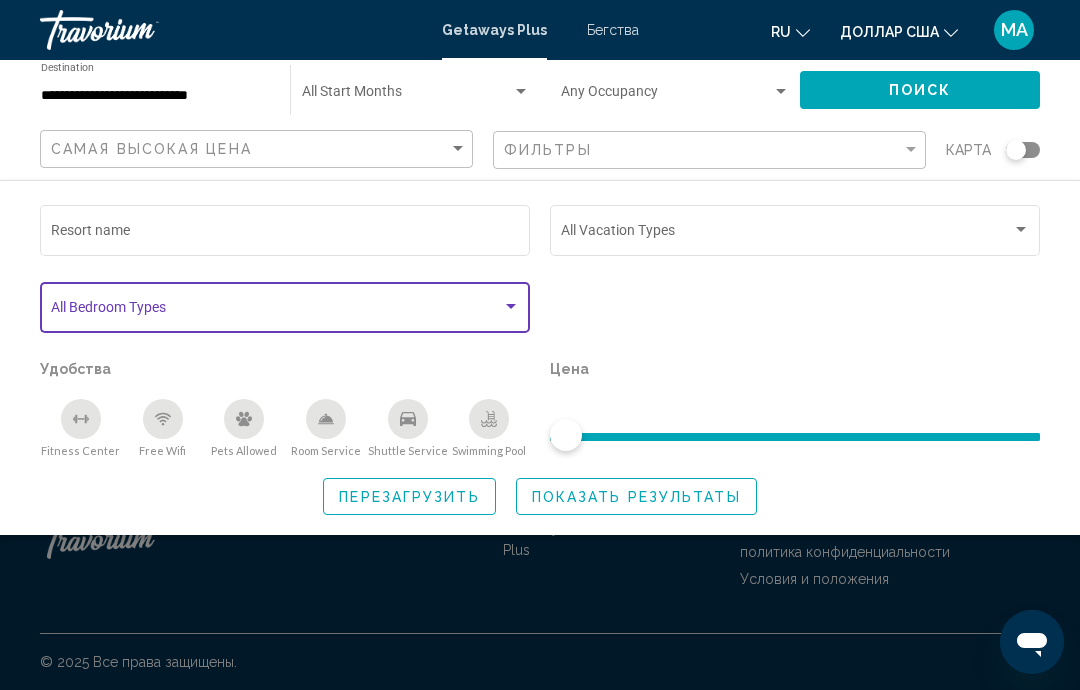 click at bounding box center (511, 307) 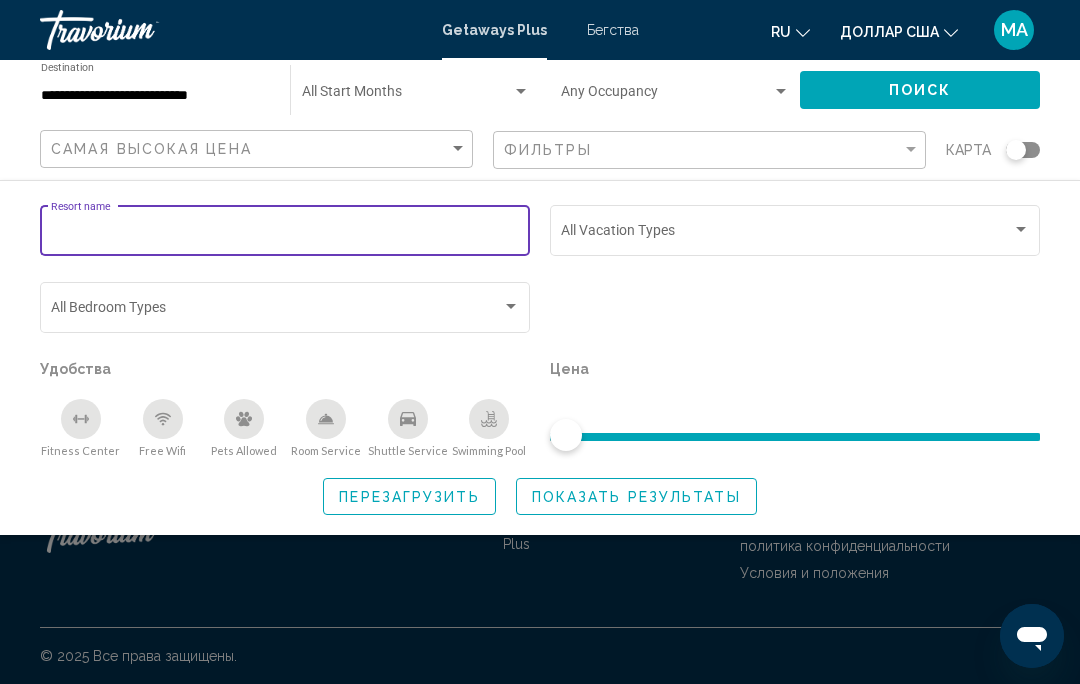 click 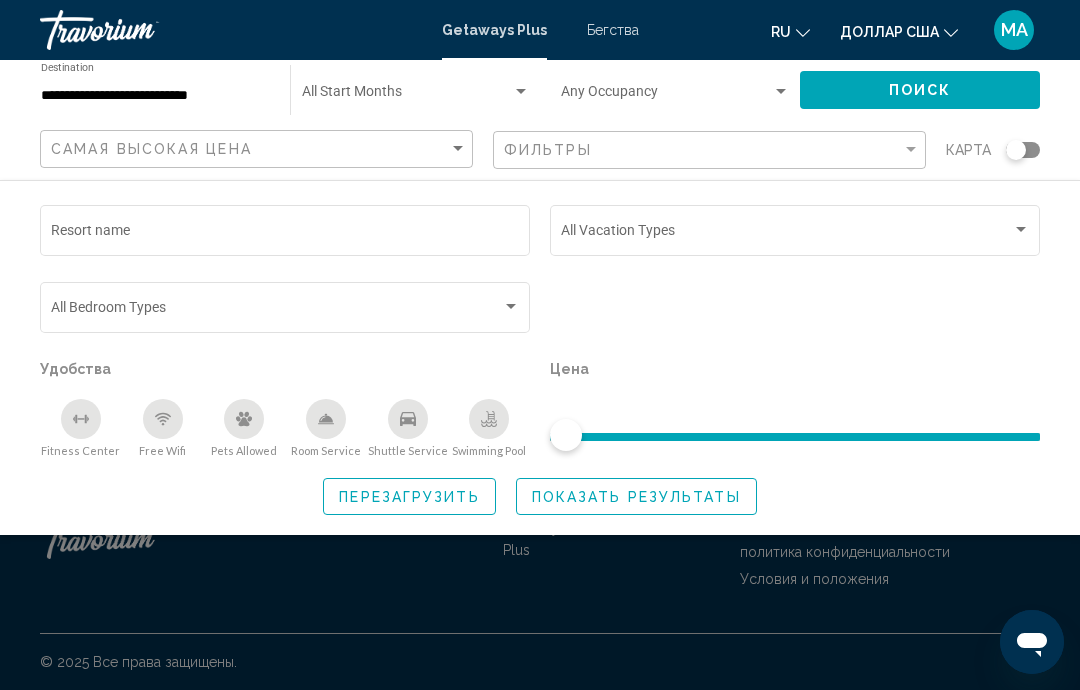 click at bounding box center [795, 234] 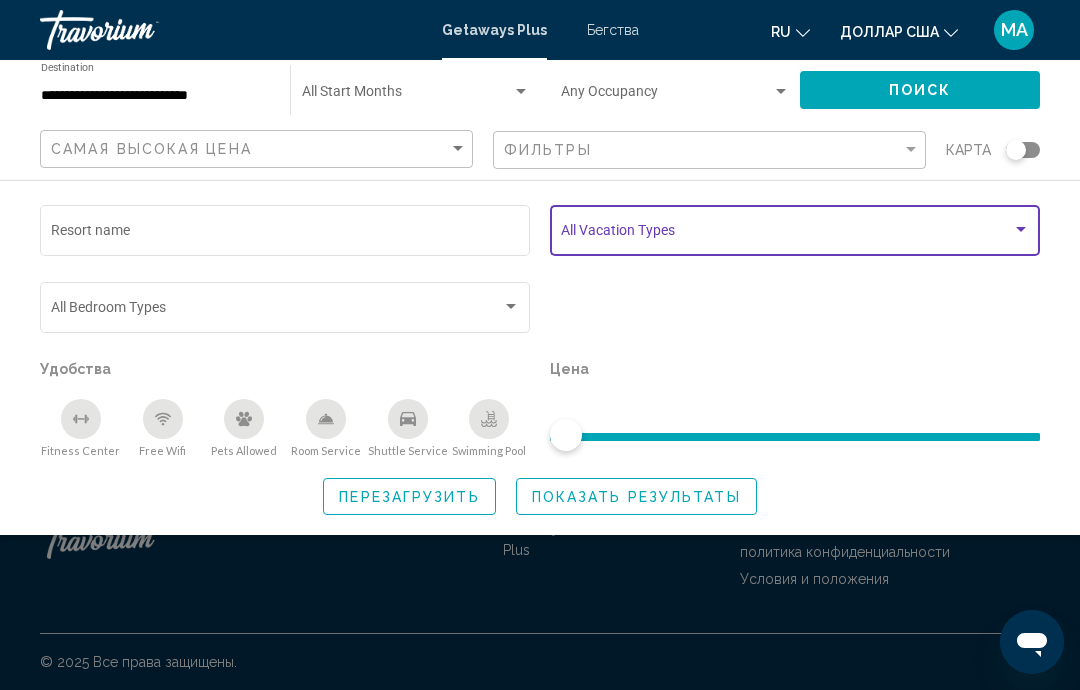 click at bounding box center (1021, 229) 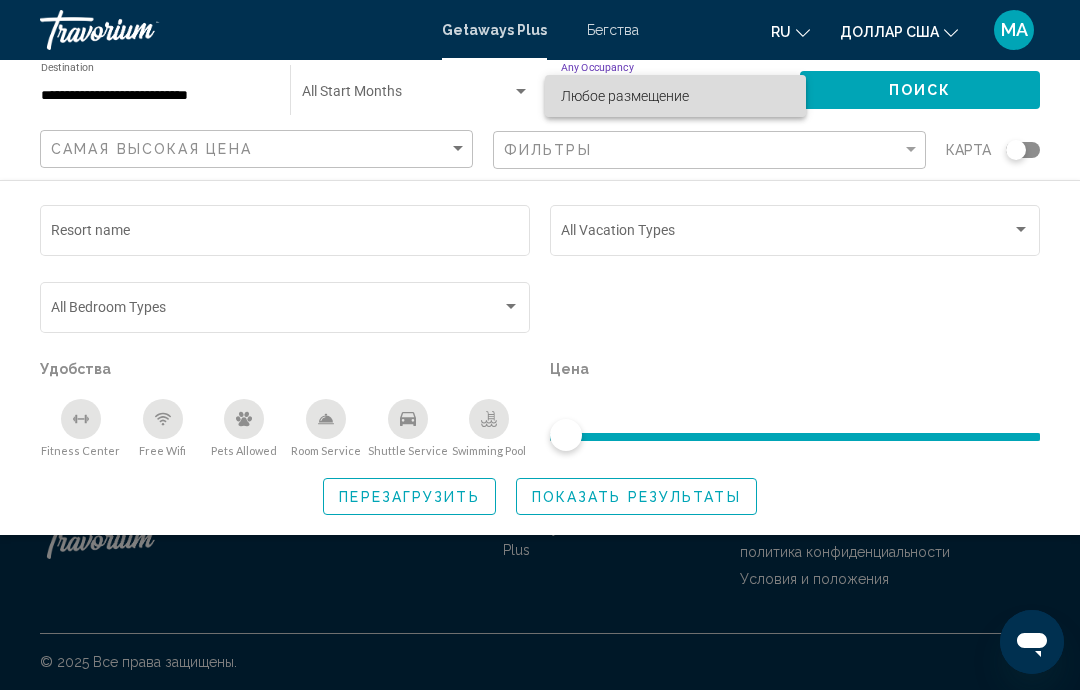 click on "Любое размещение" at bounding box center (675, 96) 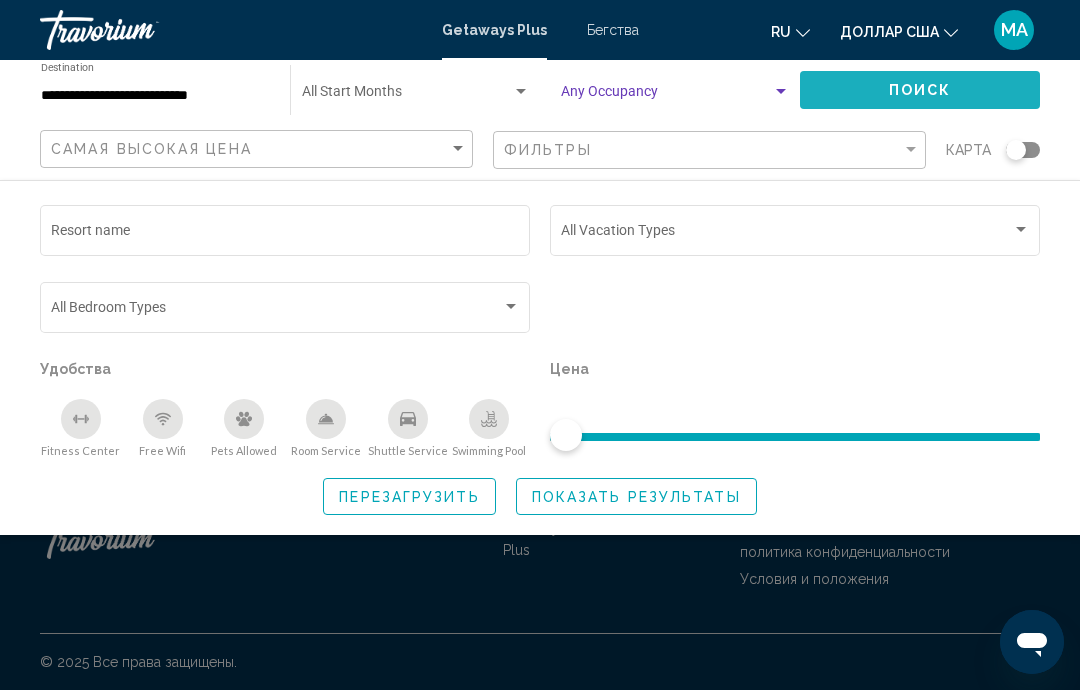 click on "Поиск" 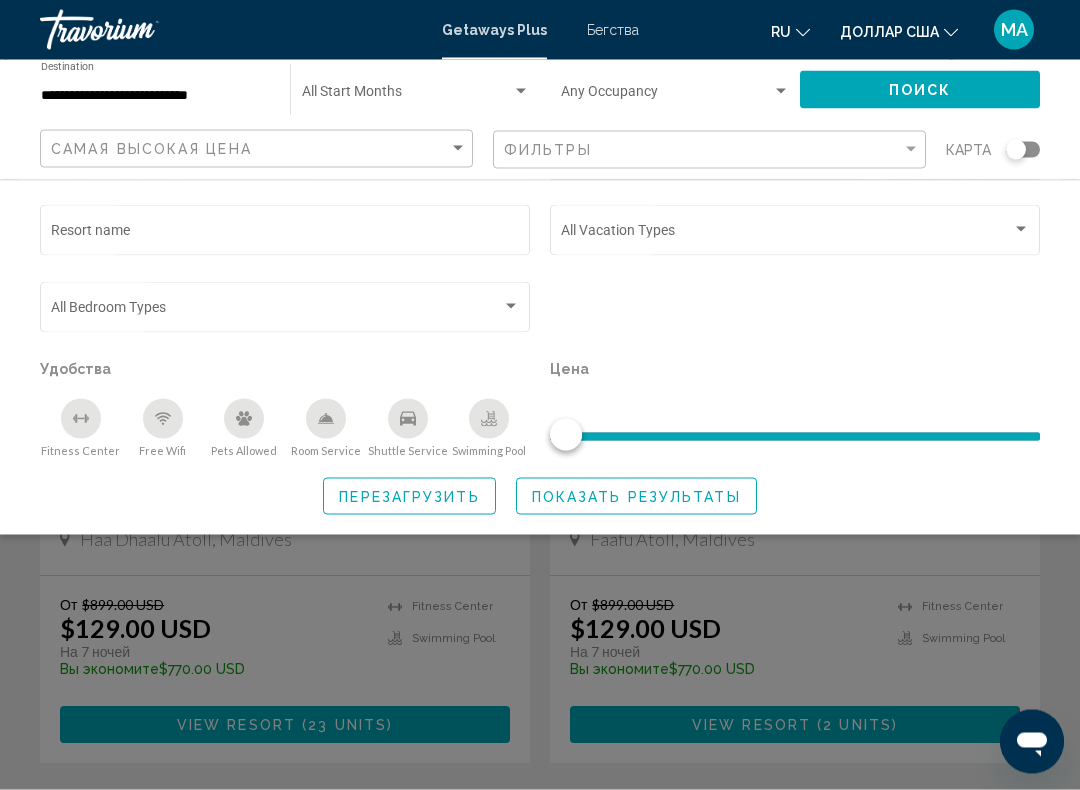 scroll, scrollTop: 150, scrollLeft: 0, axis: vertical 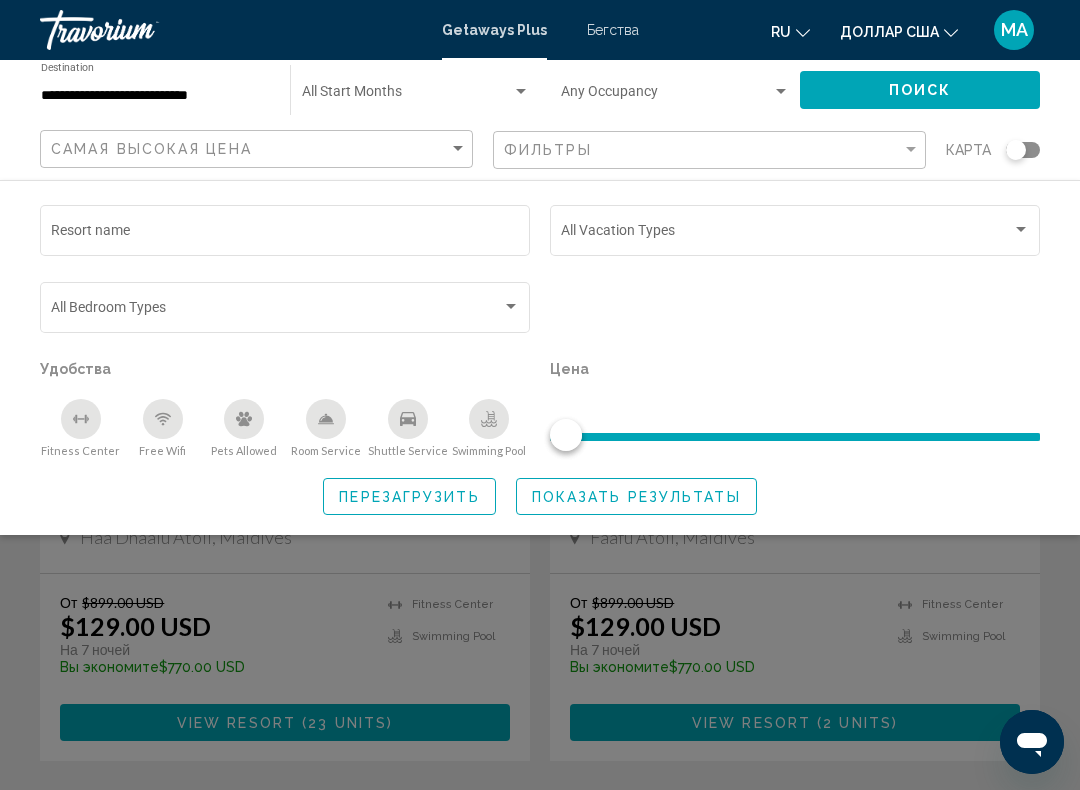 click 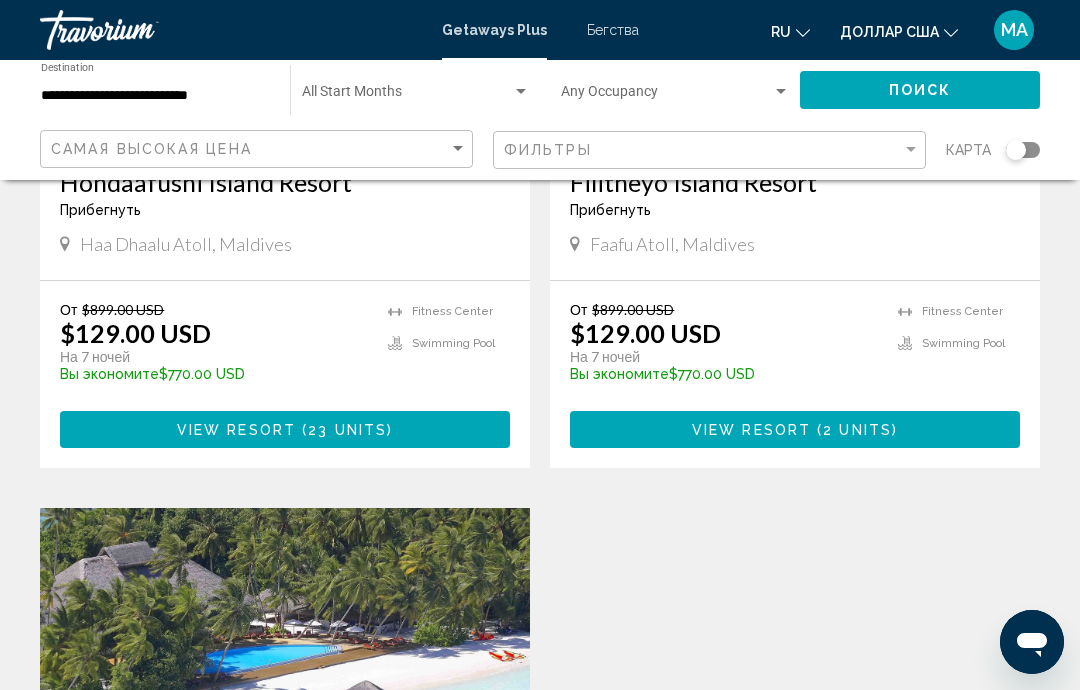 scroll, scrollTop: 696, scrollLeft: 0, axis: vertical 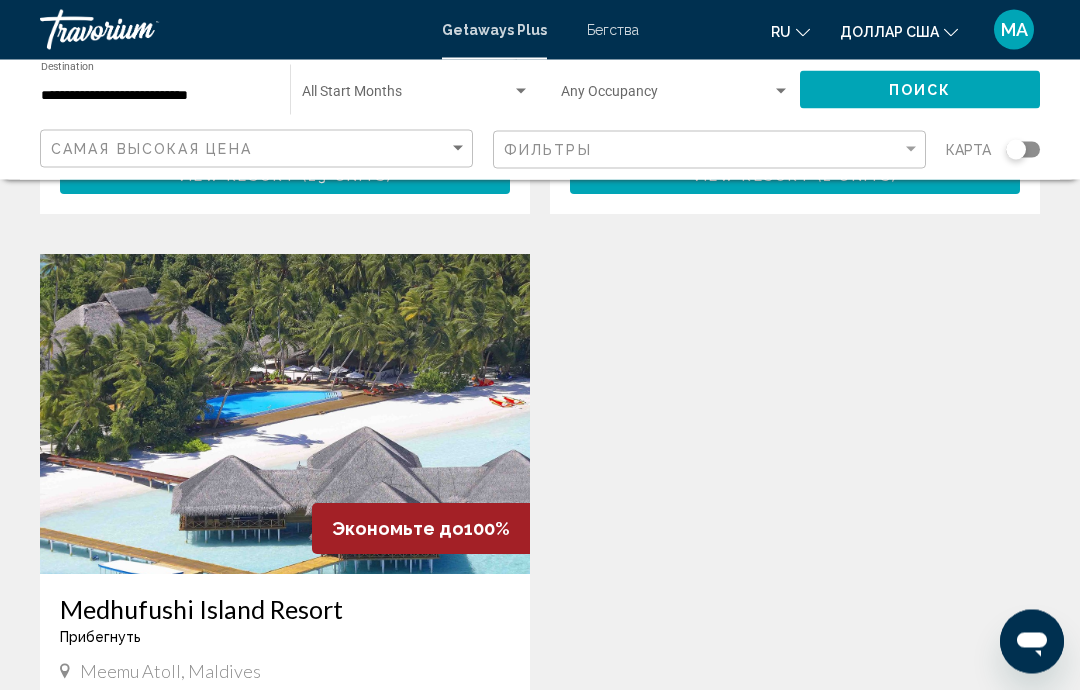 click at bounding box center (285, 415) 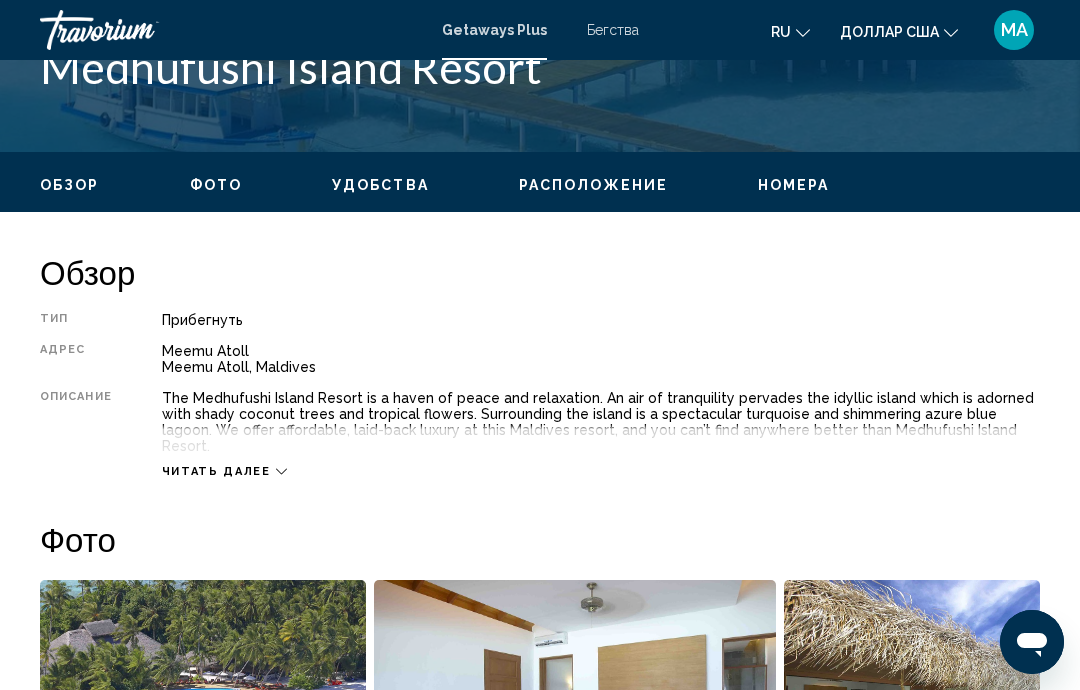 click on "Номера" at bounding box center (794, 185) 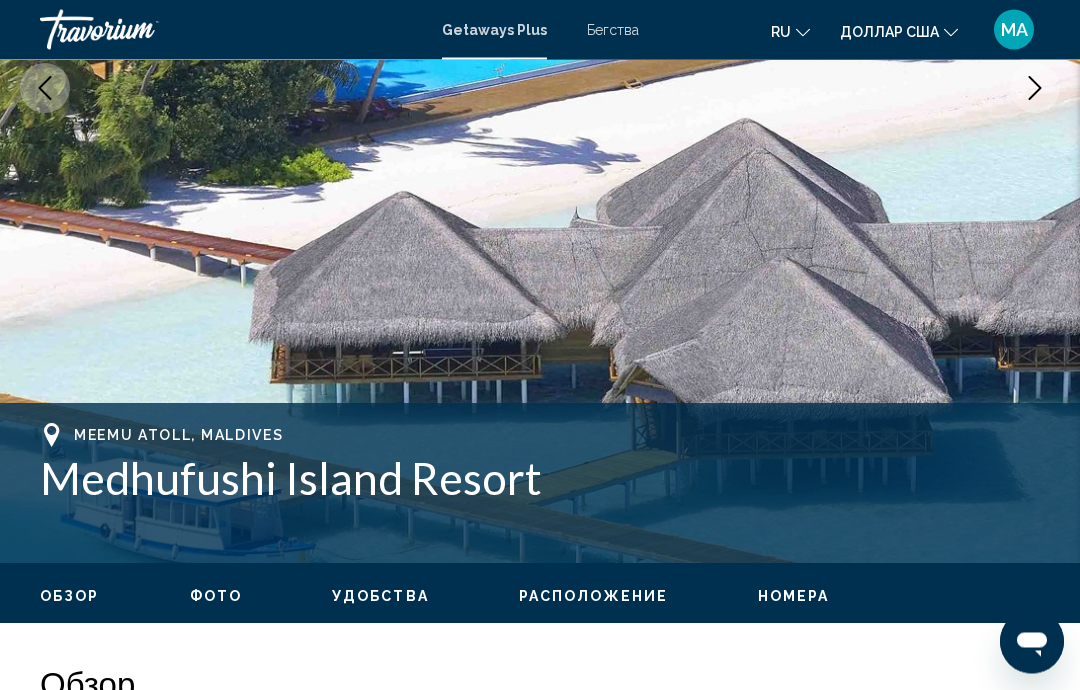 scroll, scrollTop: 409, scrollLeft: 0, axis: vertical 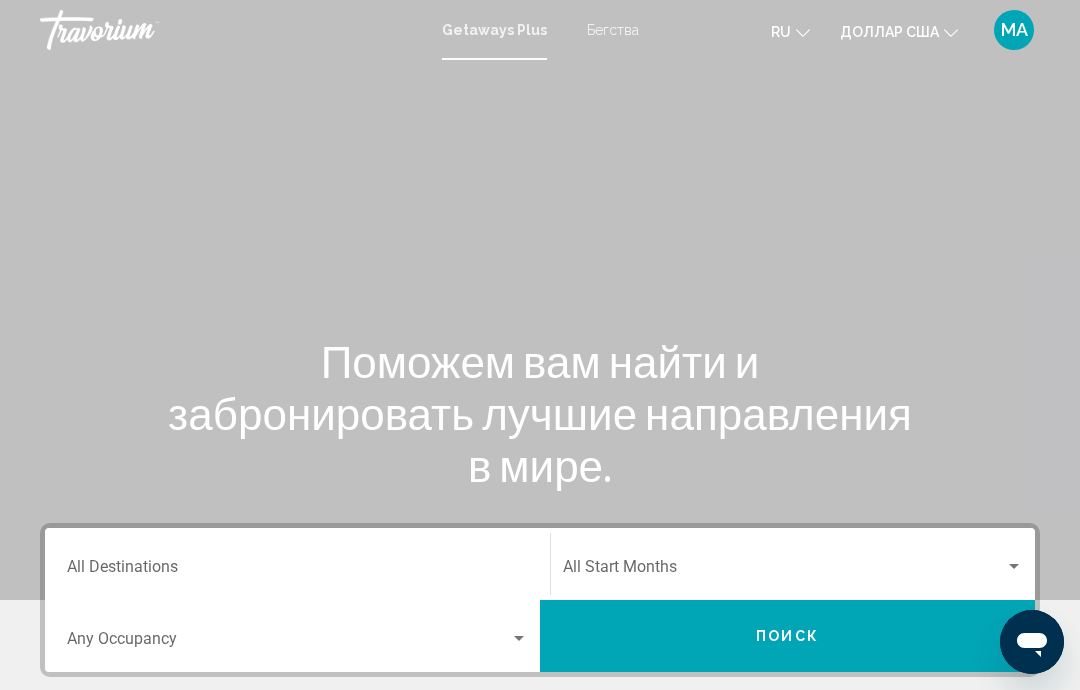 click at bounding box center [519, 639] 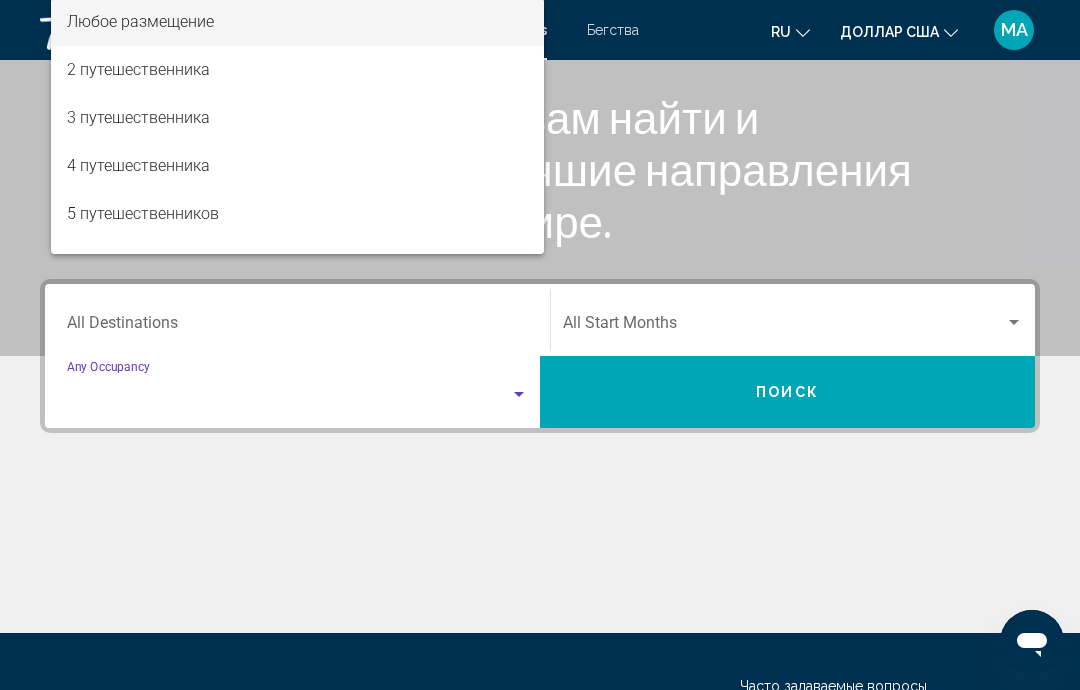 scroll, scrollTop: 432, scrollLeft: 0, axis: vertical 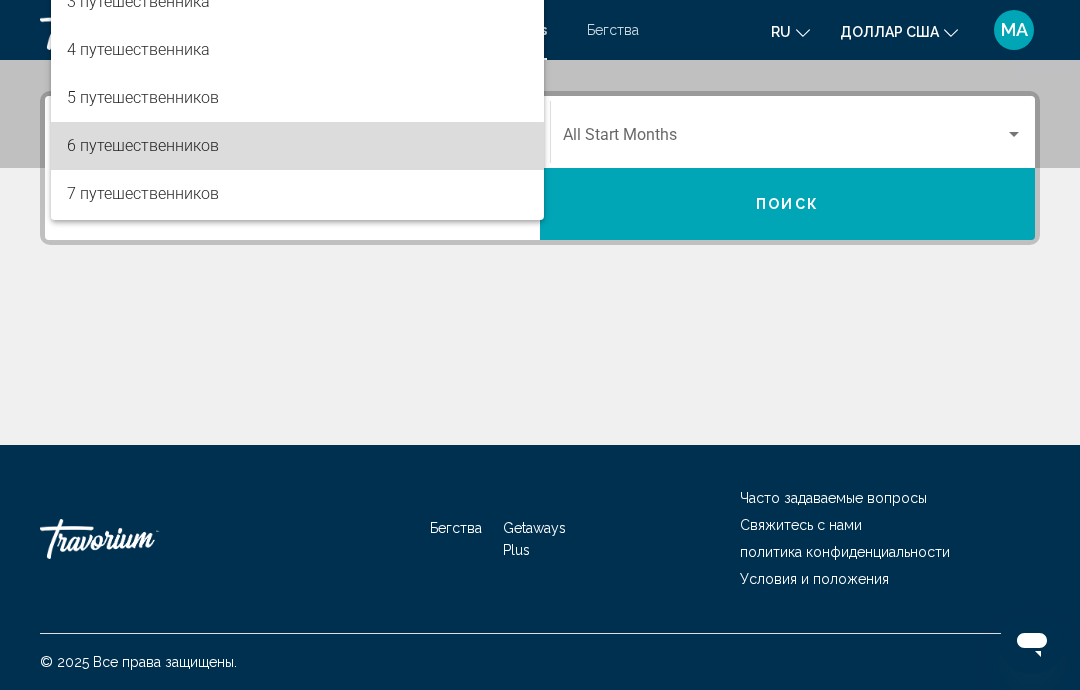click on "6 путешественников" at bounding box center [143, 145] 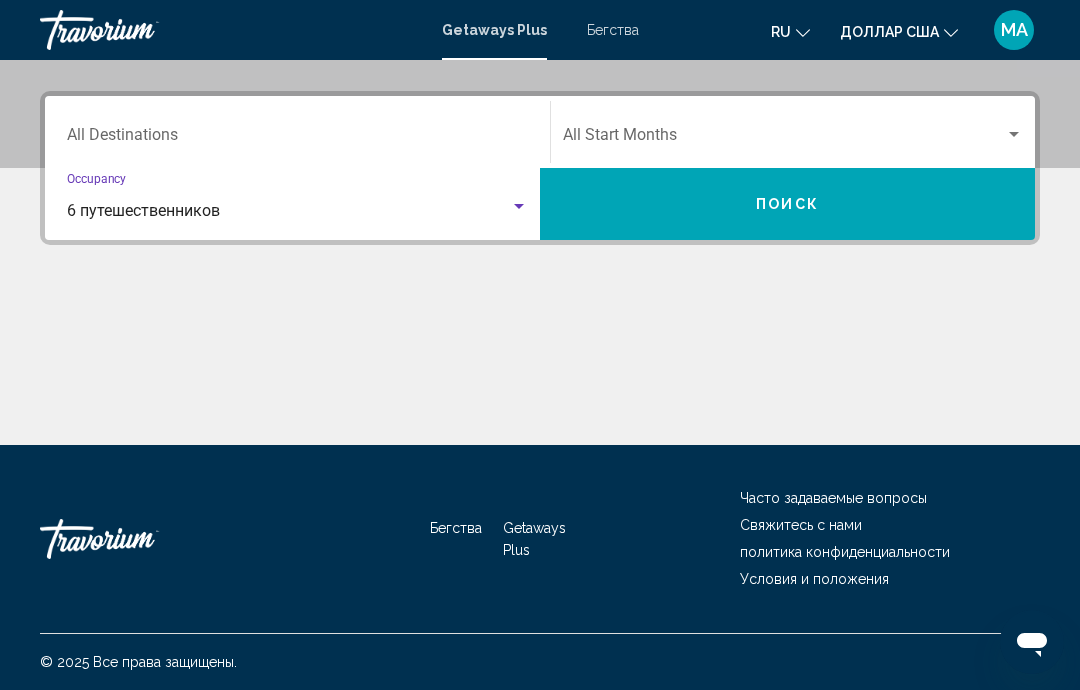 click on "Destination All Destinations" at bounding box center (297, 139) 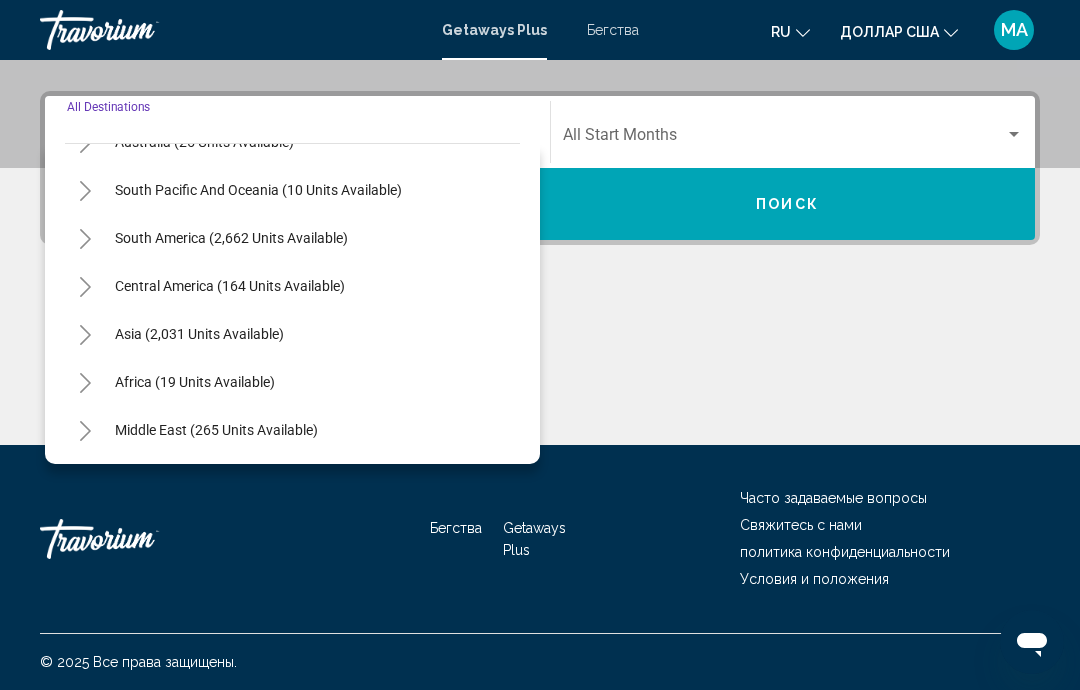 scroll, scrollTop: 324, scrollLeft: 0, axis: vertical 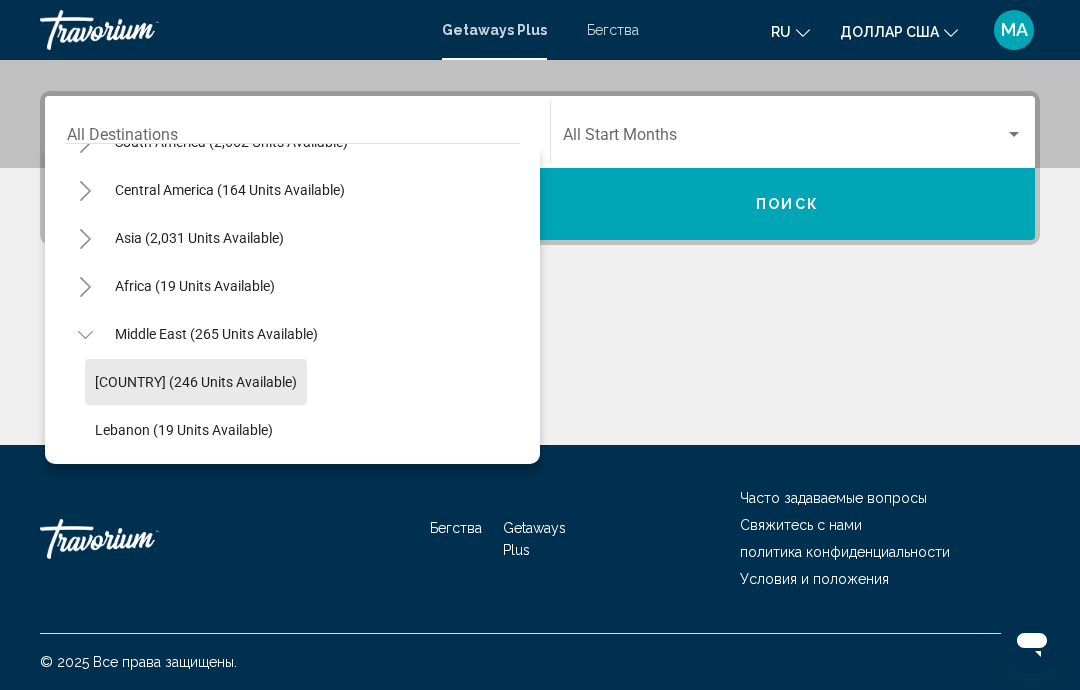click on "[COUNTRY] (246 units available)" 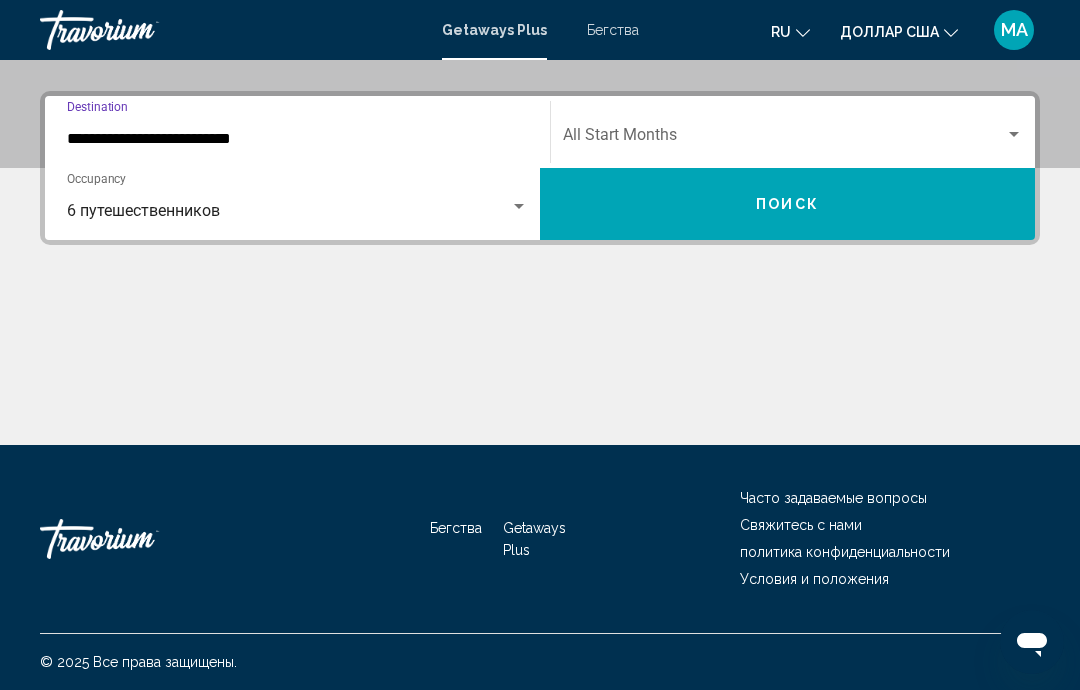 click at bounding box center [1014, 135] 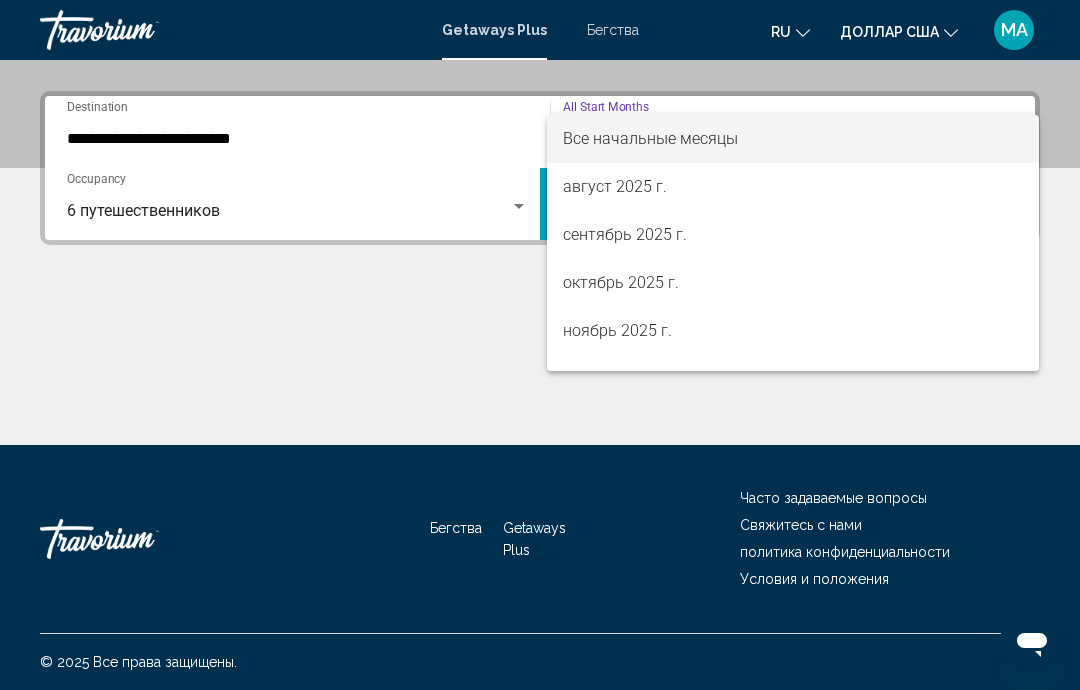click on "Все начальные месяцы" at bounding box center [650, 138] 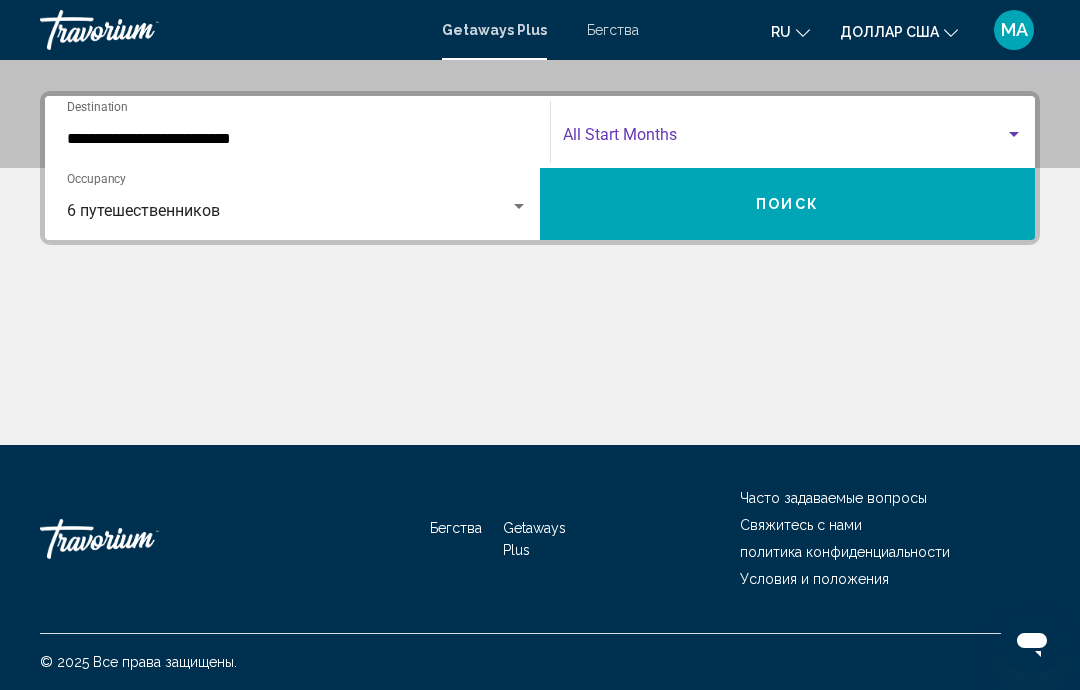 click on "Поиск" at bounding box center [787, 205] 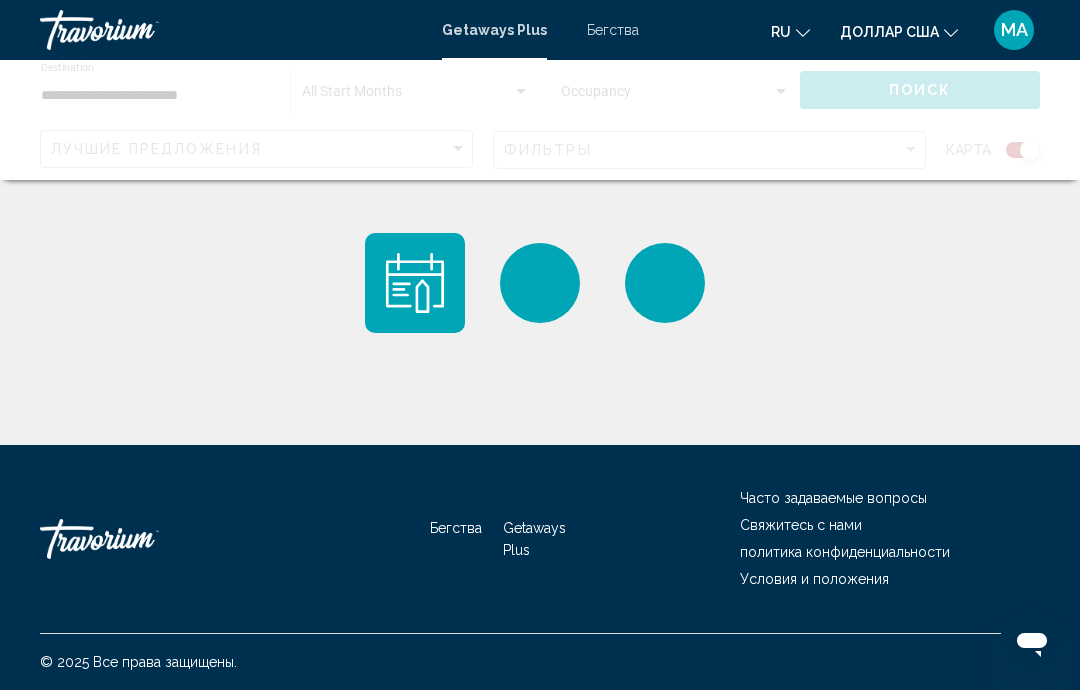 scroll, scrollTop: 0, scrollLeft: 0, axis: both 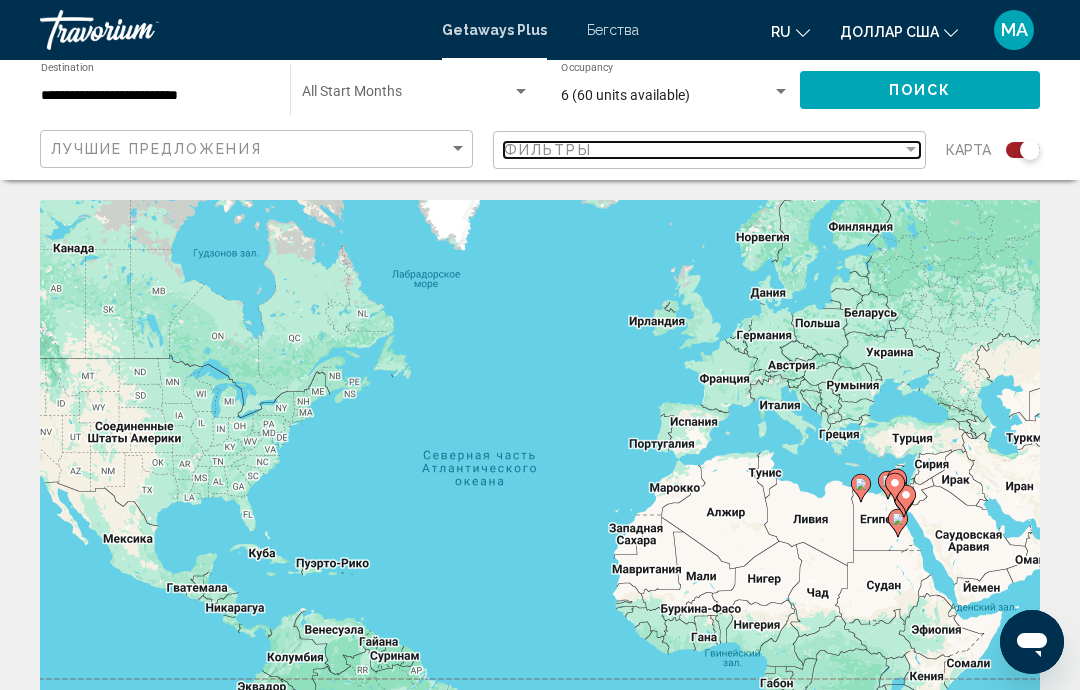 click at bounding box center (911, 150) 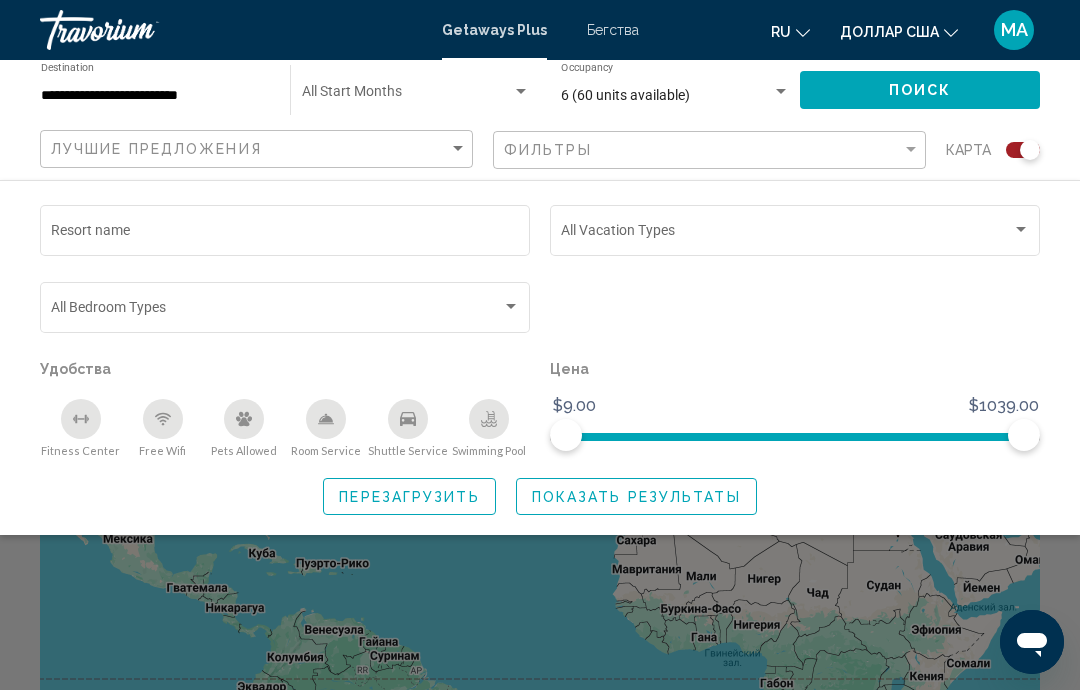 click 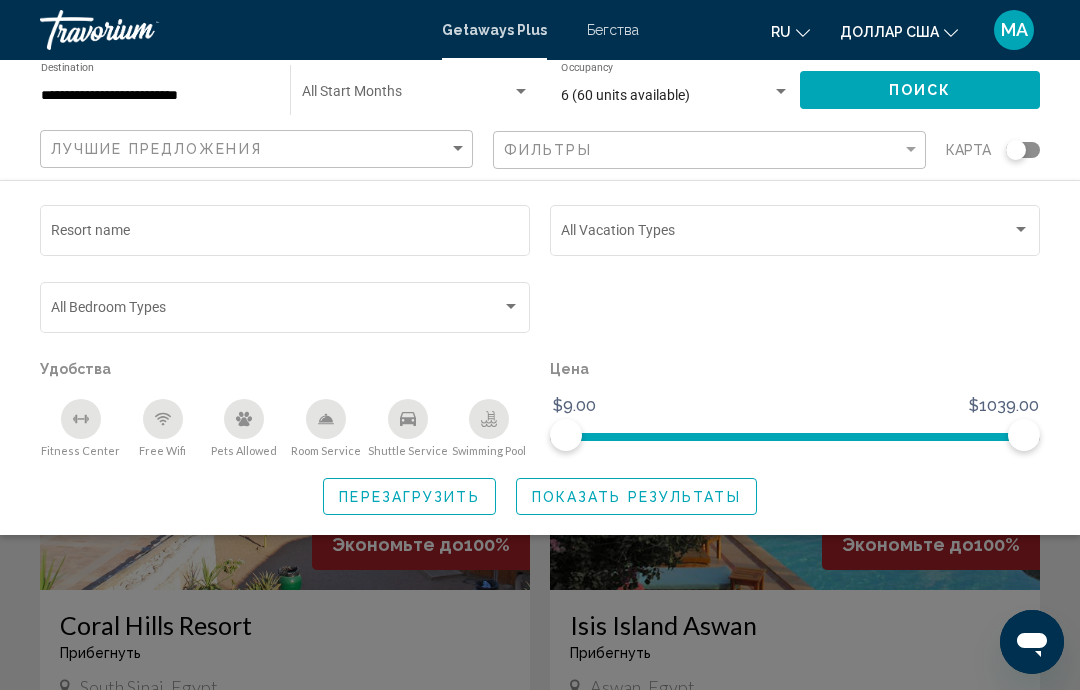 click 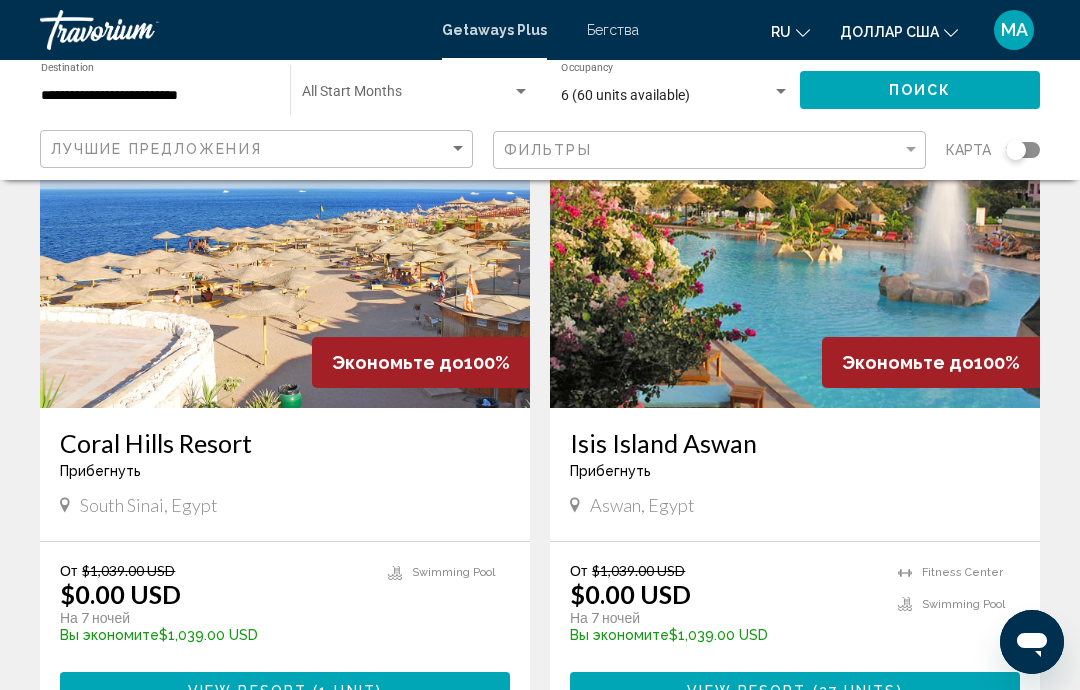 scroll, scrollTop: 0, scrollLeft: 0, axis: both 